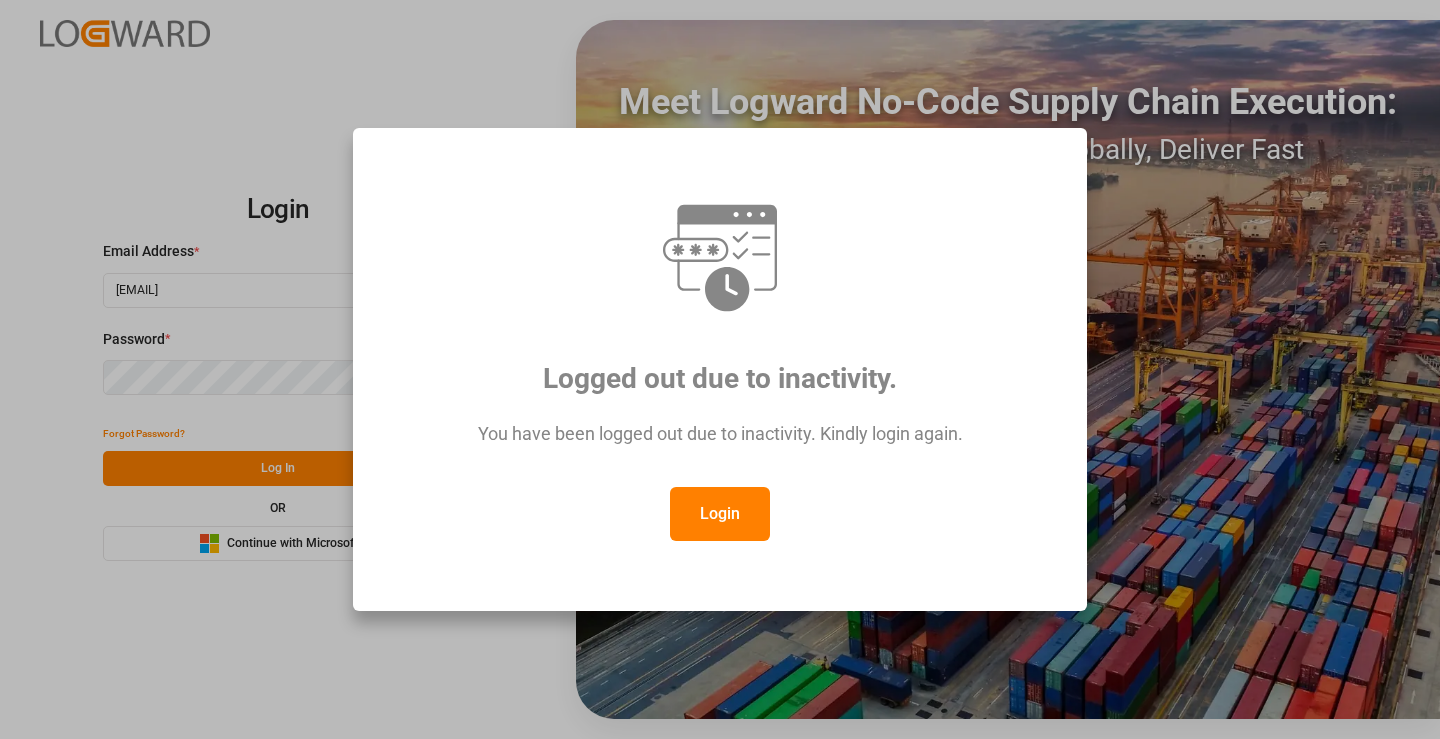 scroll, scrollTop: 0, scrollLeft: 0, axis: both 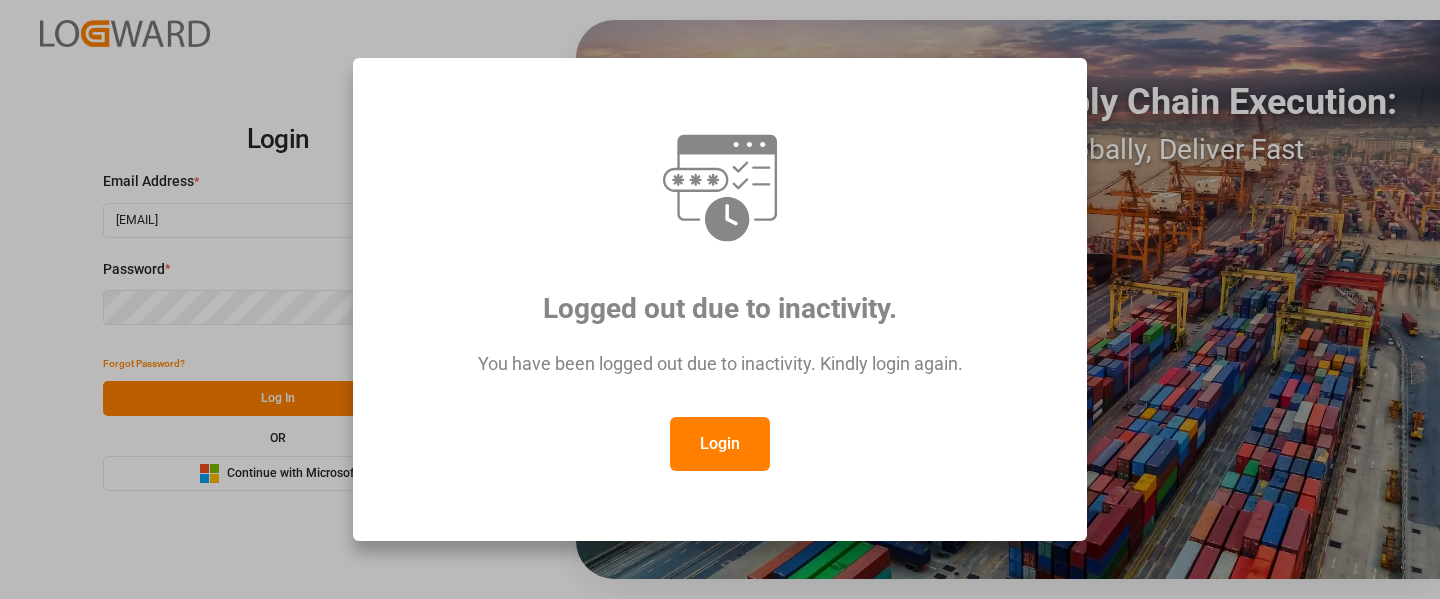click on "Logged out due to inactivity. You have been logged out due to inactivity. Kindly login again. Login" at bounding box center (720, 299) 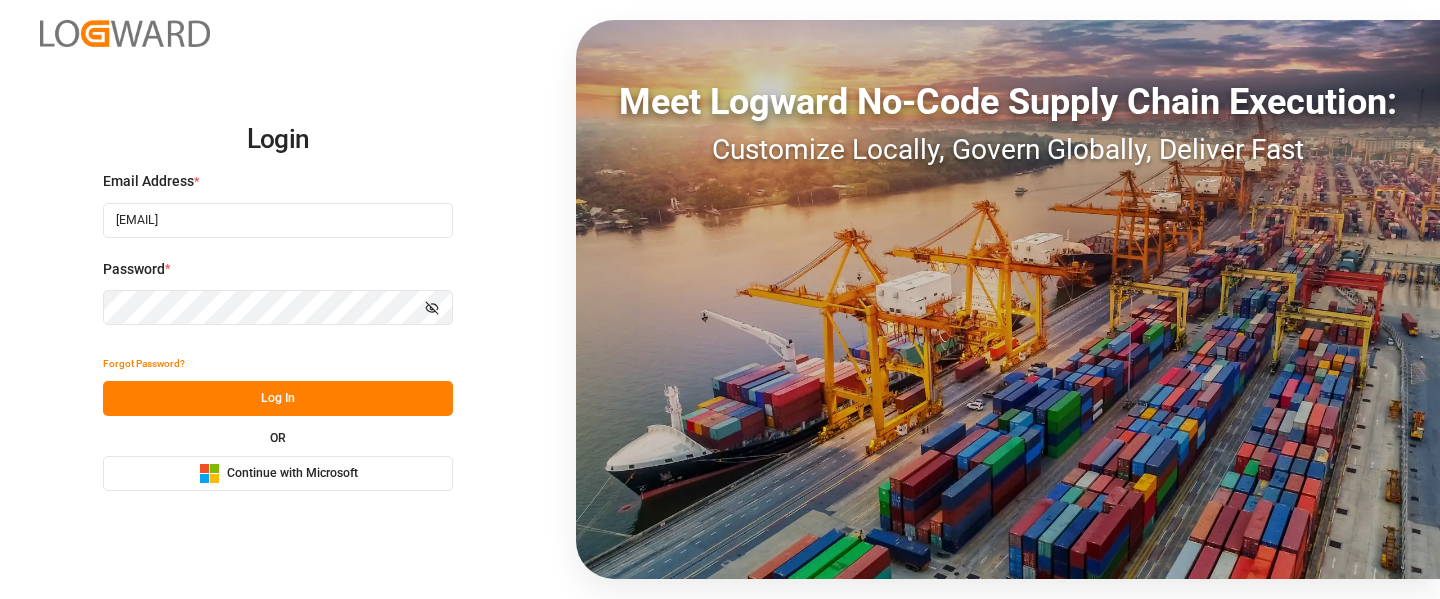 click on "Meet Logward No-Code Supply Chain Execution: Customize Locally, Govern Globally, Deliver Fast" at bounding box center (1008, 299) 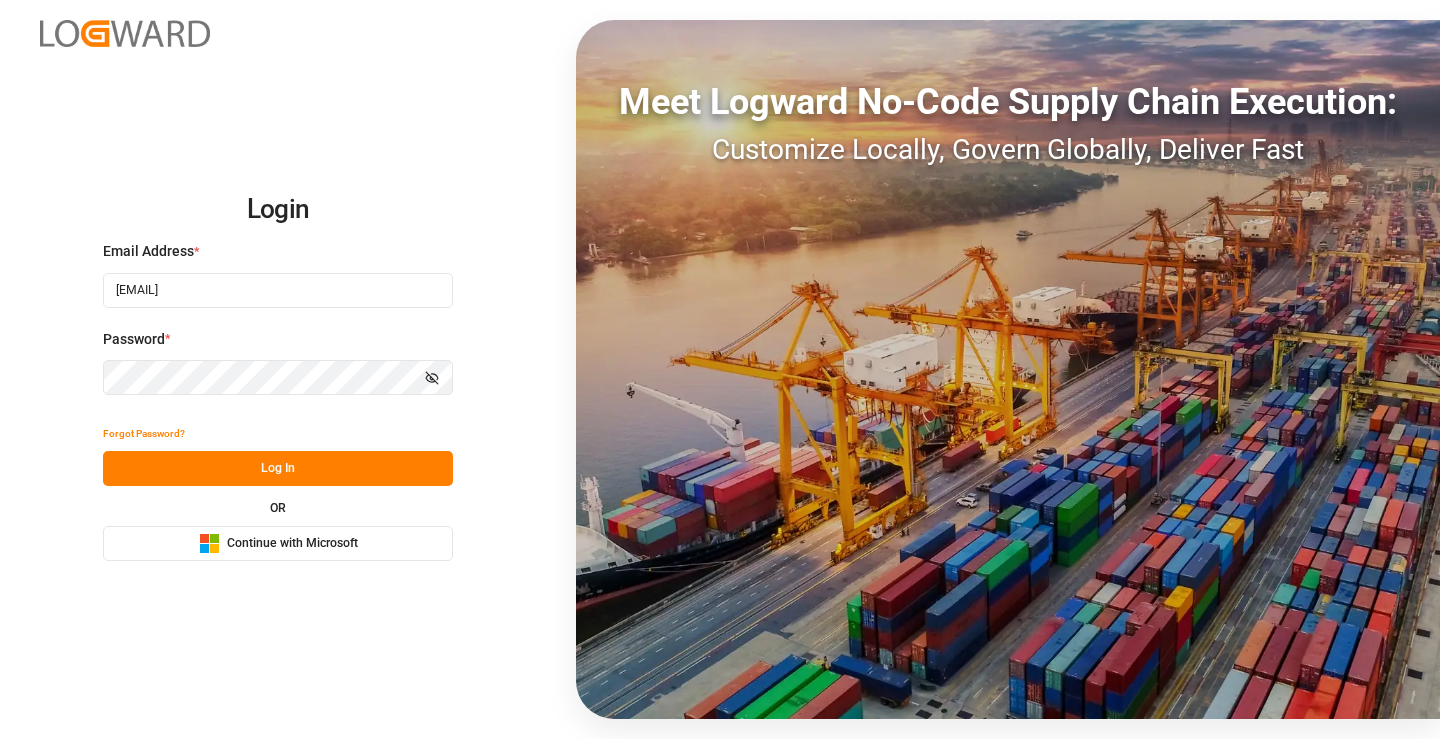 click on "Log In" at bounding box center [278, 468] 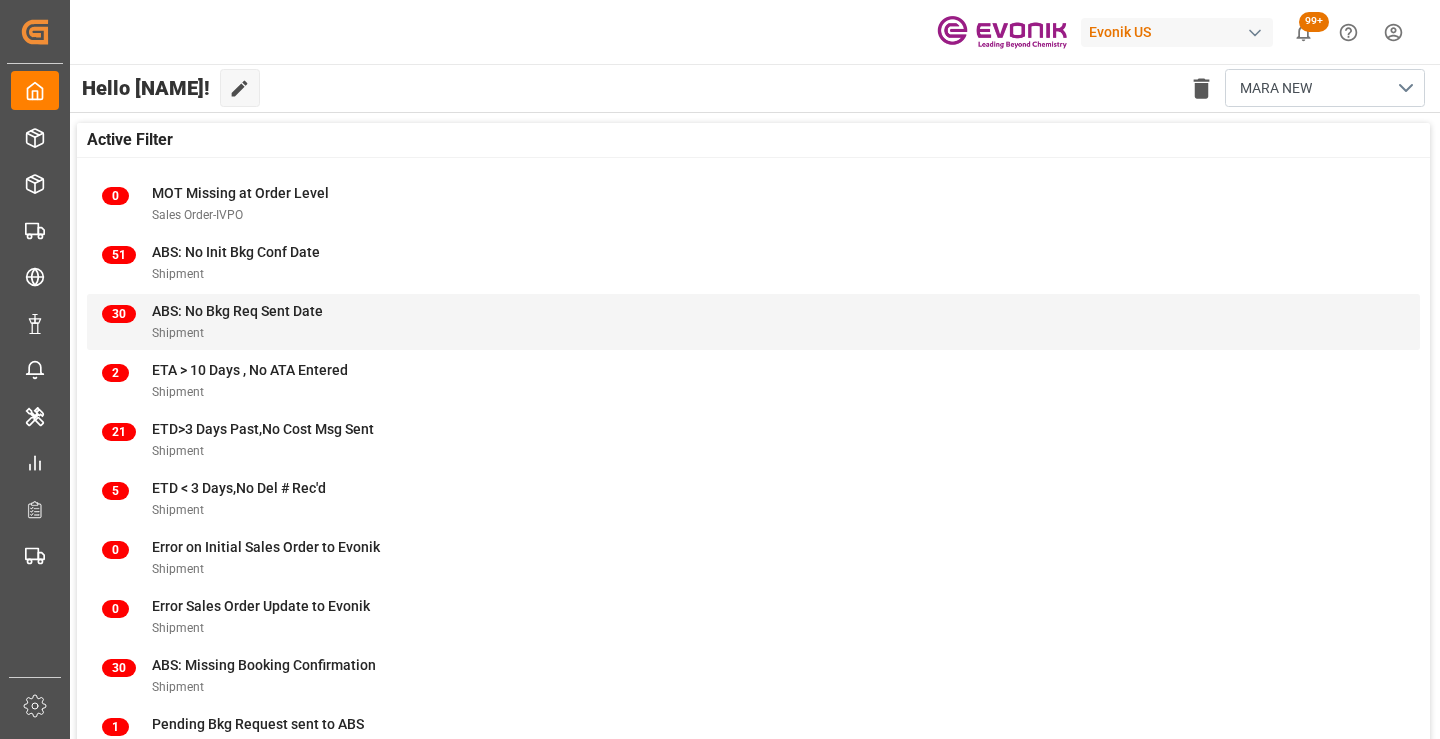 click on "ABS: No Bkg Req Sent Date" at bounding box center (237, 311) 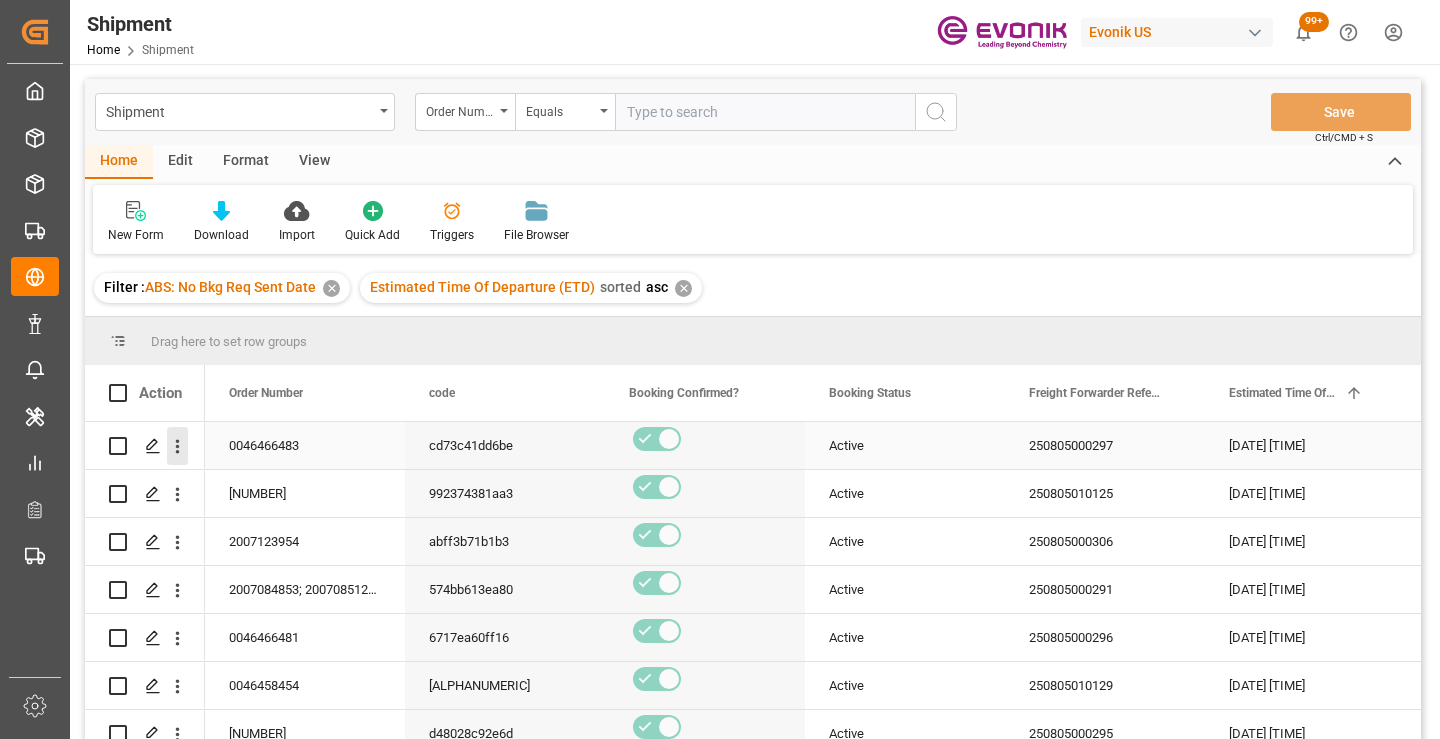 click 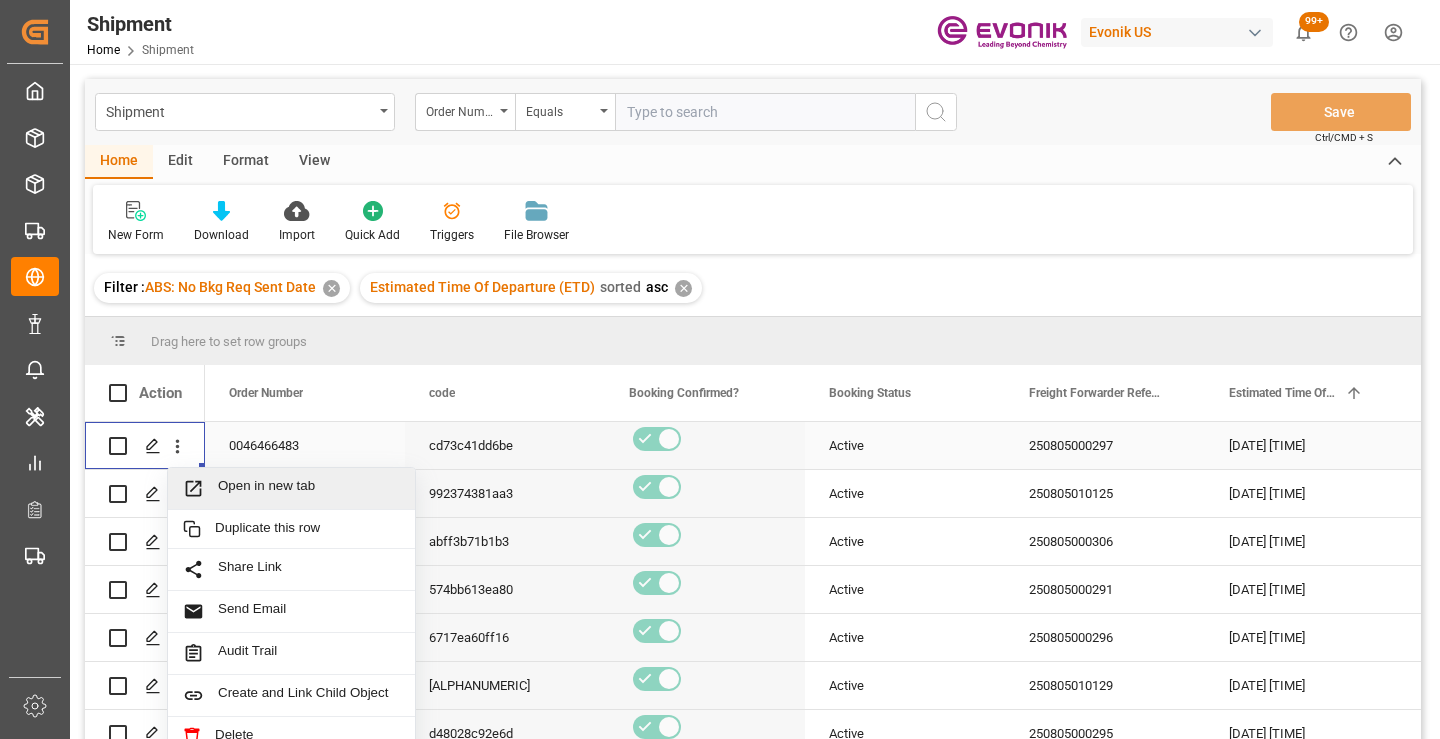 click on "Open in new tab" at bounding box center (291, 489) 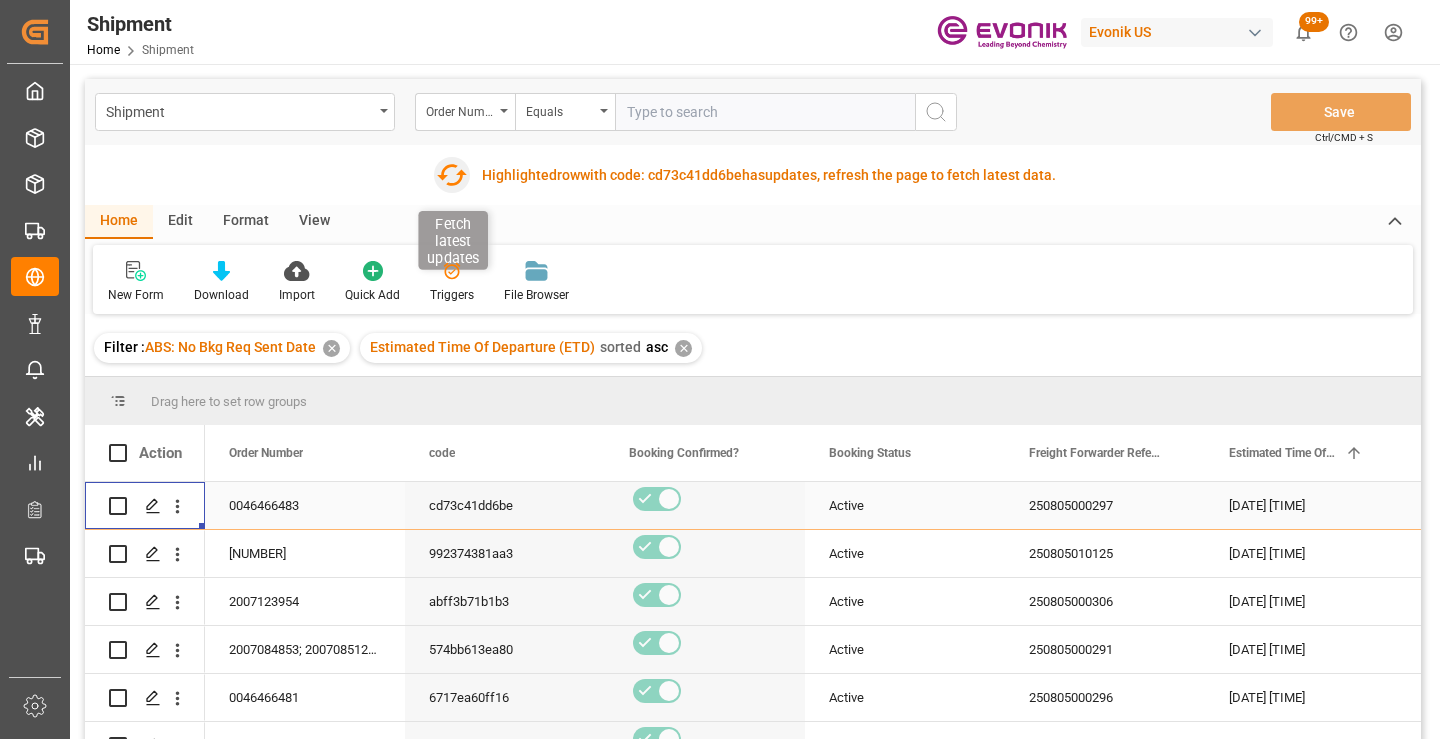 click 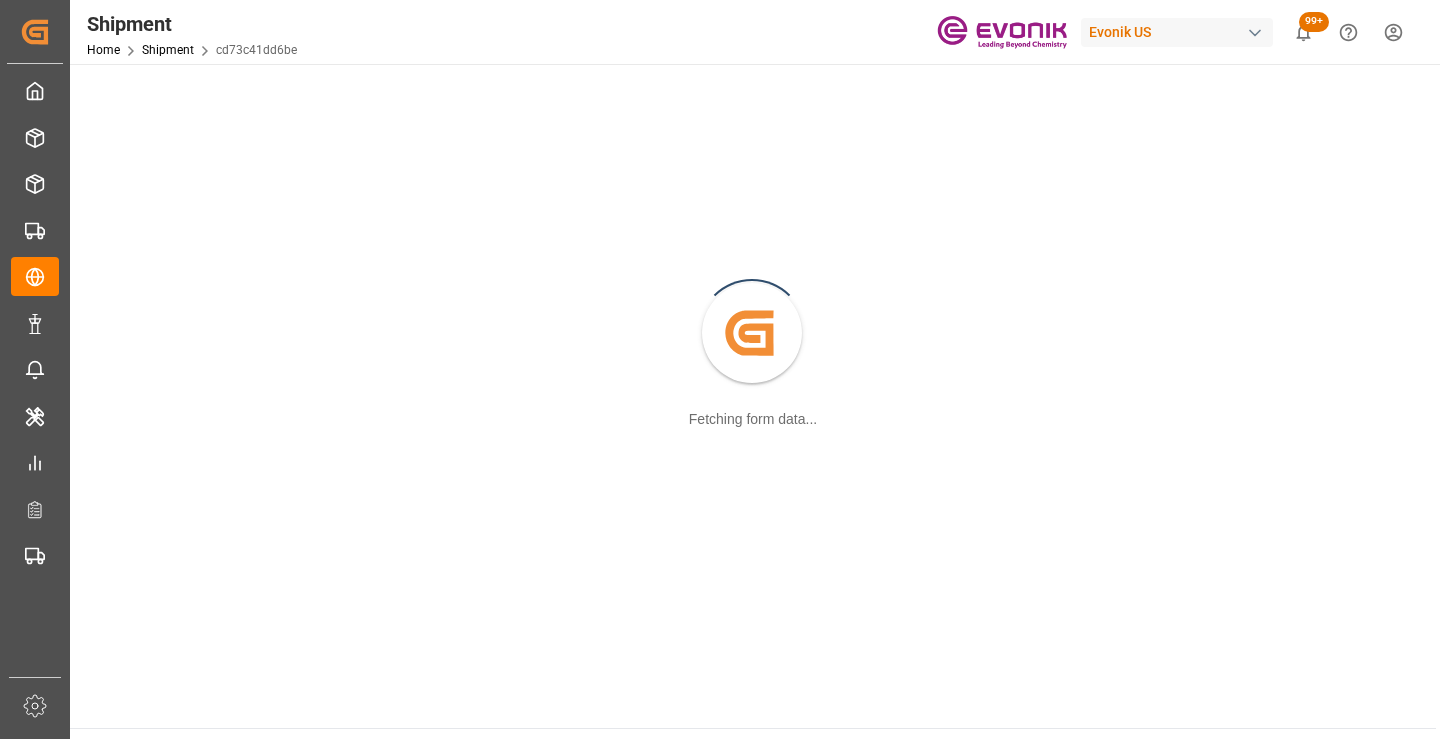scroll, scrollTop: 0, scrollLeft: 0, axis: both 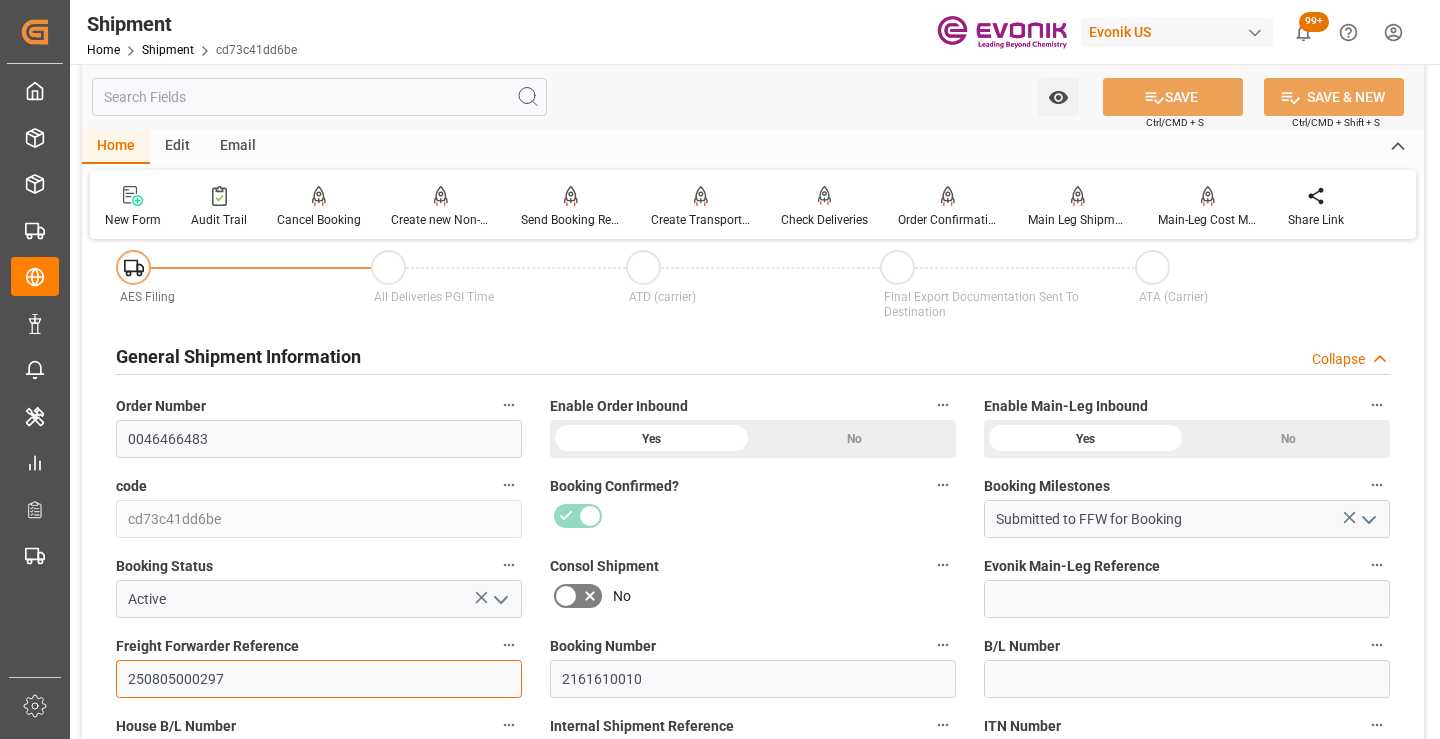 click on "250805000297" at bounding box center (319, 679) 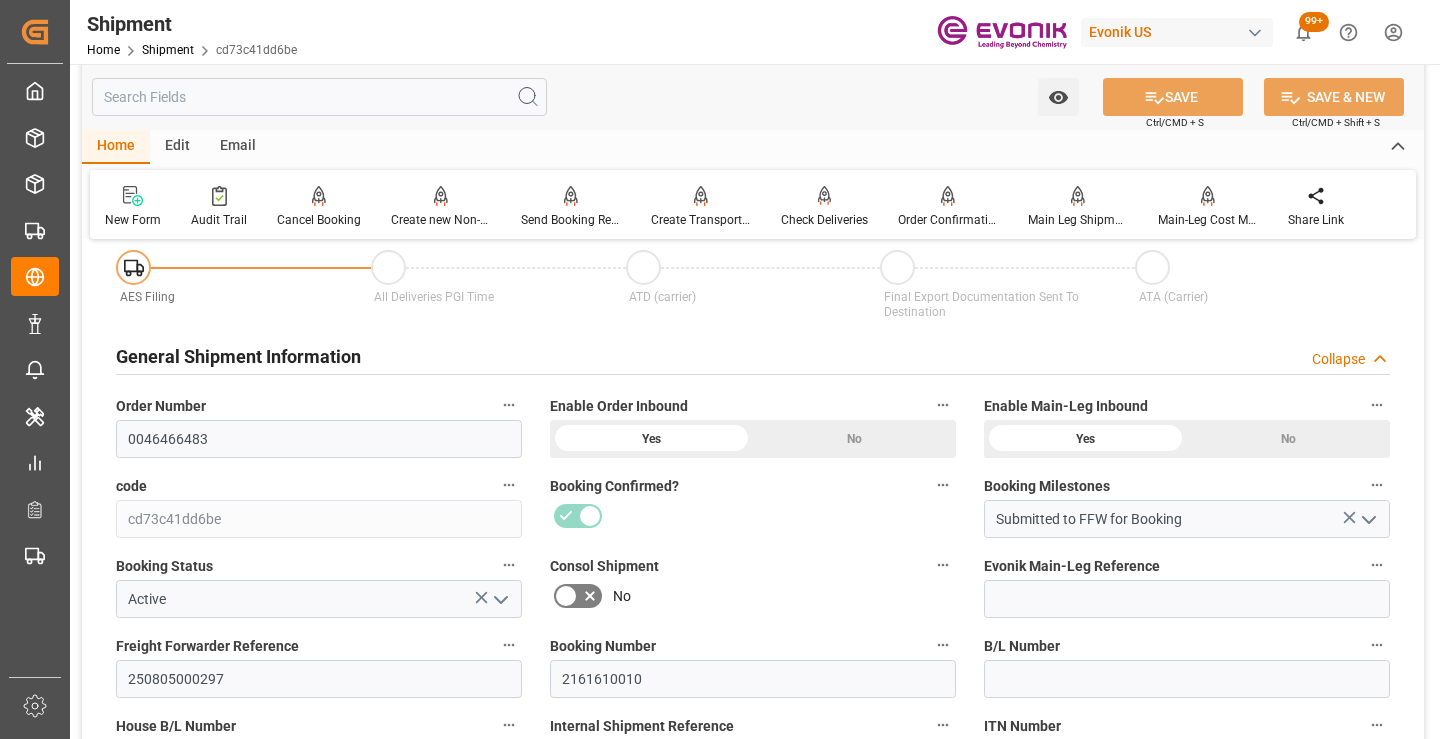 click at bounding box center [319, 97] 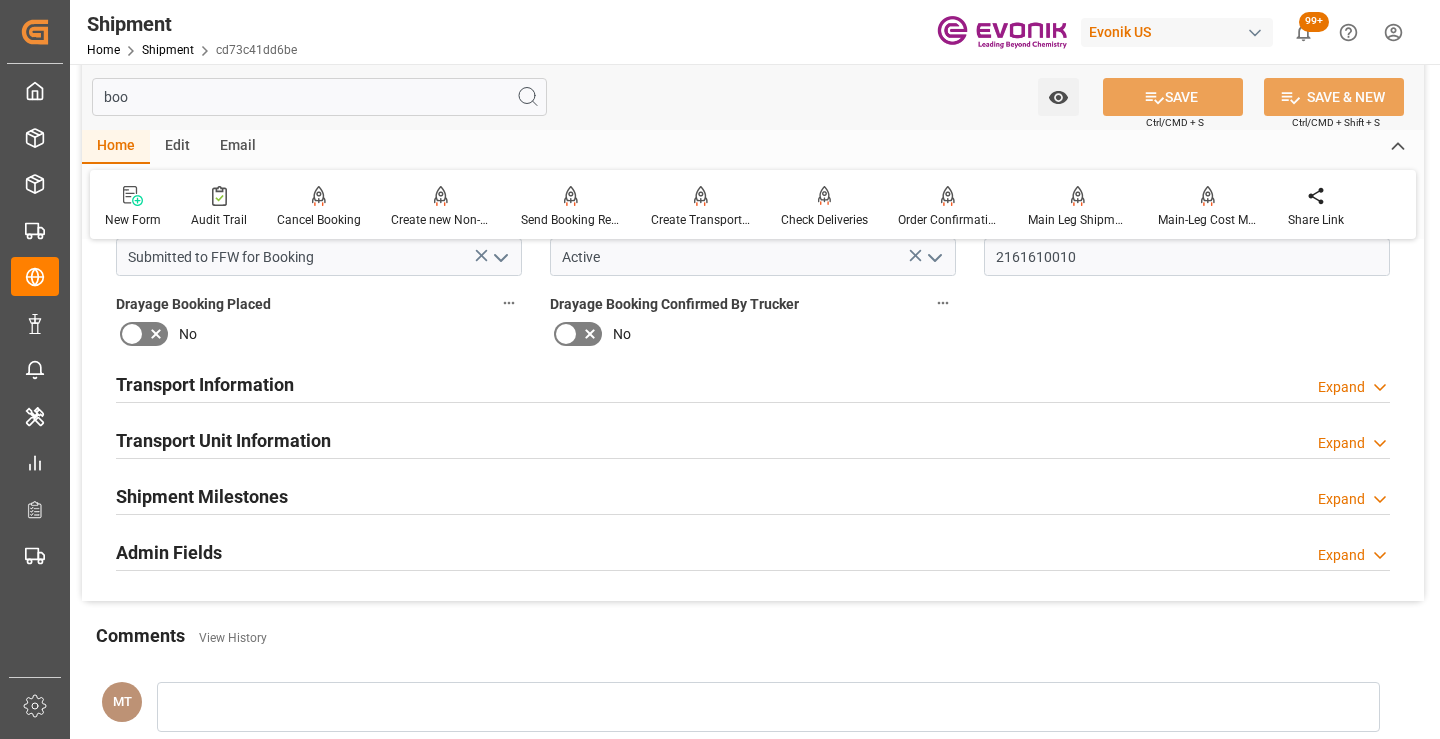 scroll, scrollTop: 0, scrollLeft: 0, axis: both 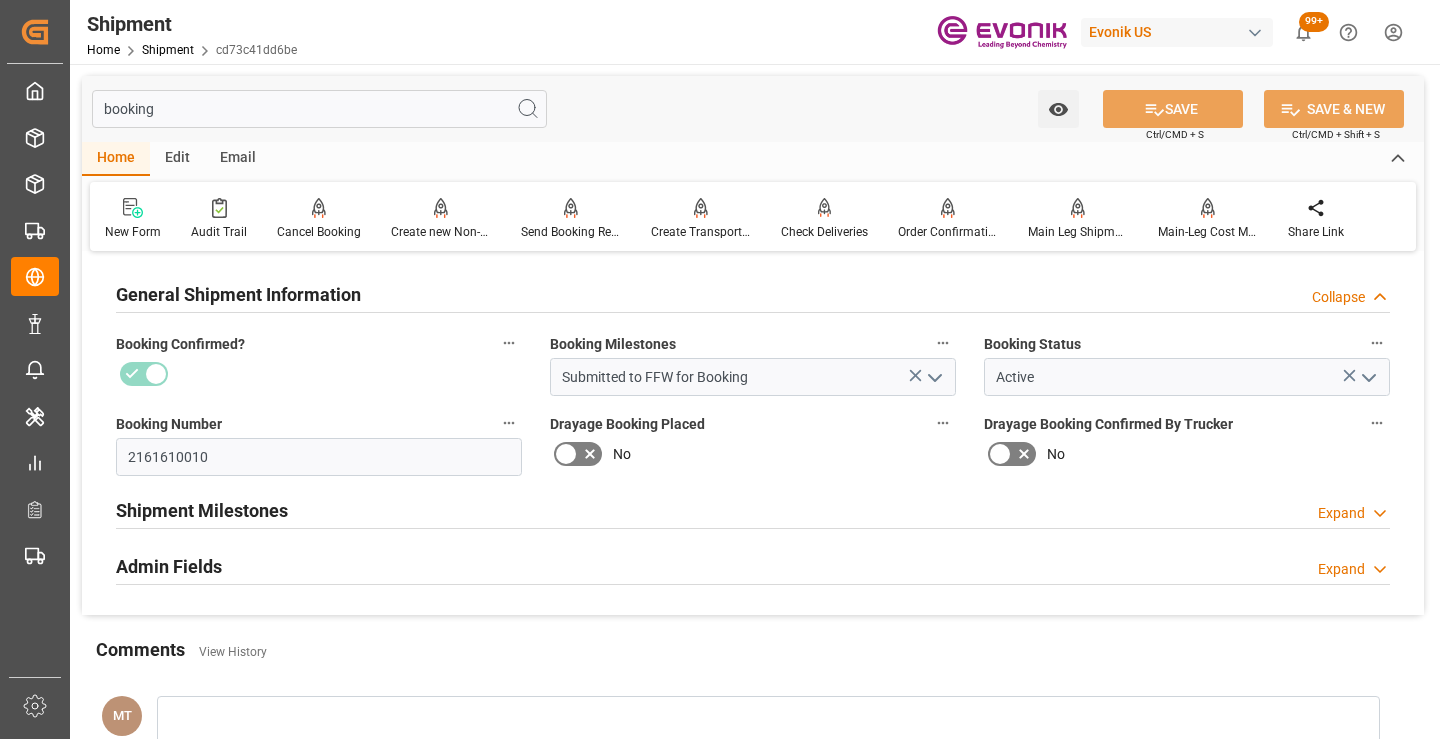type on "booking" 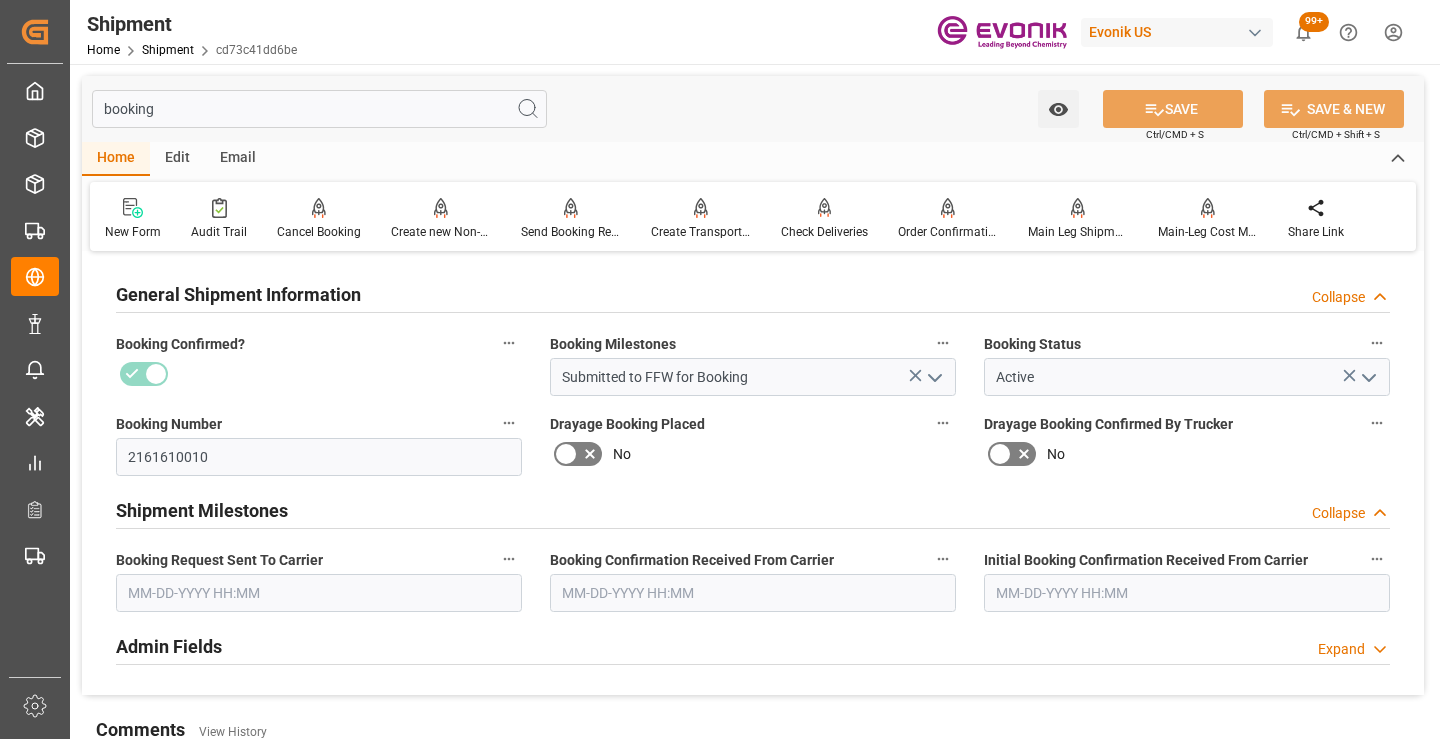 click at bounding box center (319, 593) 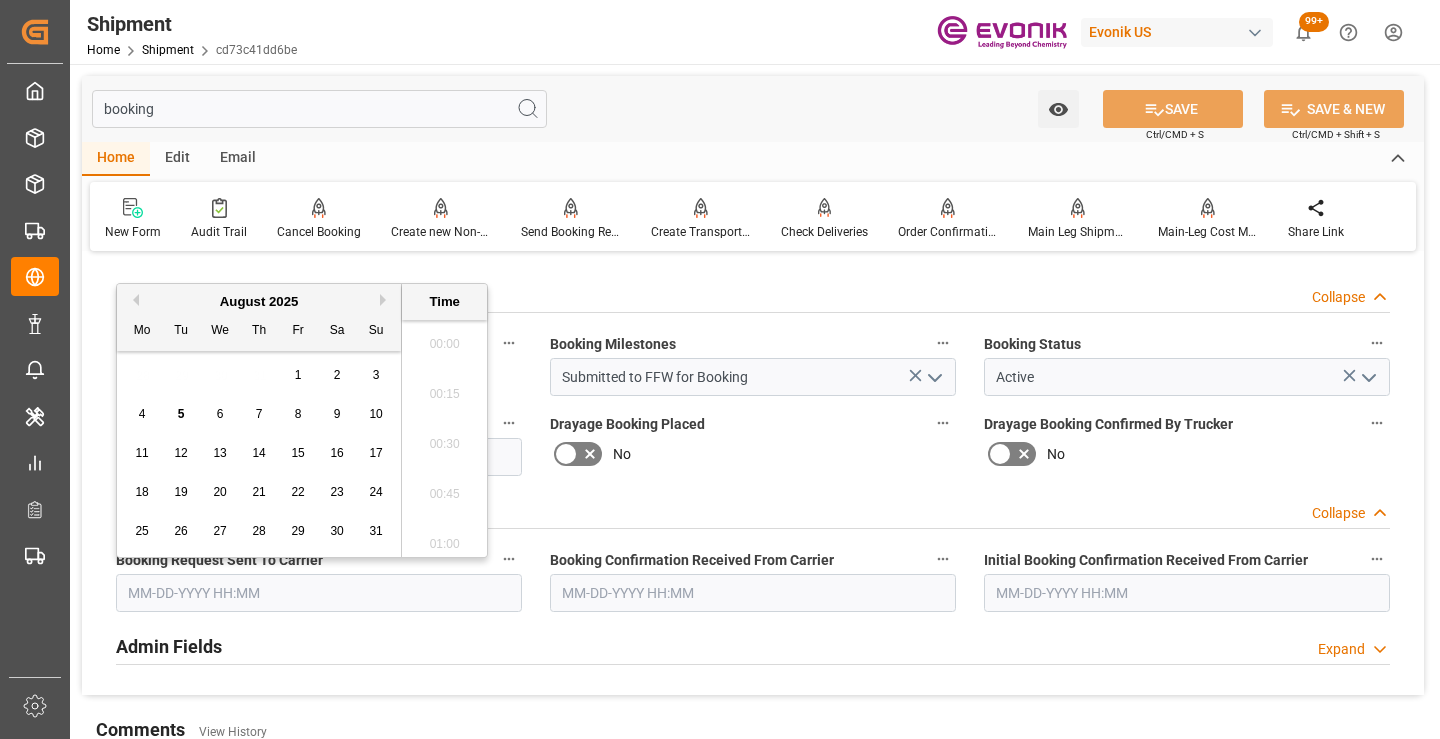 scroll, scrollTop: 3207, scrollLeft: 0, axis: vertical 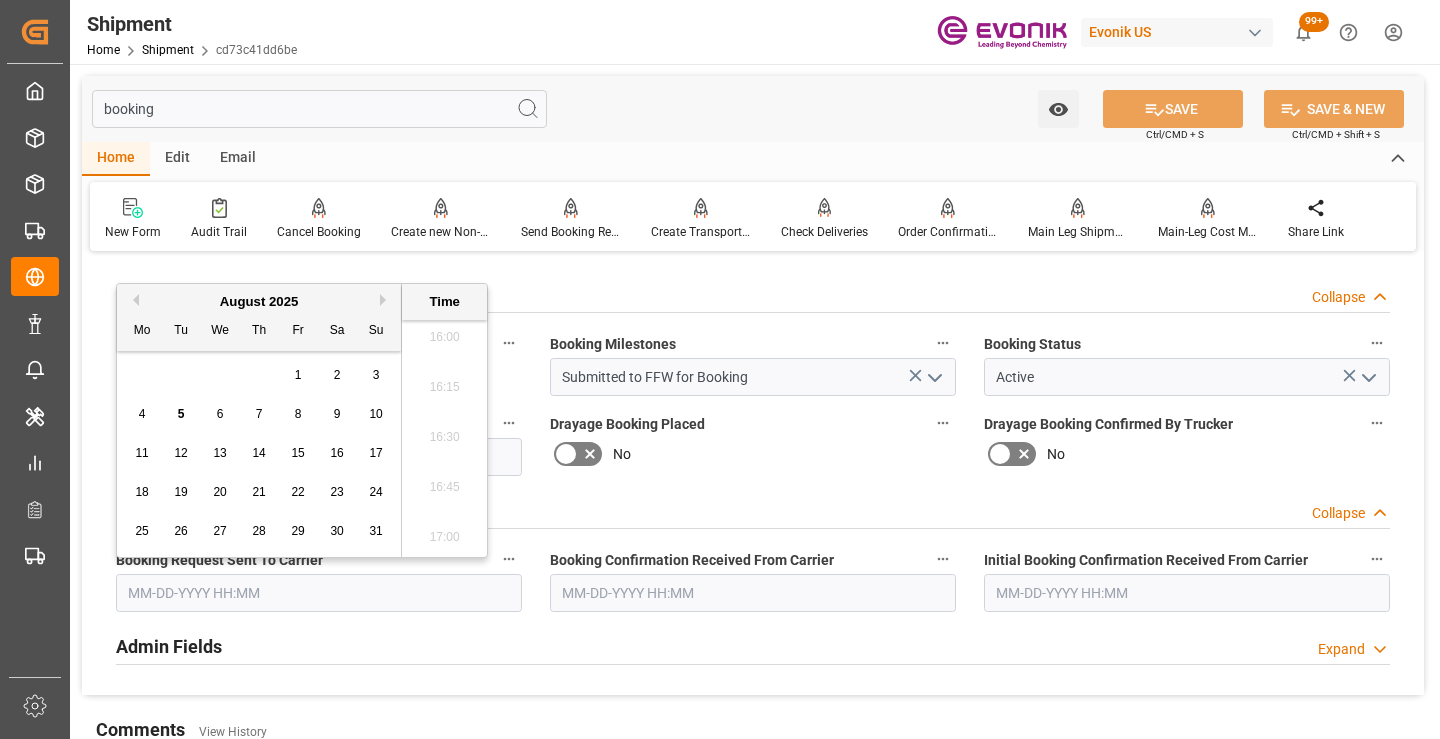 click on "4" at bounding box center [142, 414] 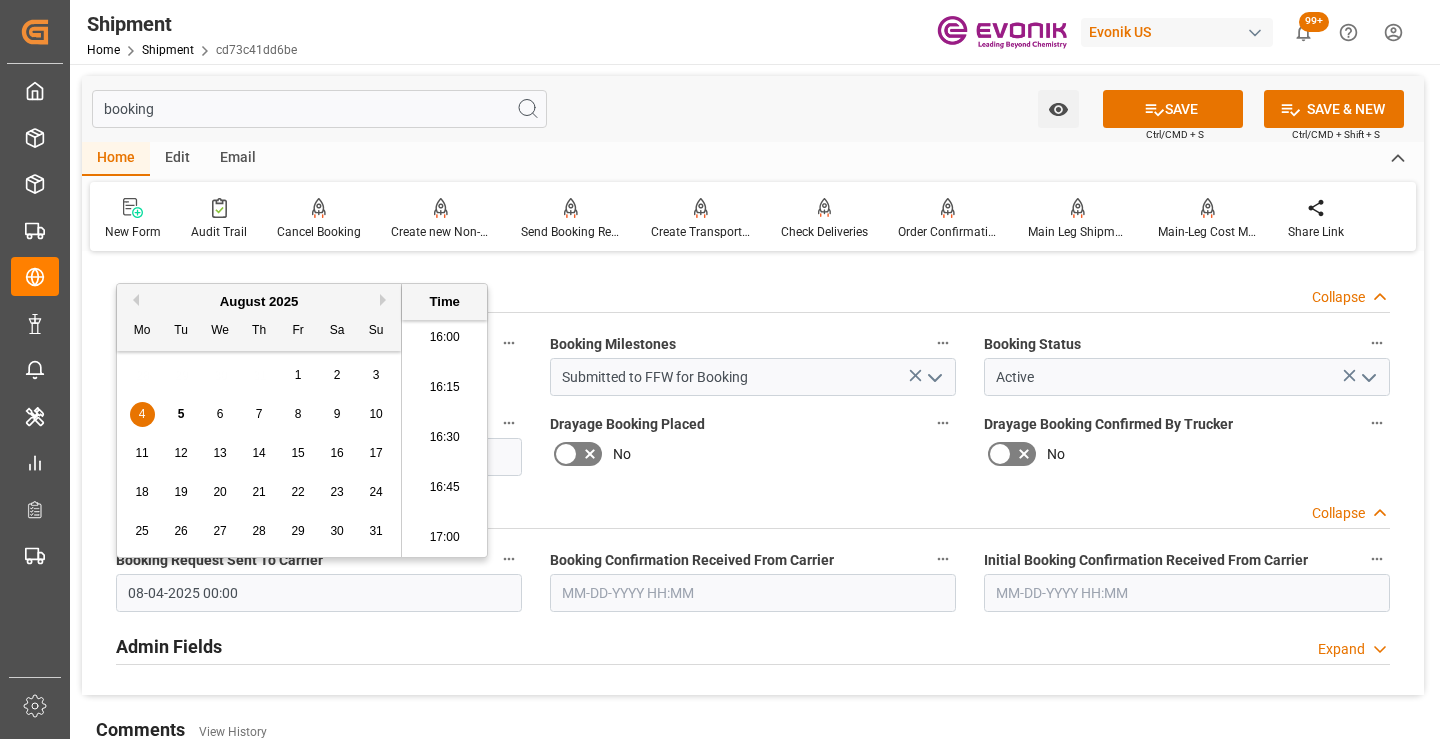 click at bounding box center [753, 593] 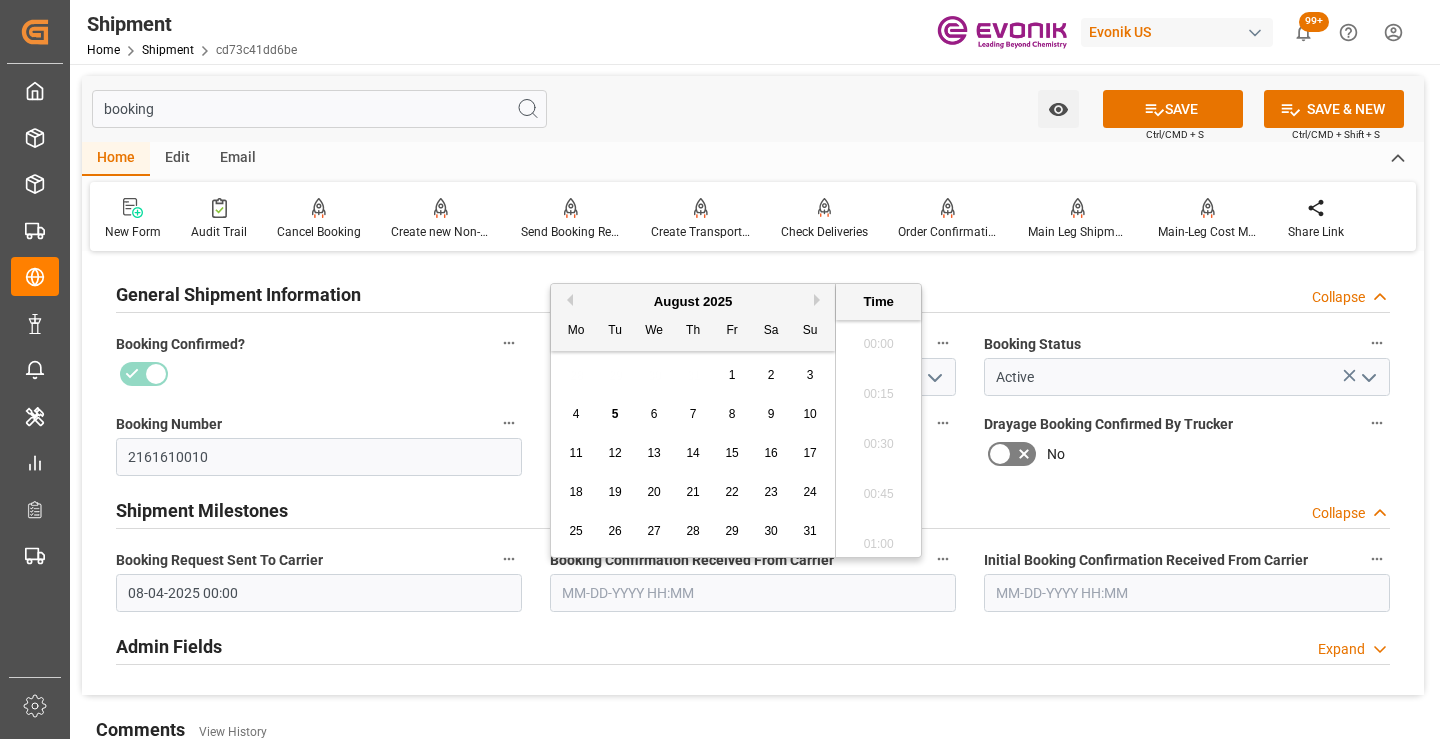 scroll, scrollTop: 3207, scrollLeft: 0, axis: vertical 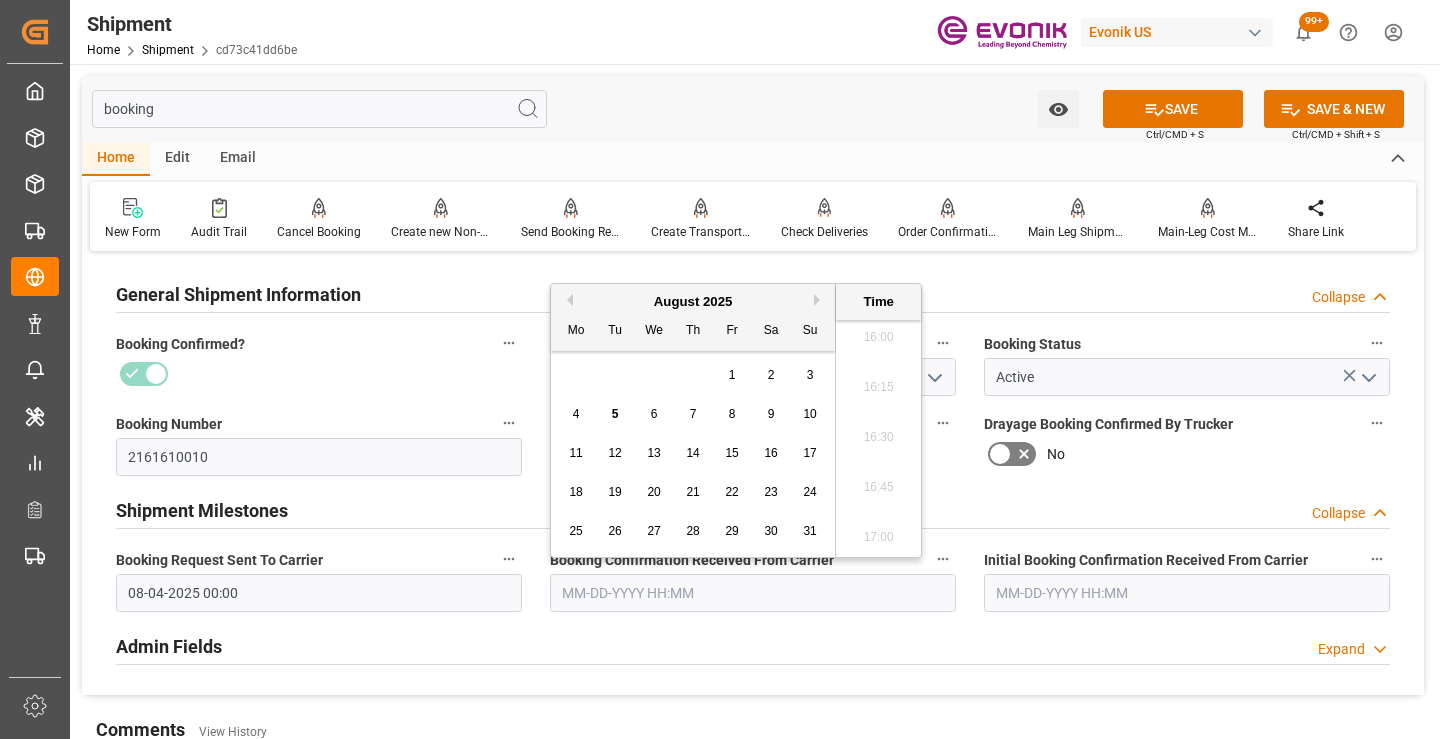 click on "5" at bounding box center (615, 414) 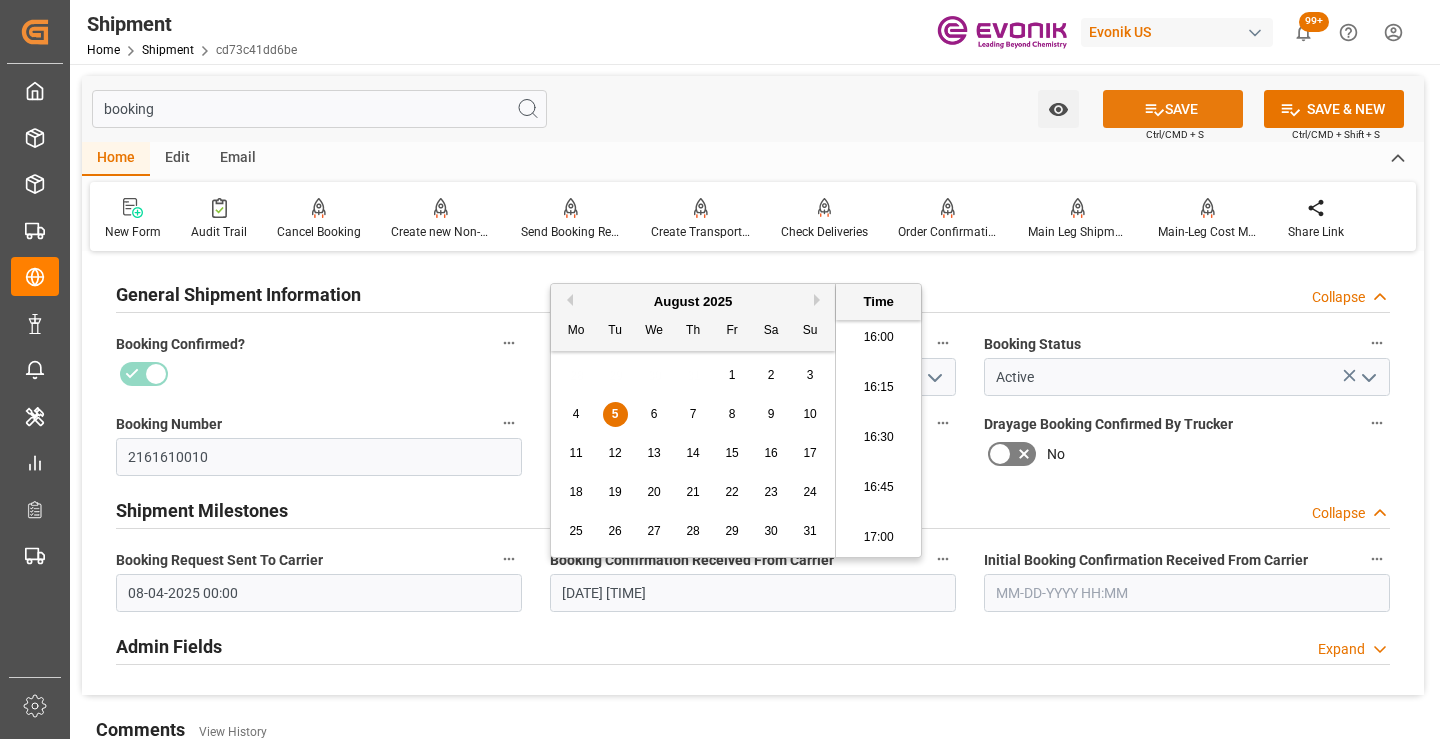 click on "SAVE" at bounding box center [1173, 109] 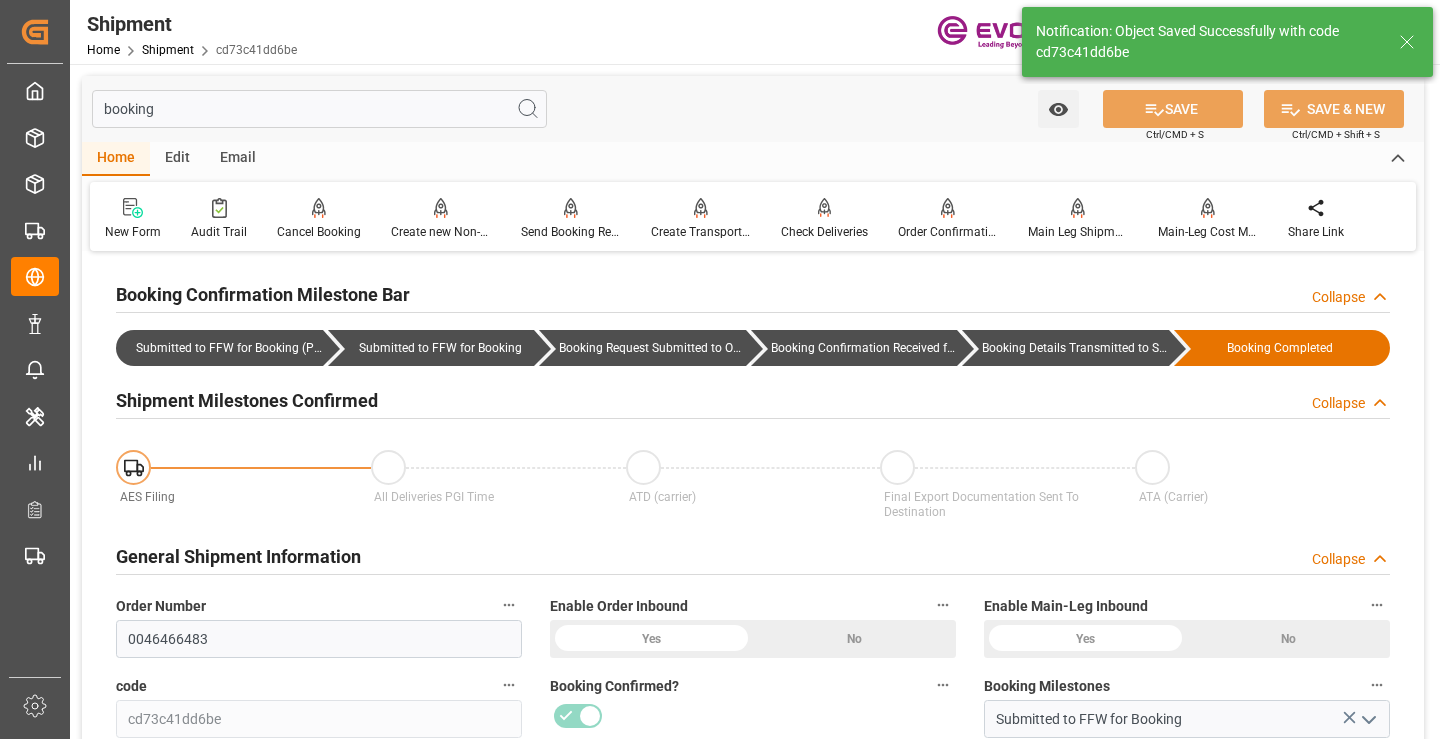 type on "Booking Details Transmitted to SAP" 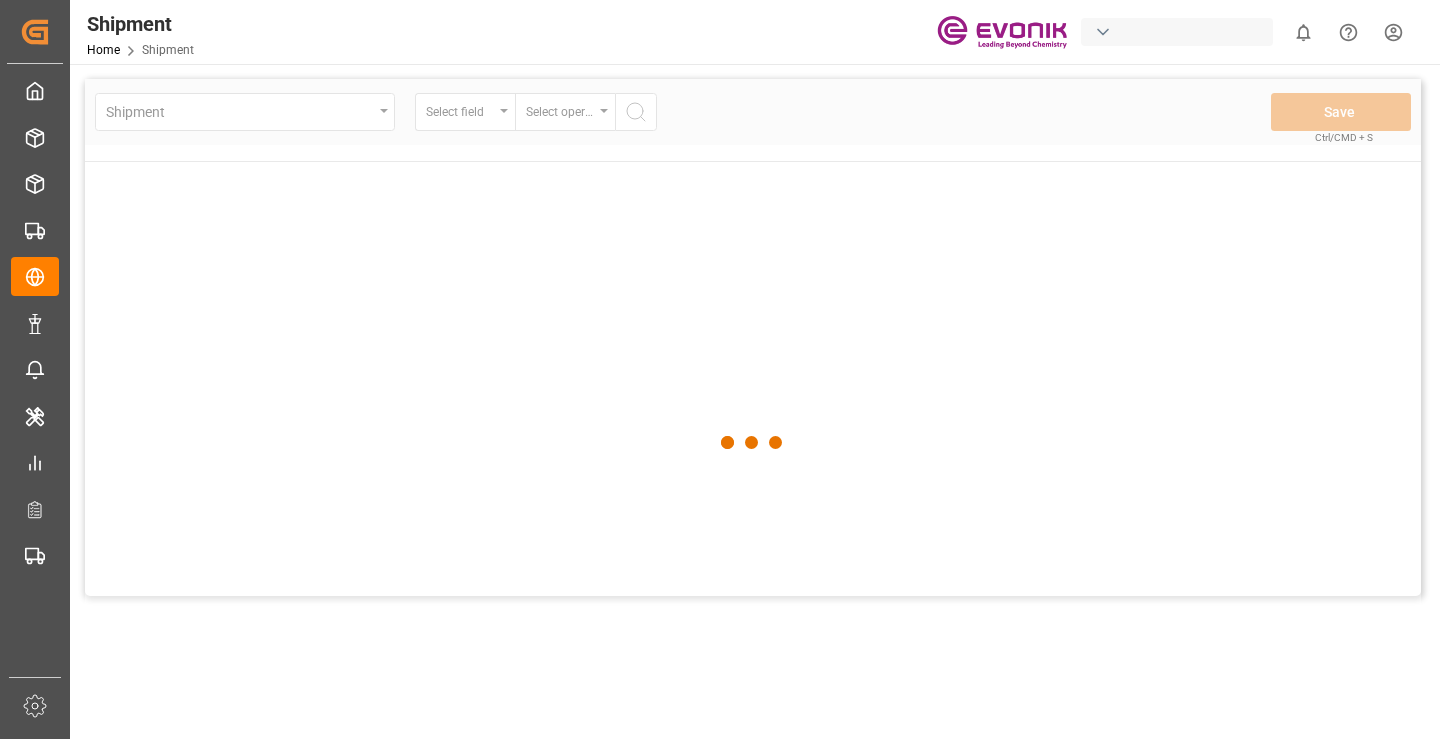 scroll, scrollTop: 0, scrollLeft: 0, axis: both 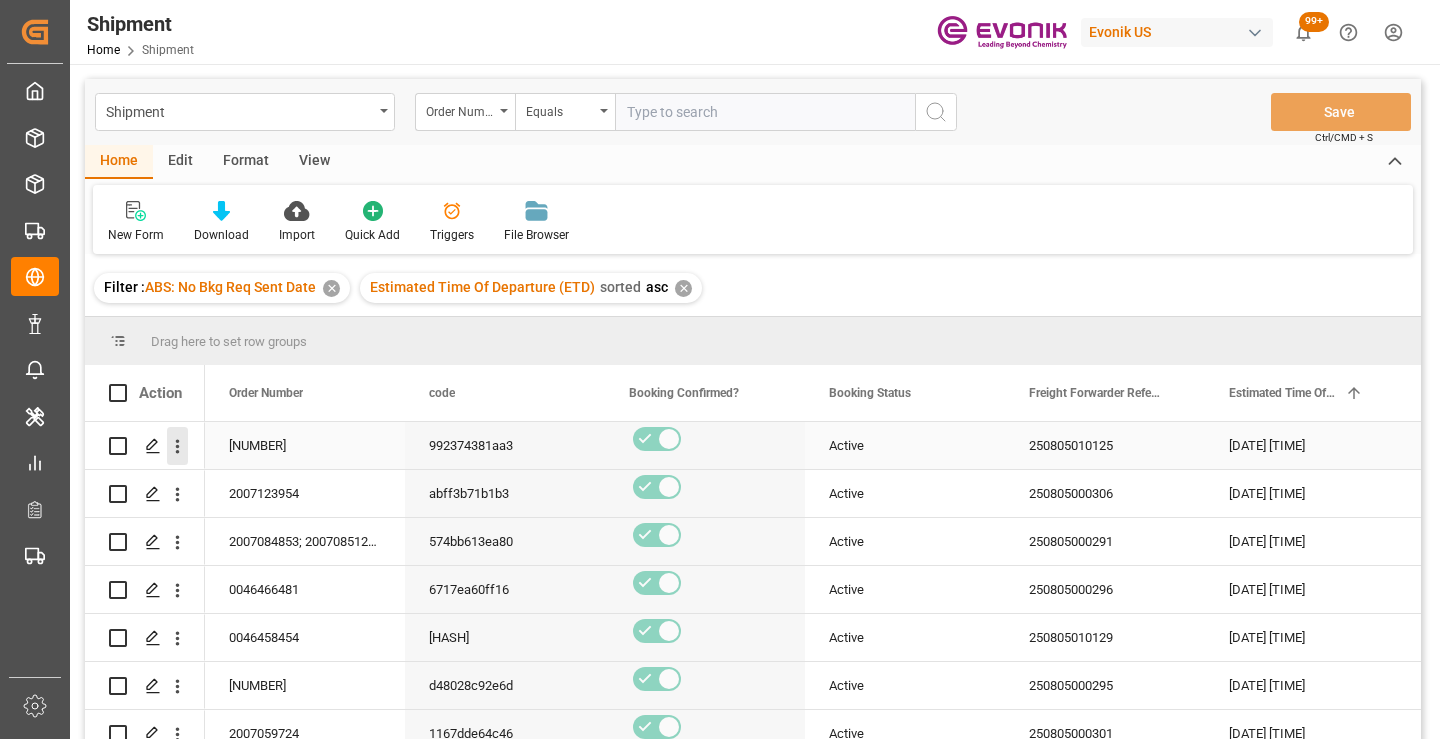 click 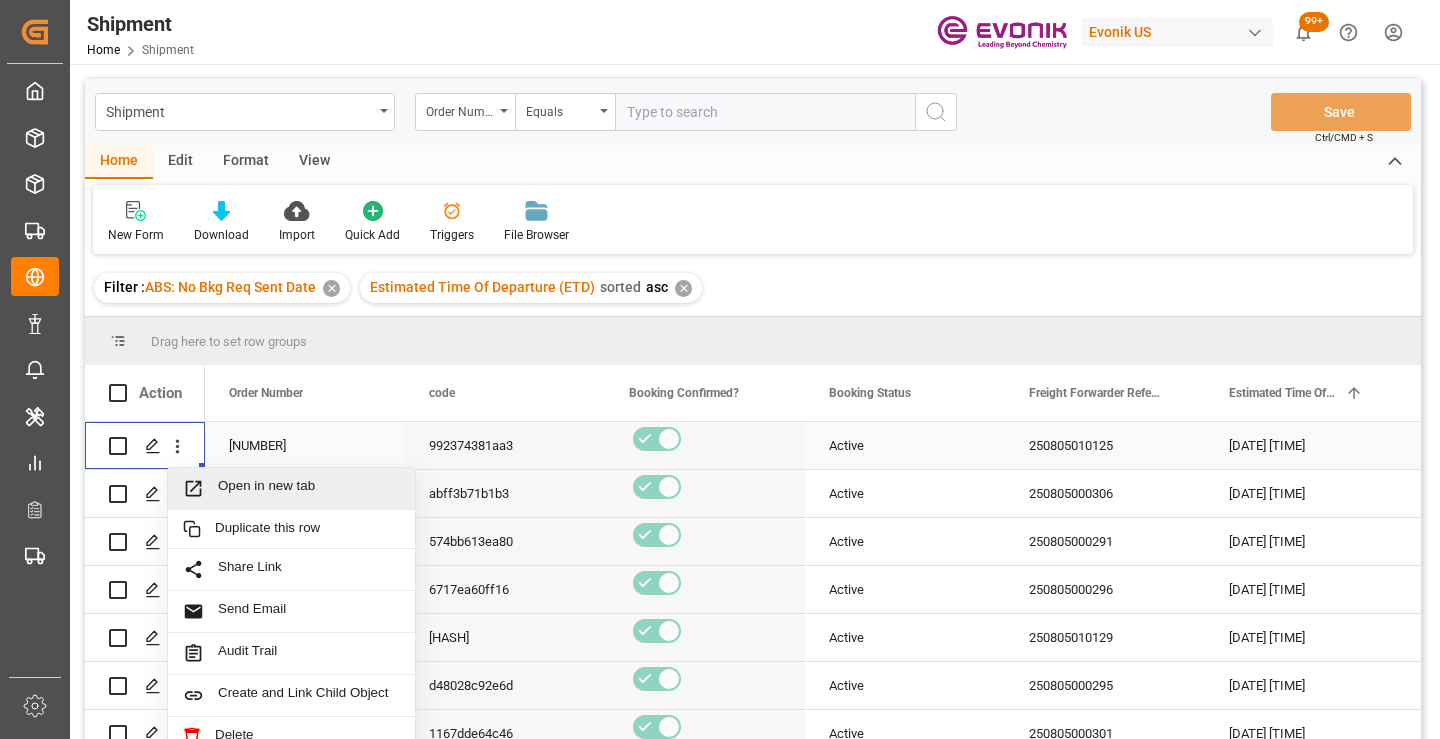 click on "Open in new tab" at bounding box center [309, 488] 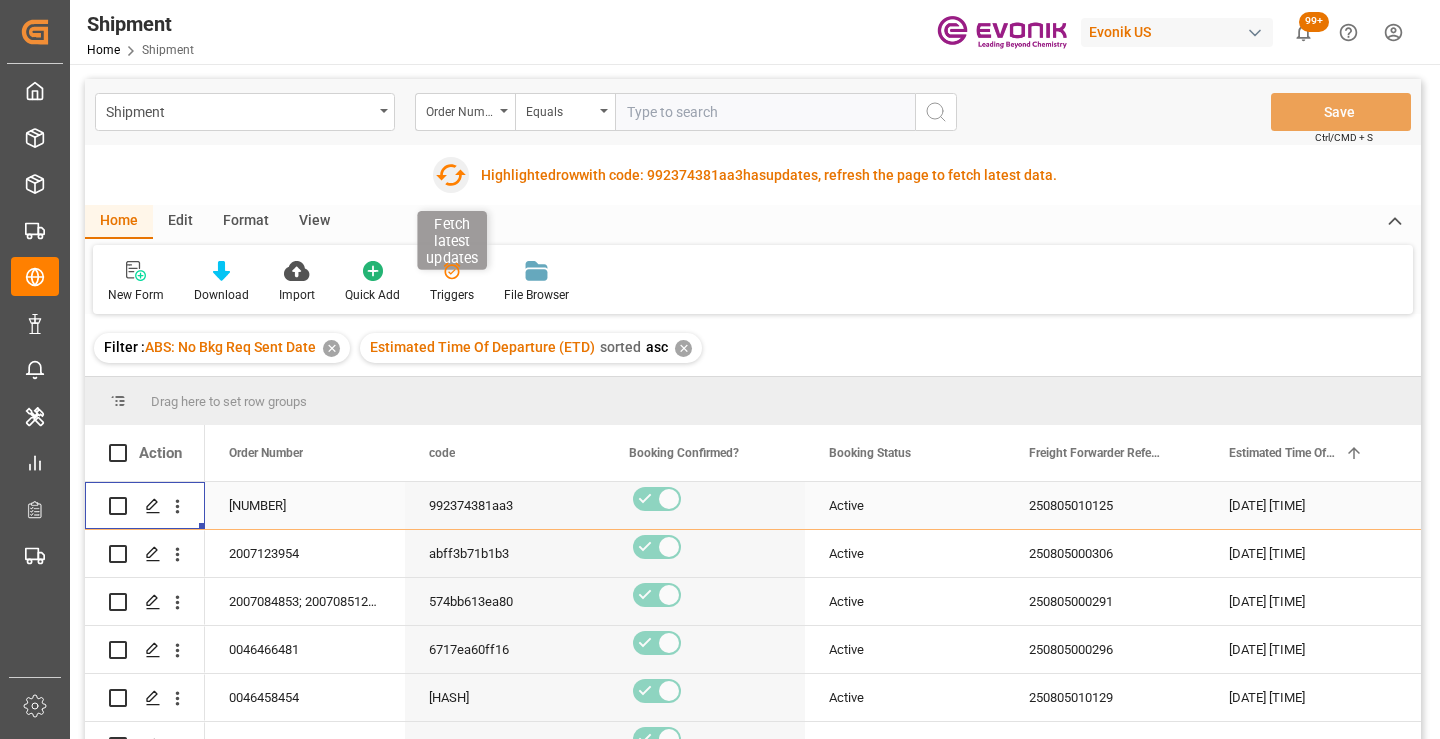 click 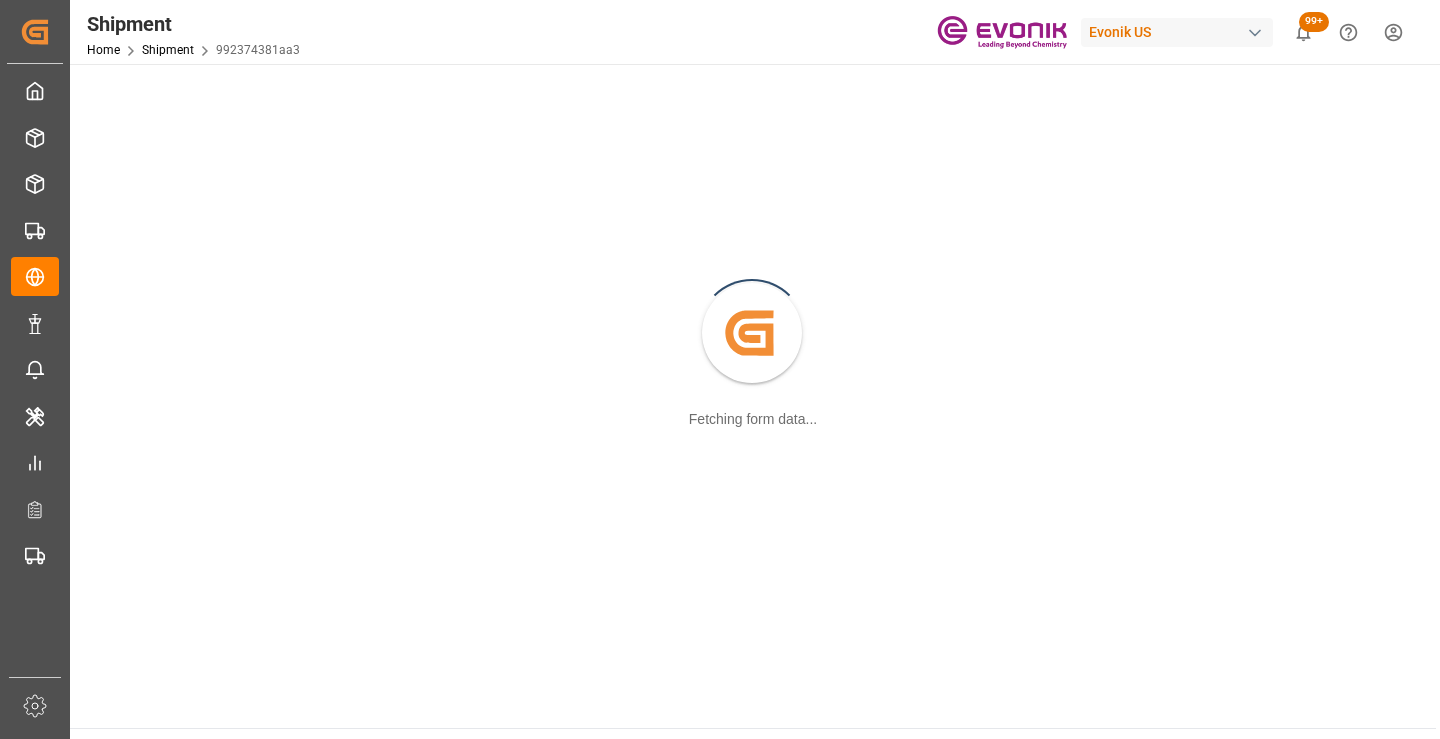 scroll, scrollTop: 0, scrollLeft: 0, axis: both 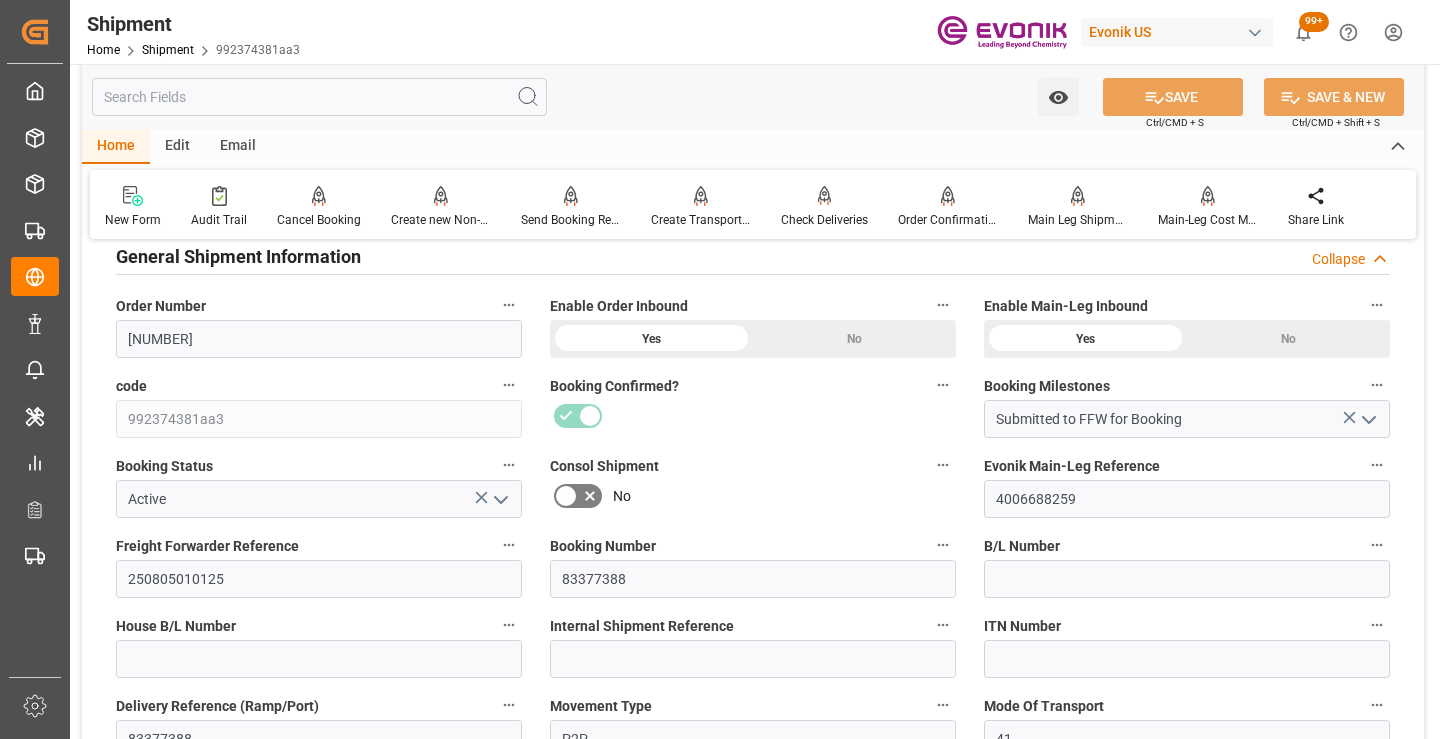 click on "House B/L Number" at bounding box center (319, 645) 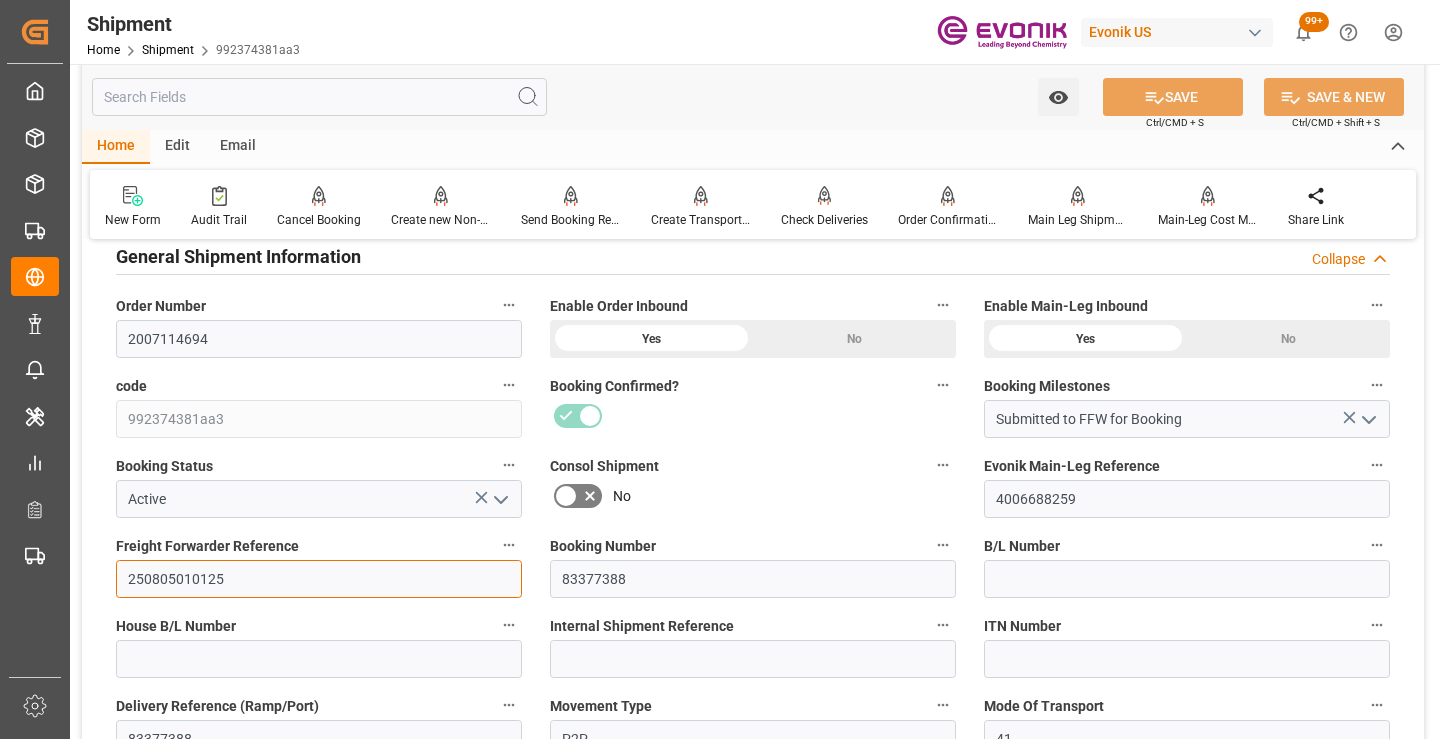 click on "250805010125" at bounding box center [319, 579] 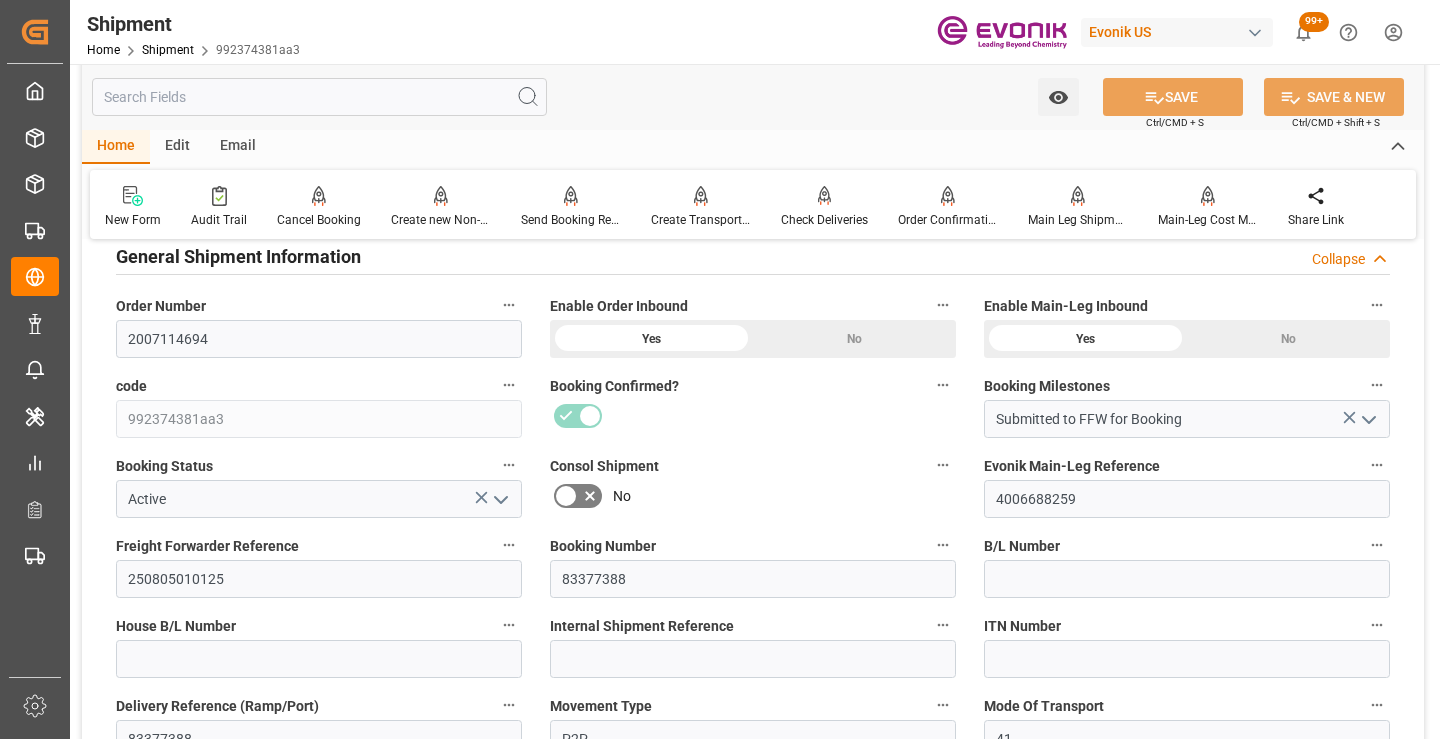 click at bounding box center [319, 97] 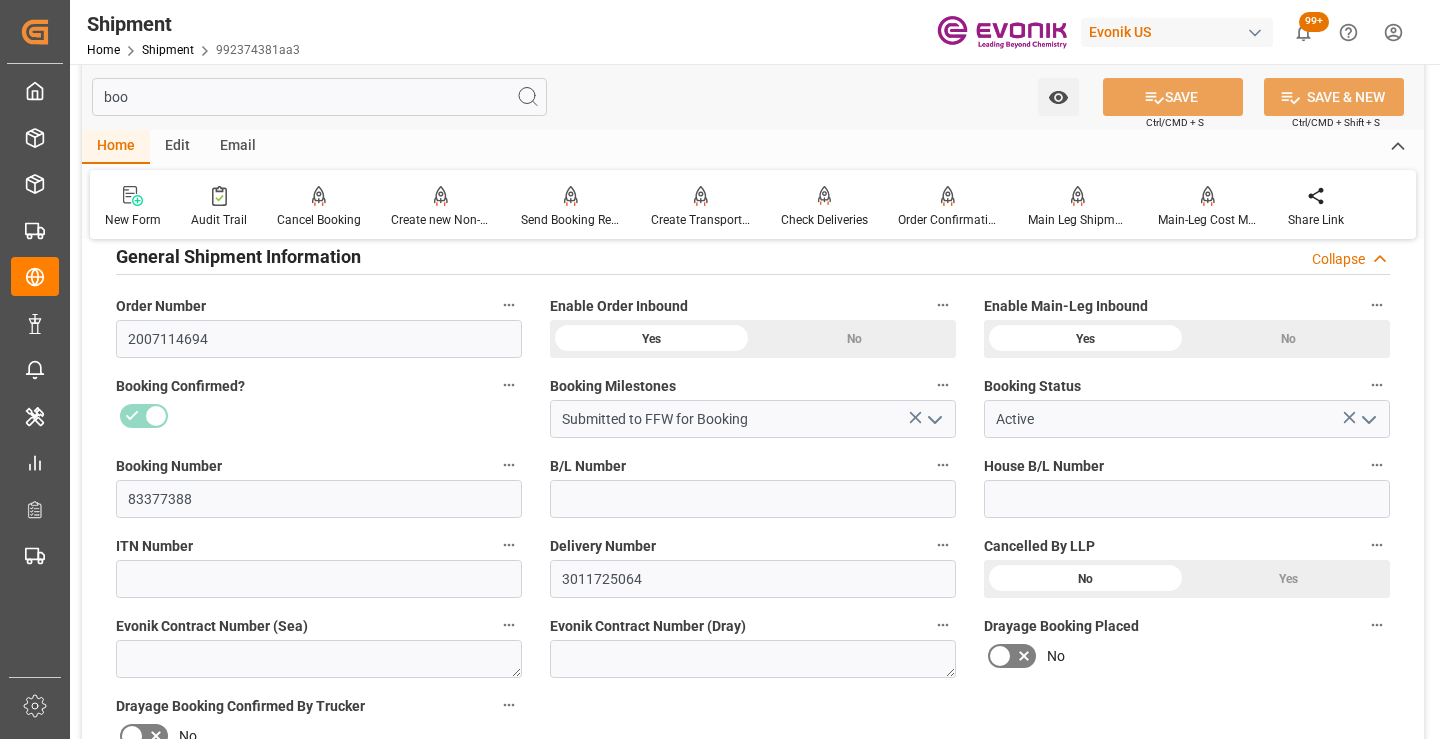 scroll, scrollTop: 40, scrollLeft: 0, axis: vertical 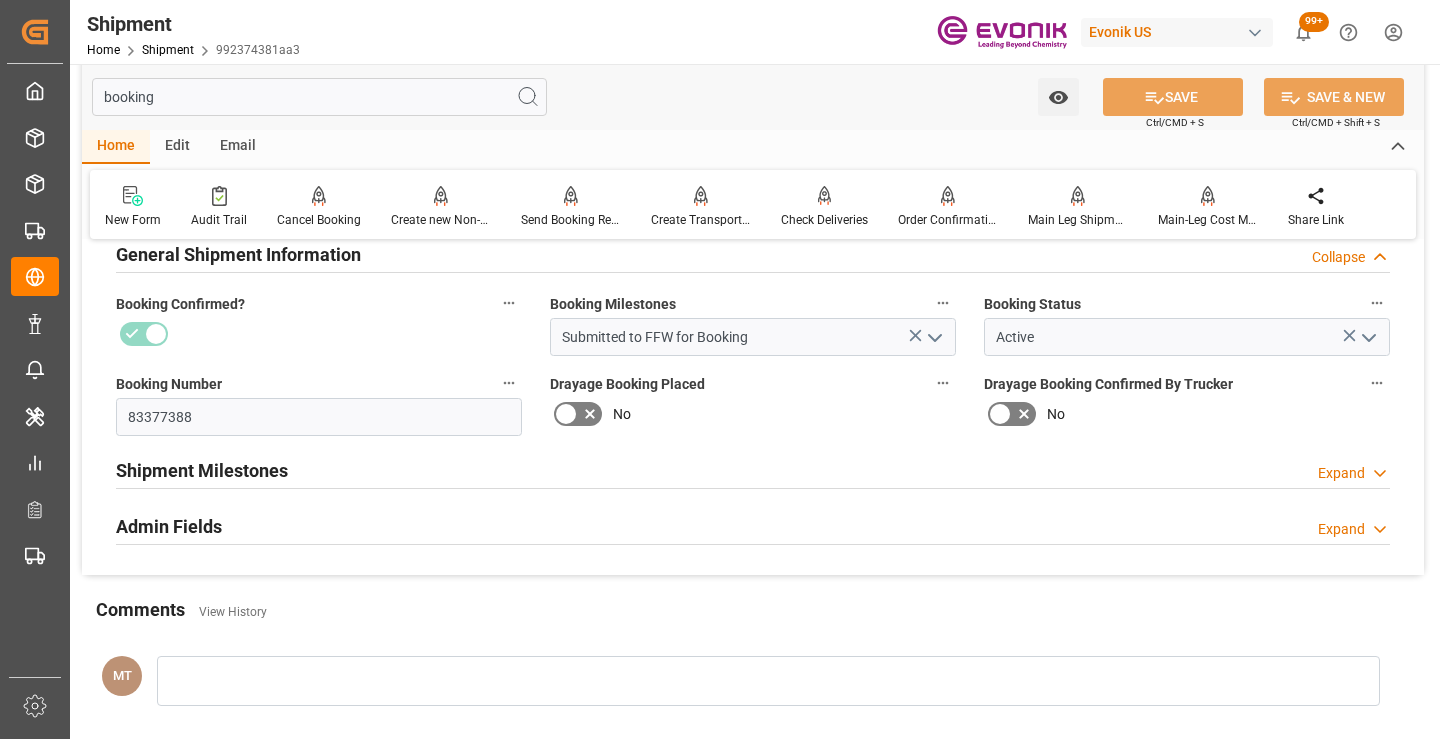 type on "booking" 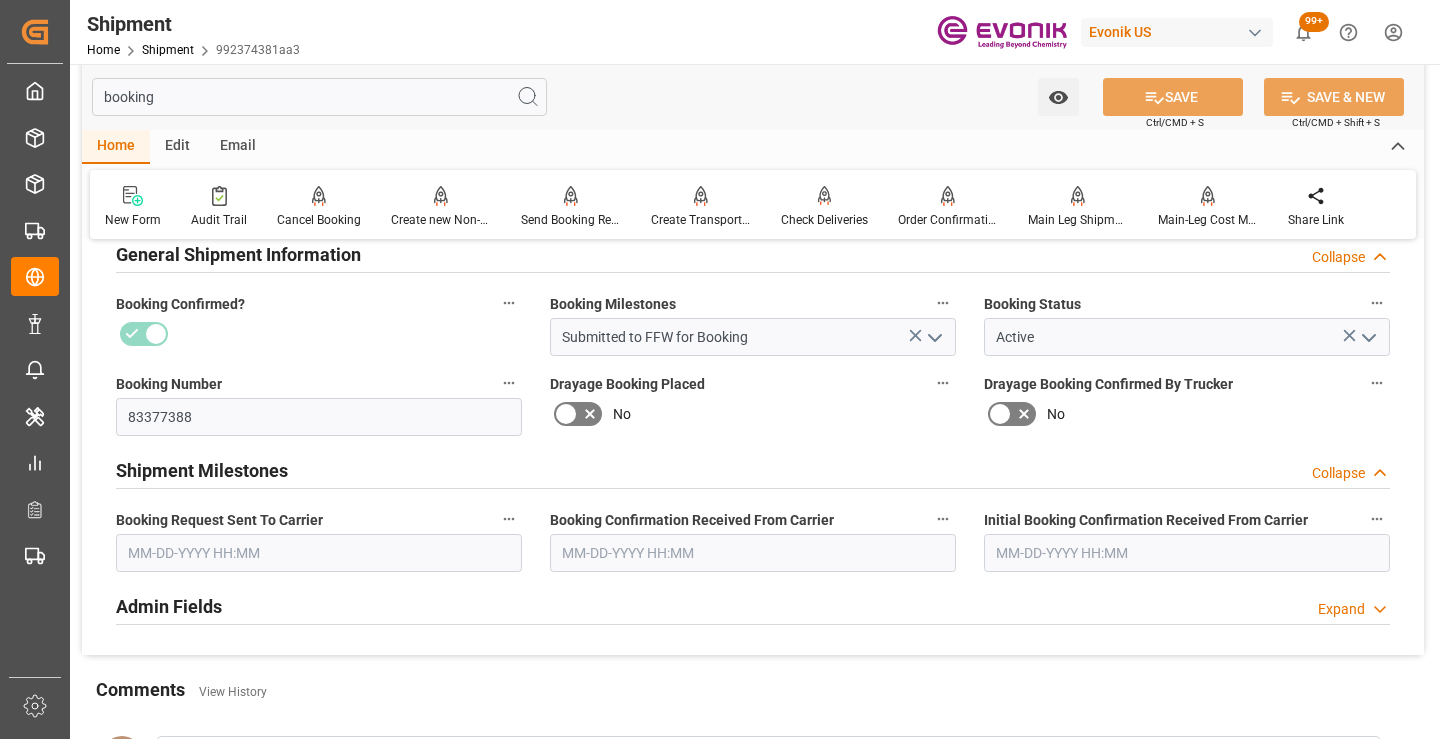 click at bounding box center [319, 553] 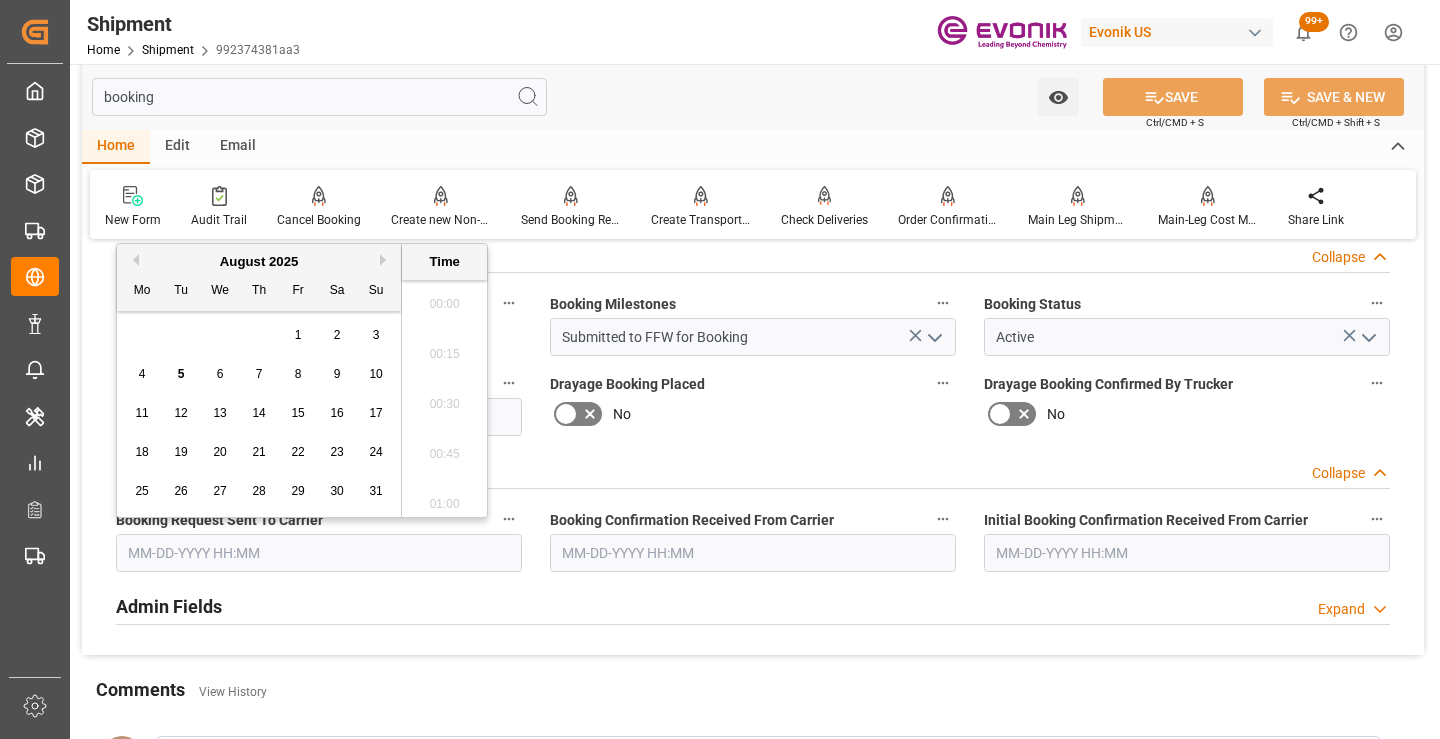 scroll, scrollTop: 3257, scrollLeft: 0, axis: vertical 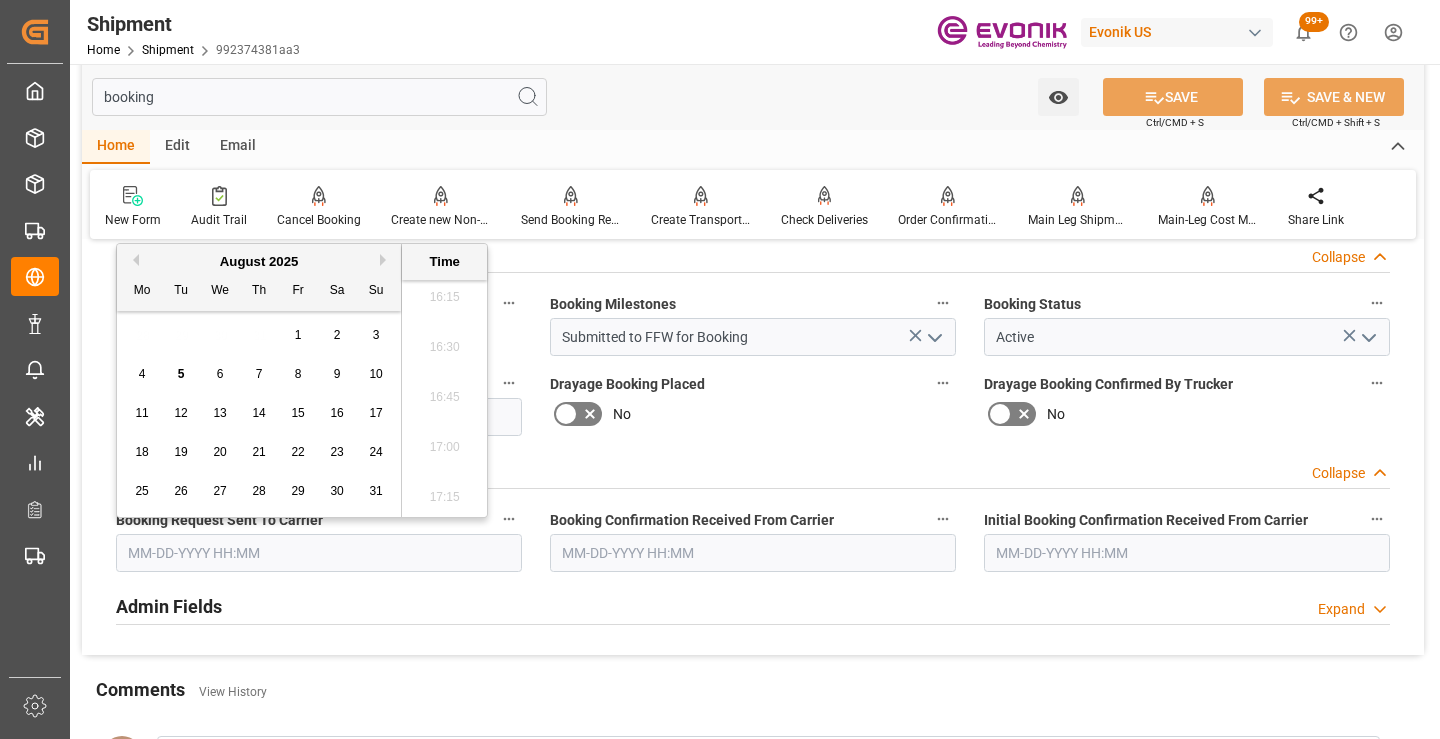 click on "Previous Month" at bounding box center [133, 260] 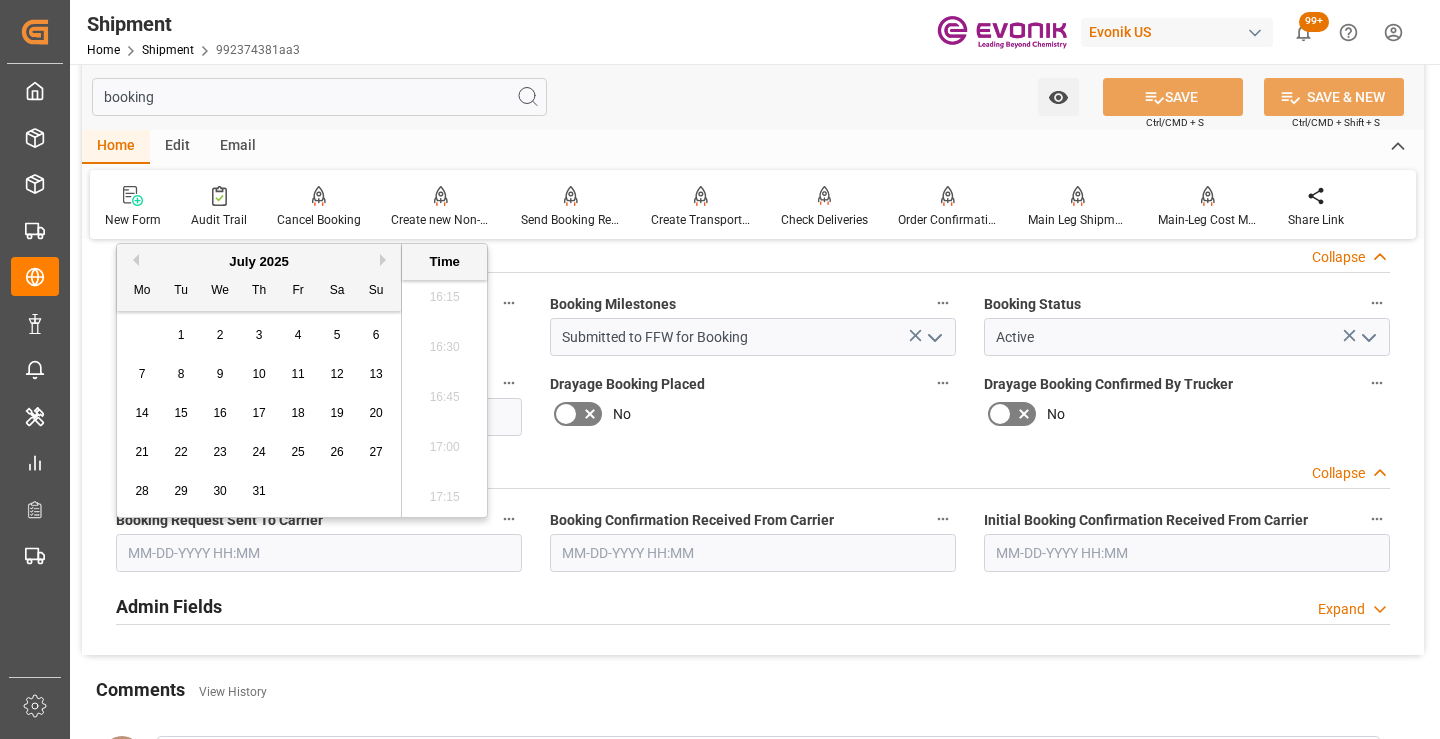 click on "30" at bounding box center (219, 491) 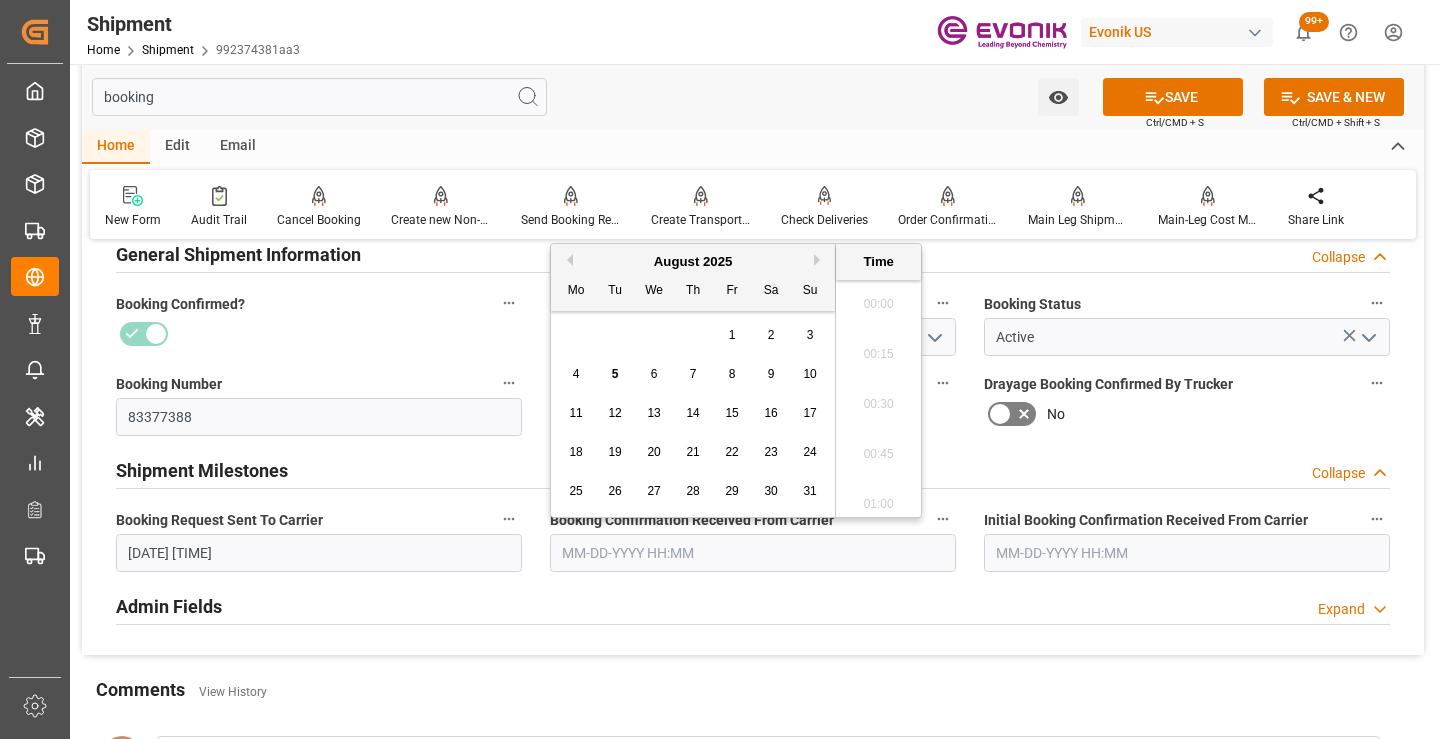 click at bounding box center (753, 553) 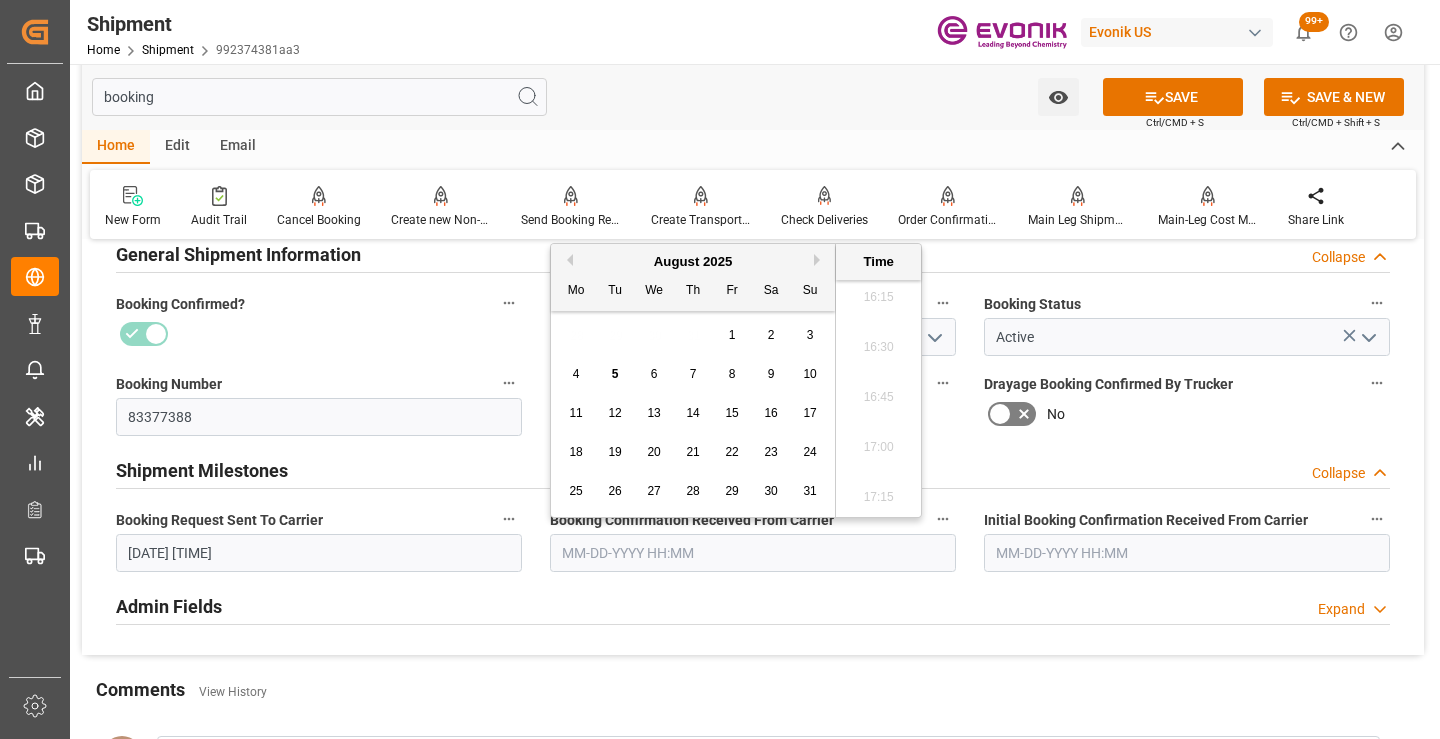 click on "1" at bounding box center (732, 335) 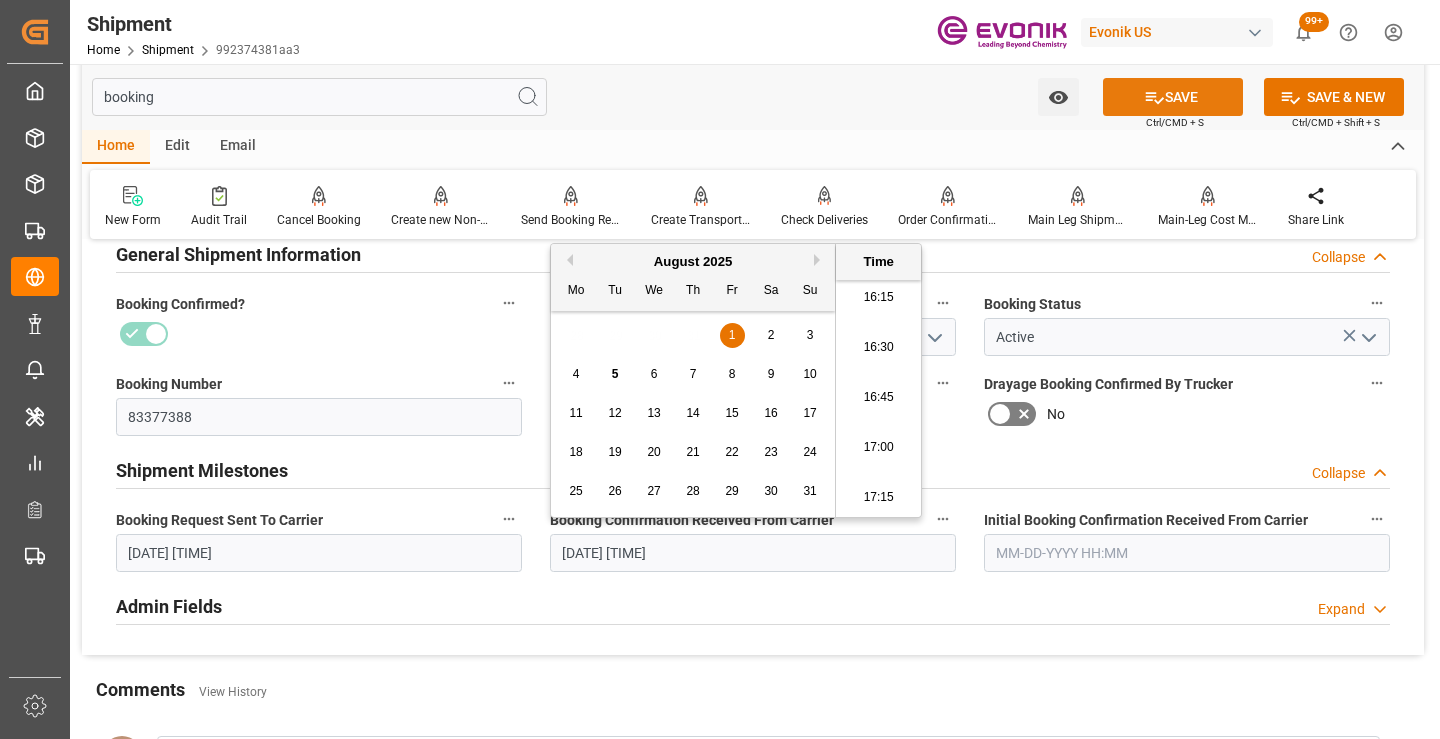 click 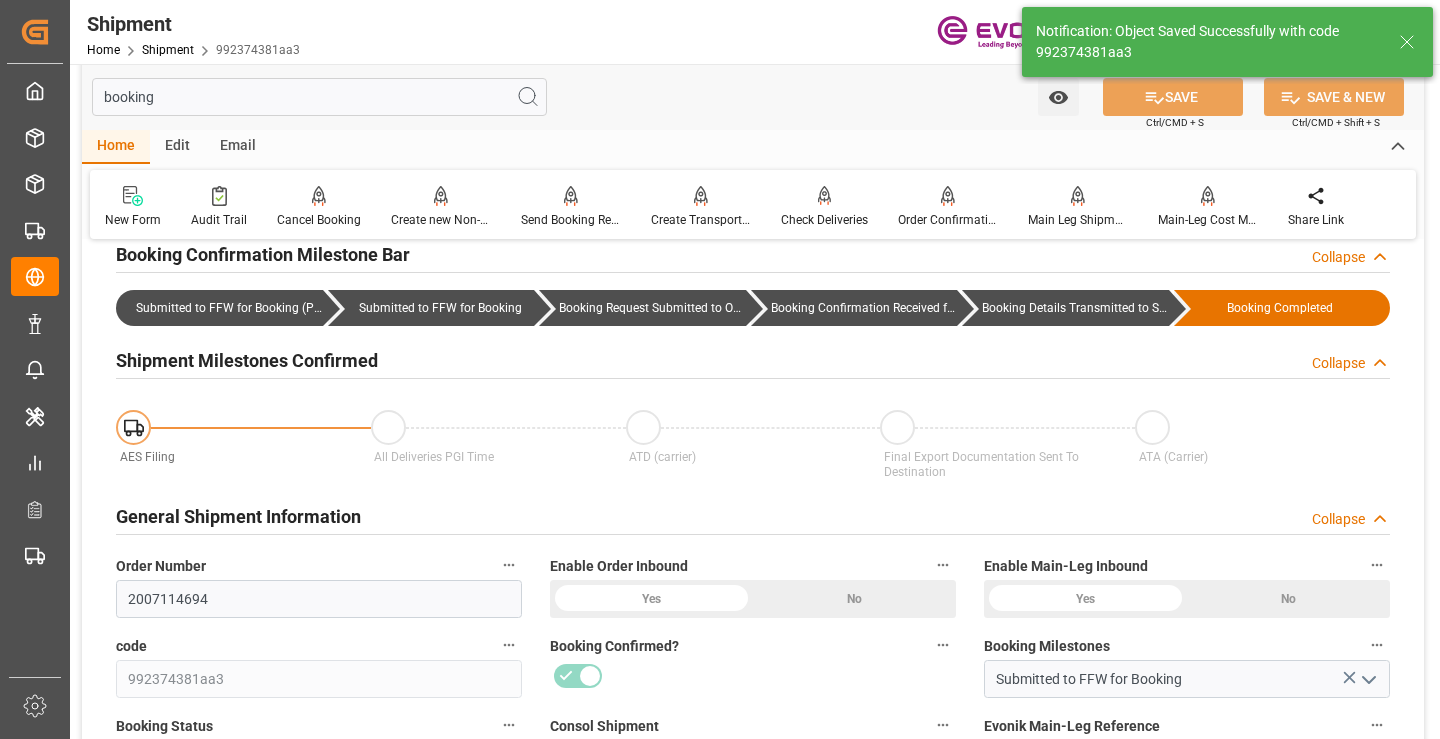 type on "Booking Details Transmitted to SAP" 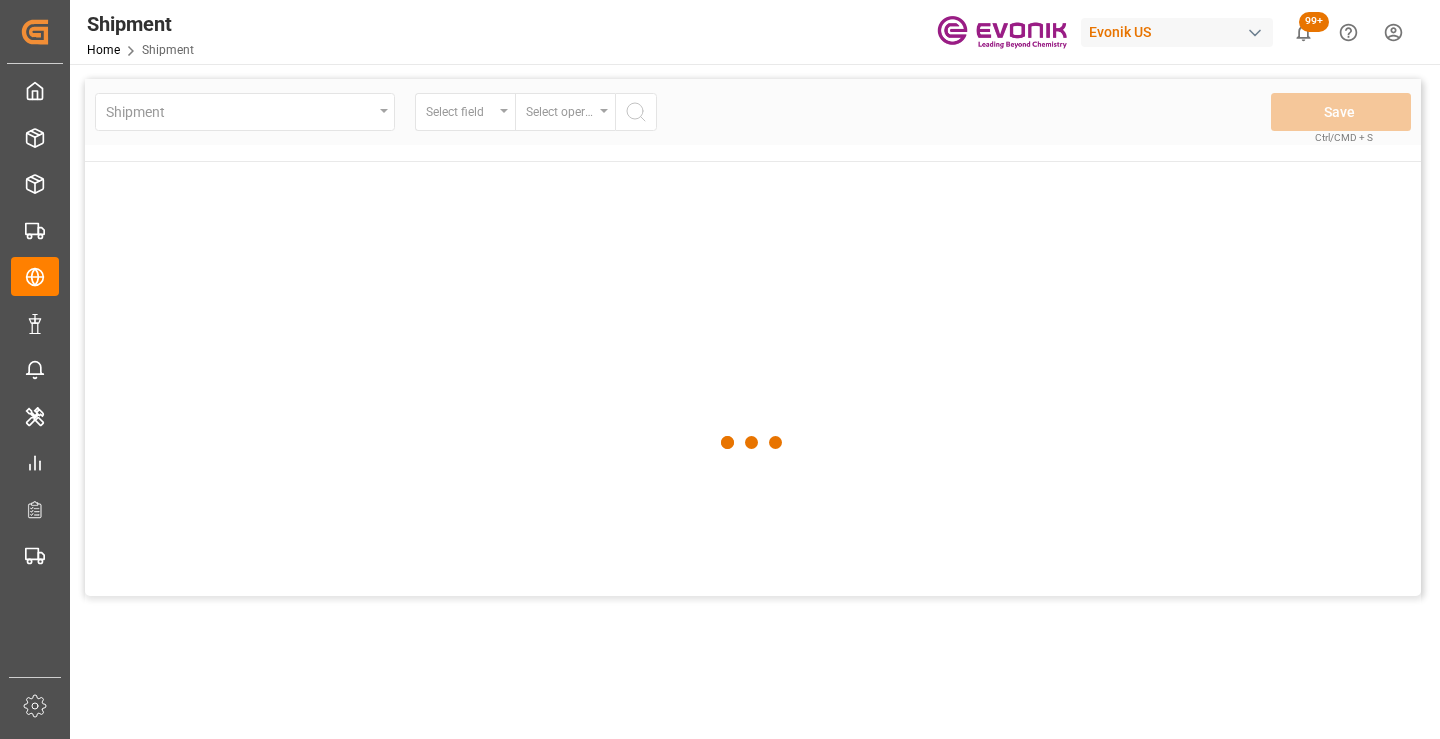 scroll, scrollTop: 0, scrollLeft: 0, axis: both 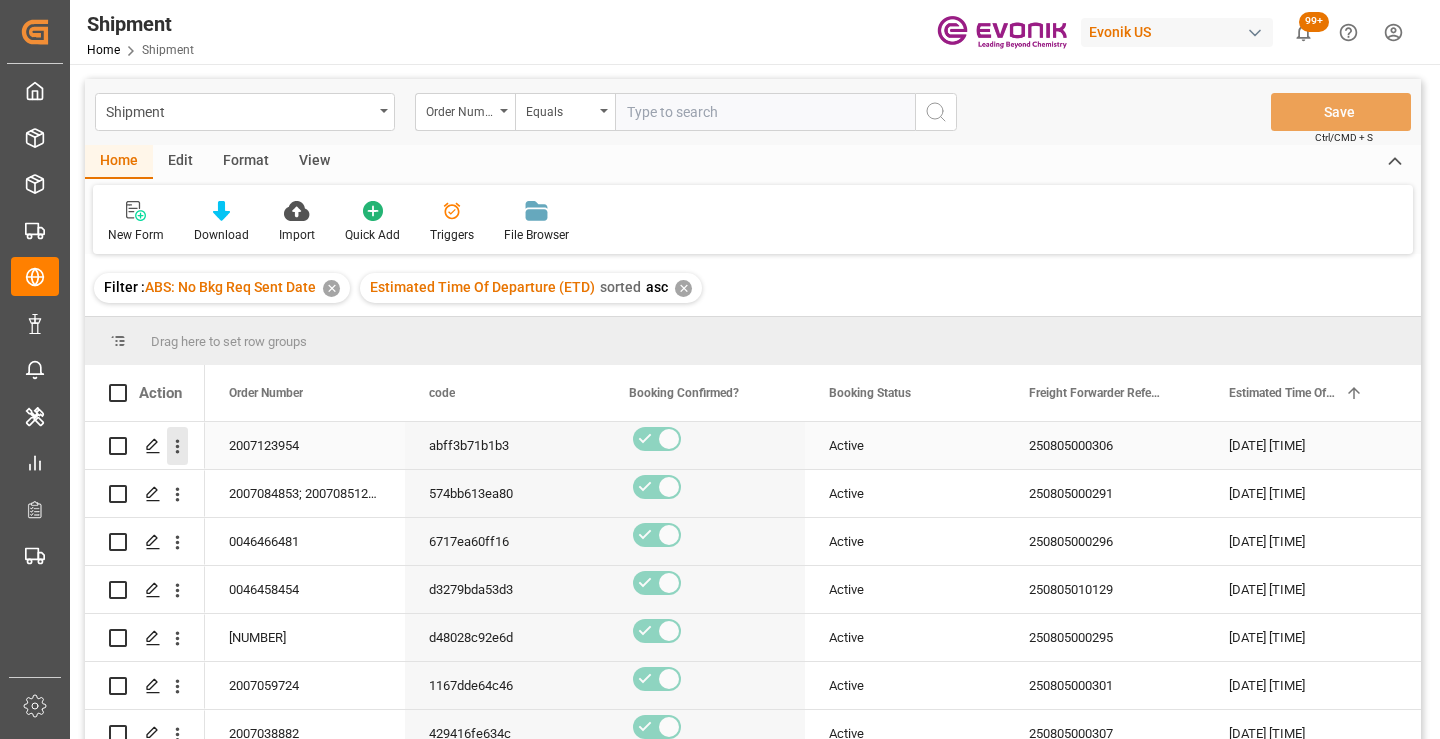 click 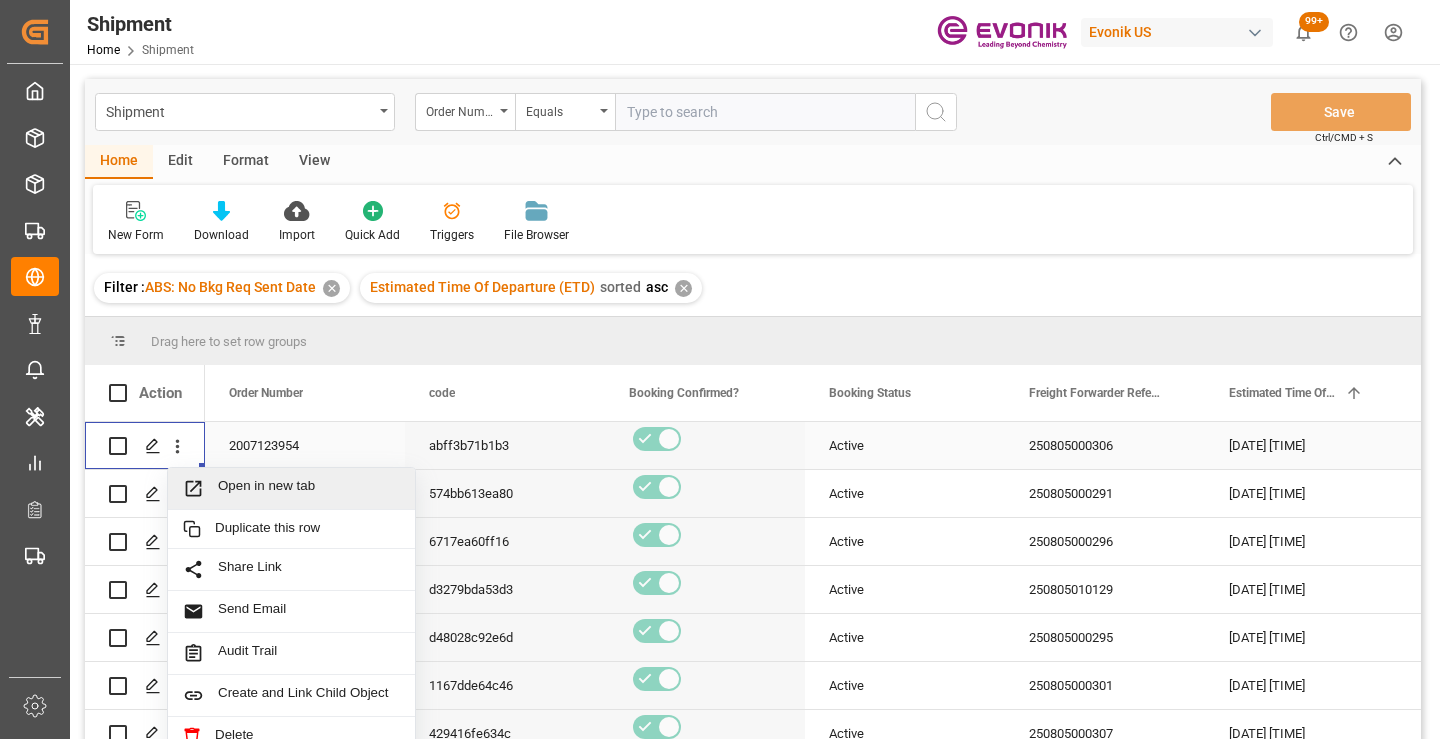click on "Open in new tab" at bounding box center (309, 488) 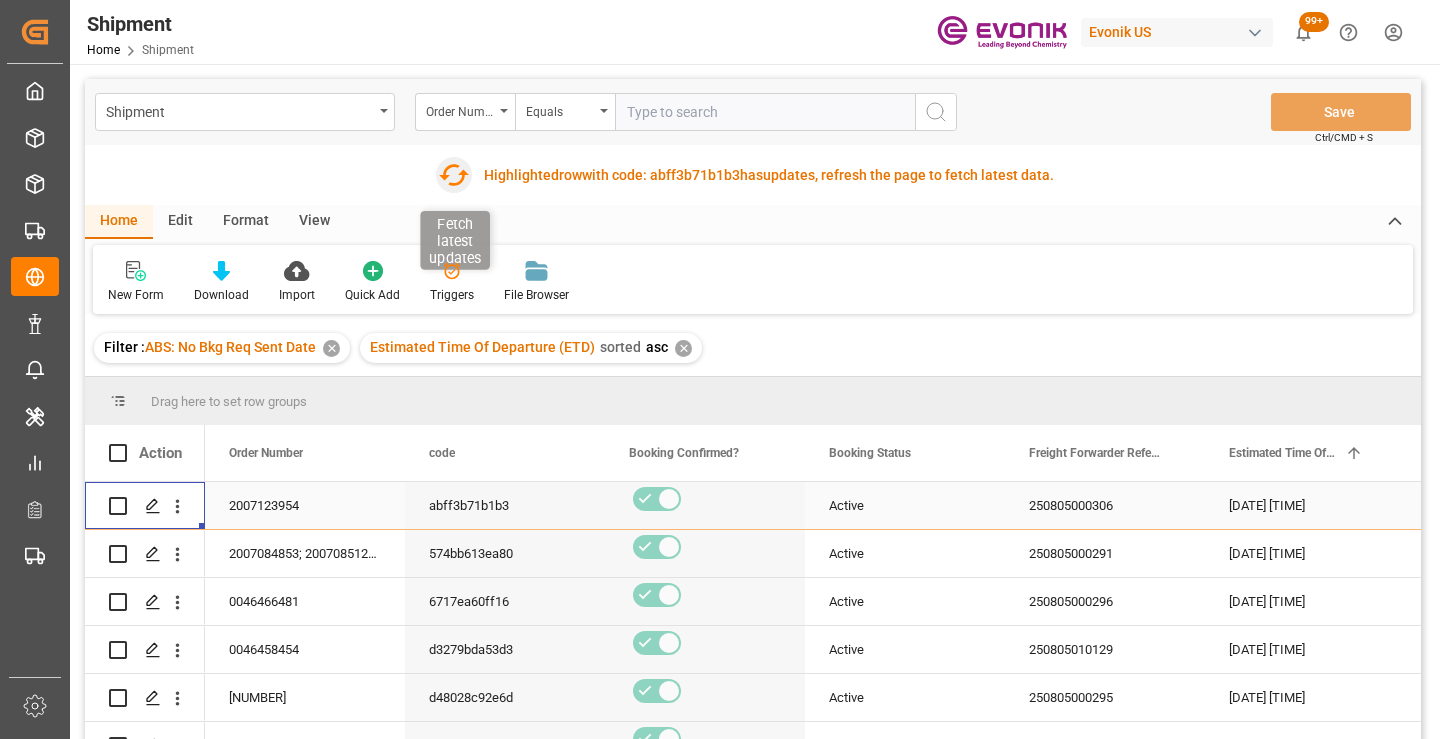click 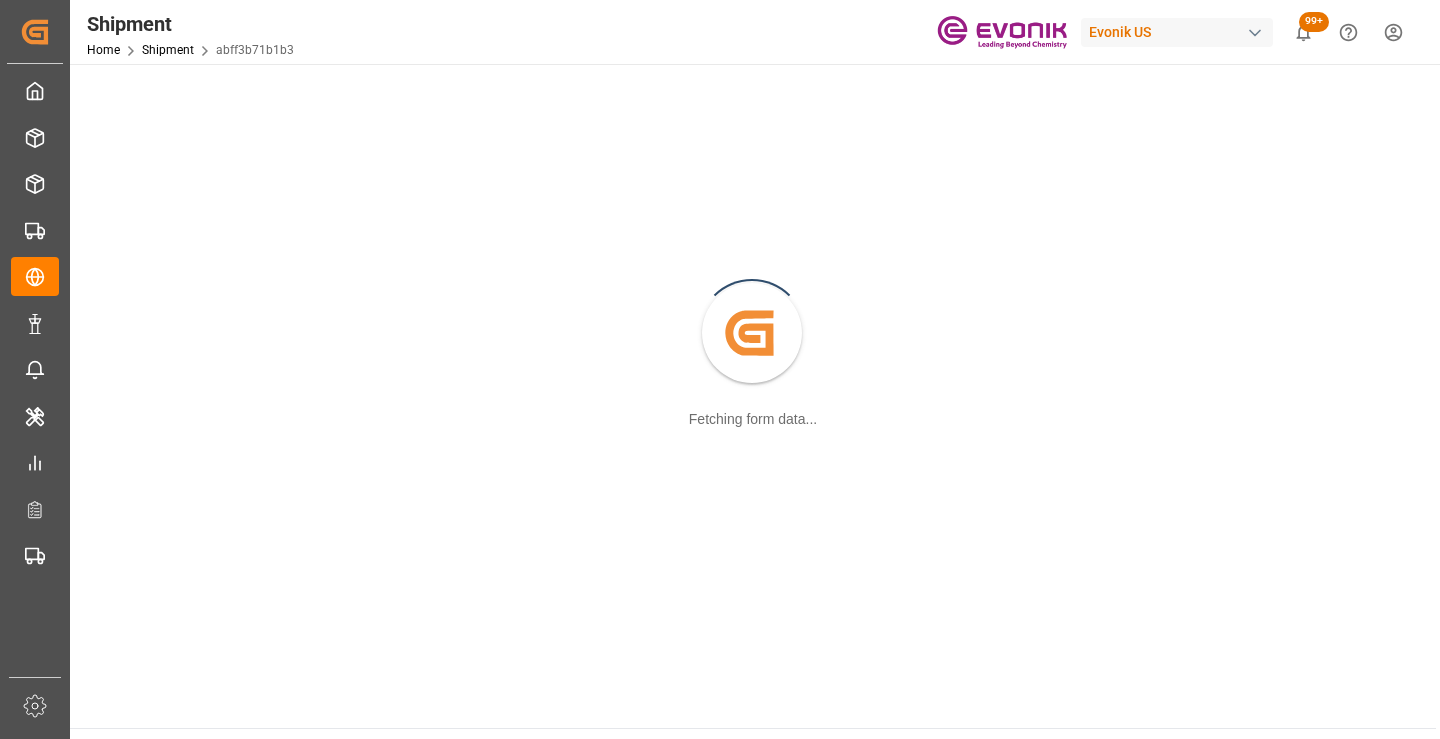 scroll, scrollTop: 0, scrollLeft: 0, axis: both 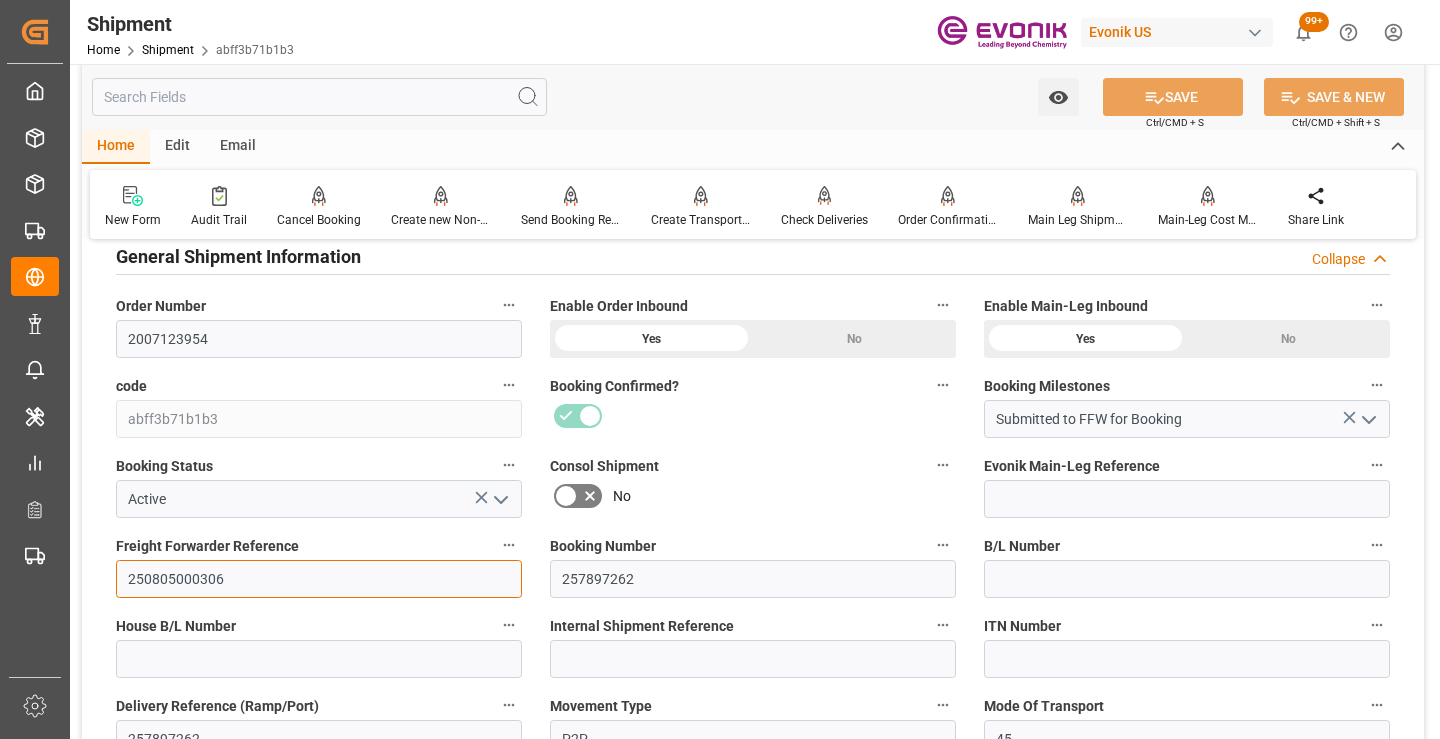 click on "250805000306" at bounding box center [319, 579] 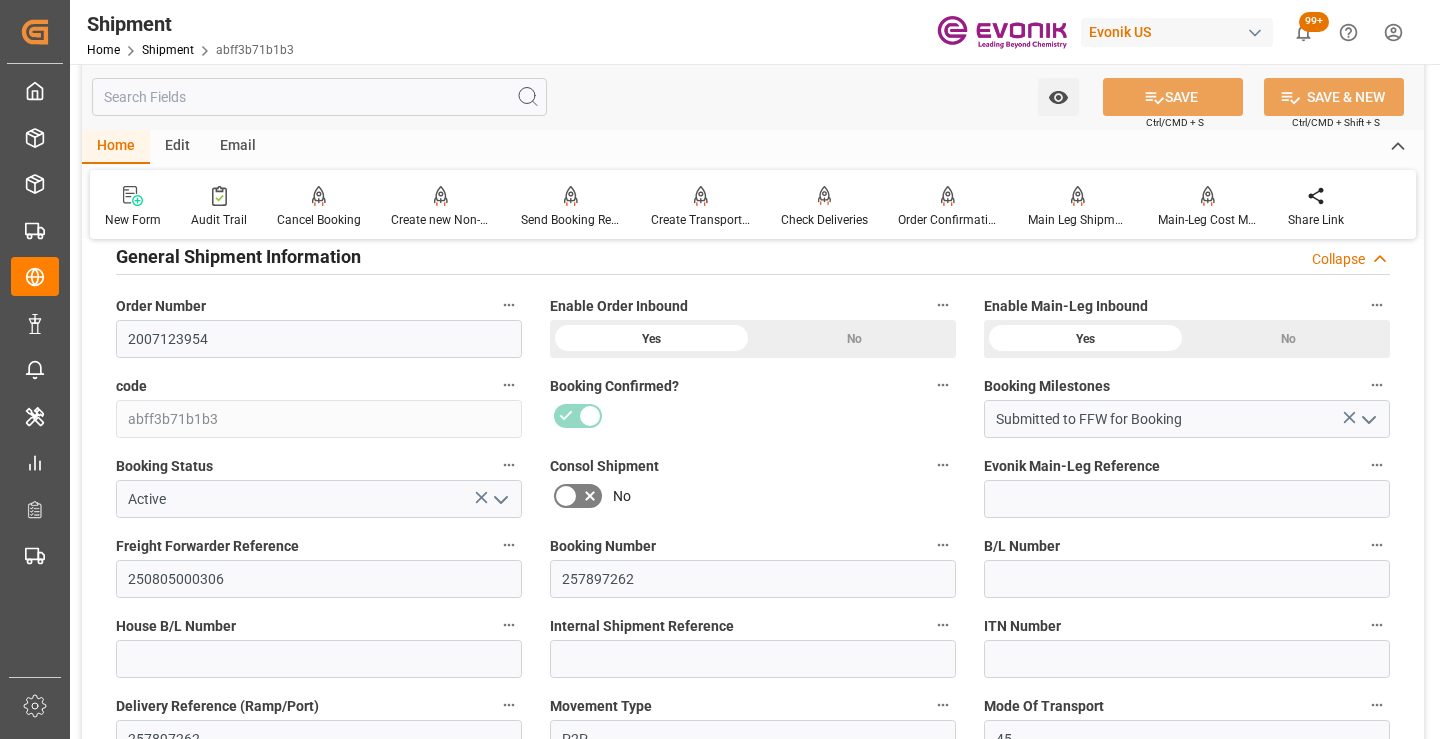 click at bounding box center (319, 97) 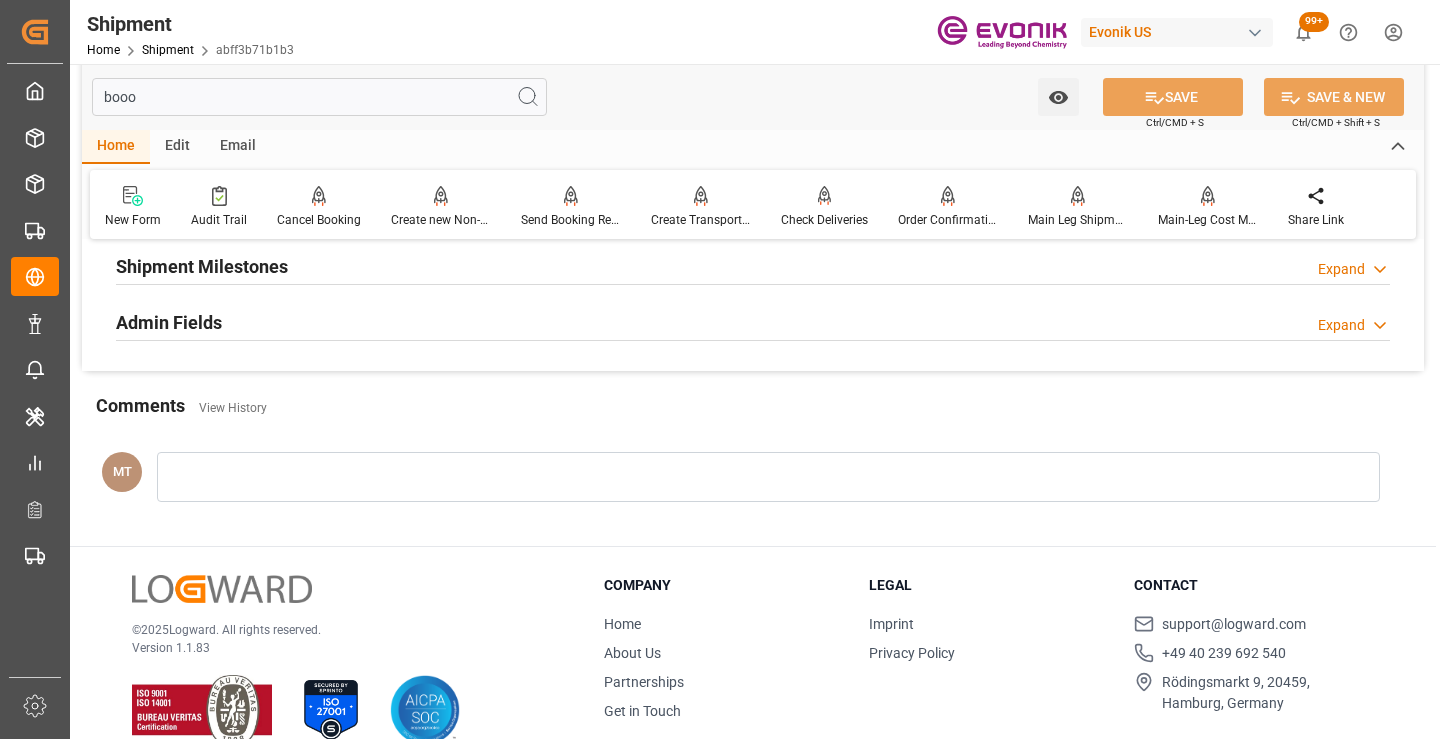 scroll, scrollTop: 40, scrollLeft: 0, axis: vertical 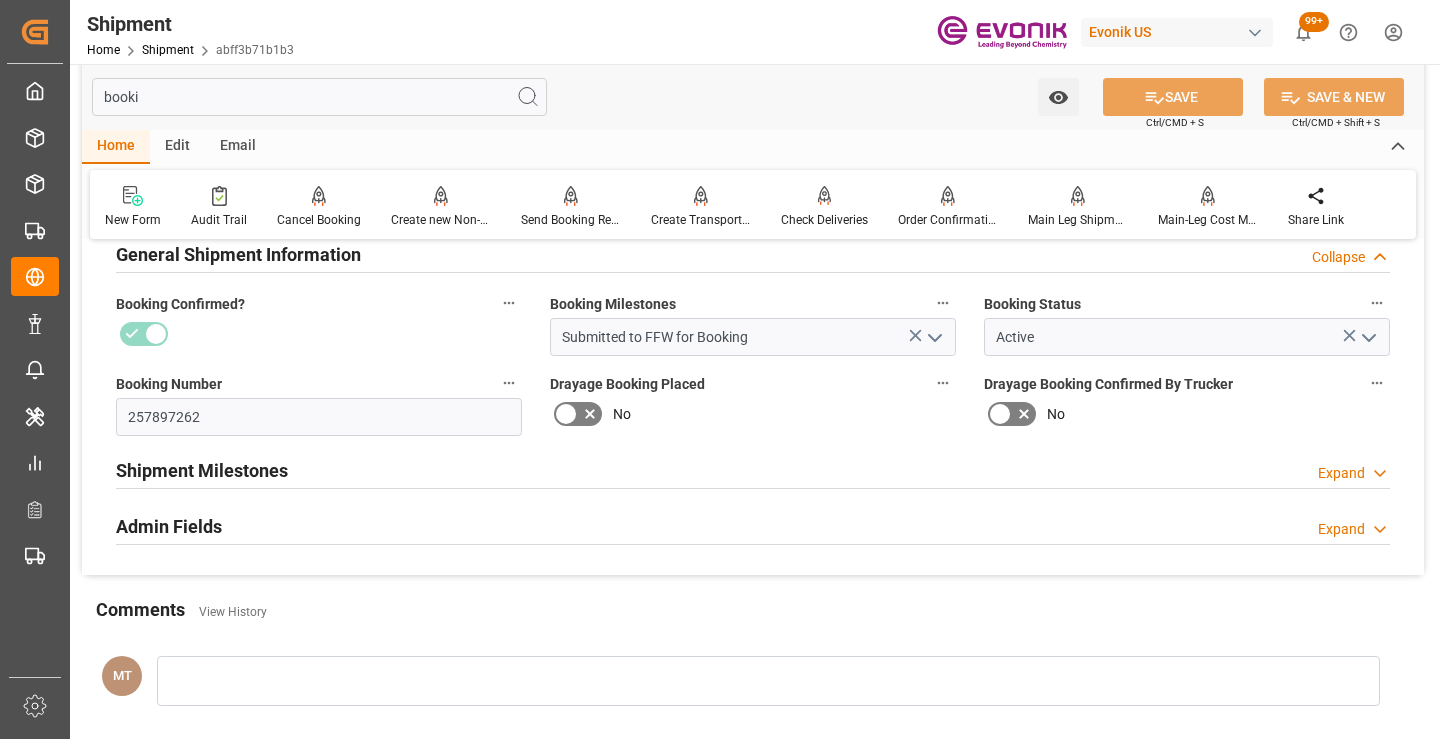type on "booki" 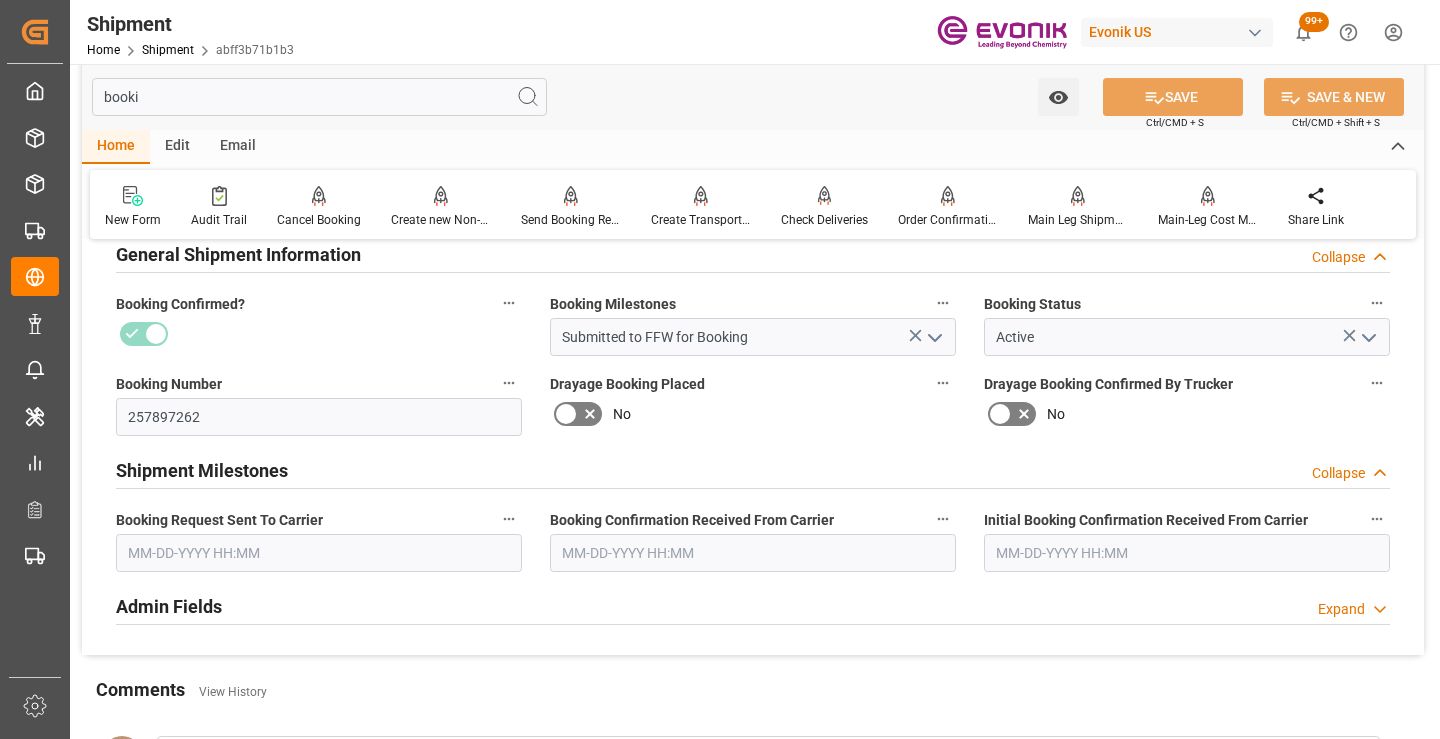 click at bounding box center (319, 553) 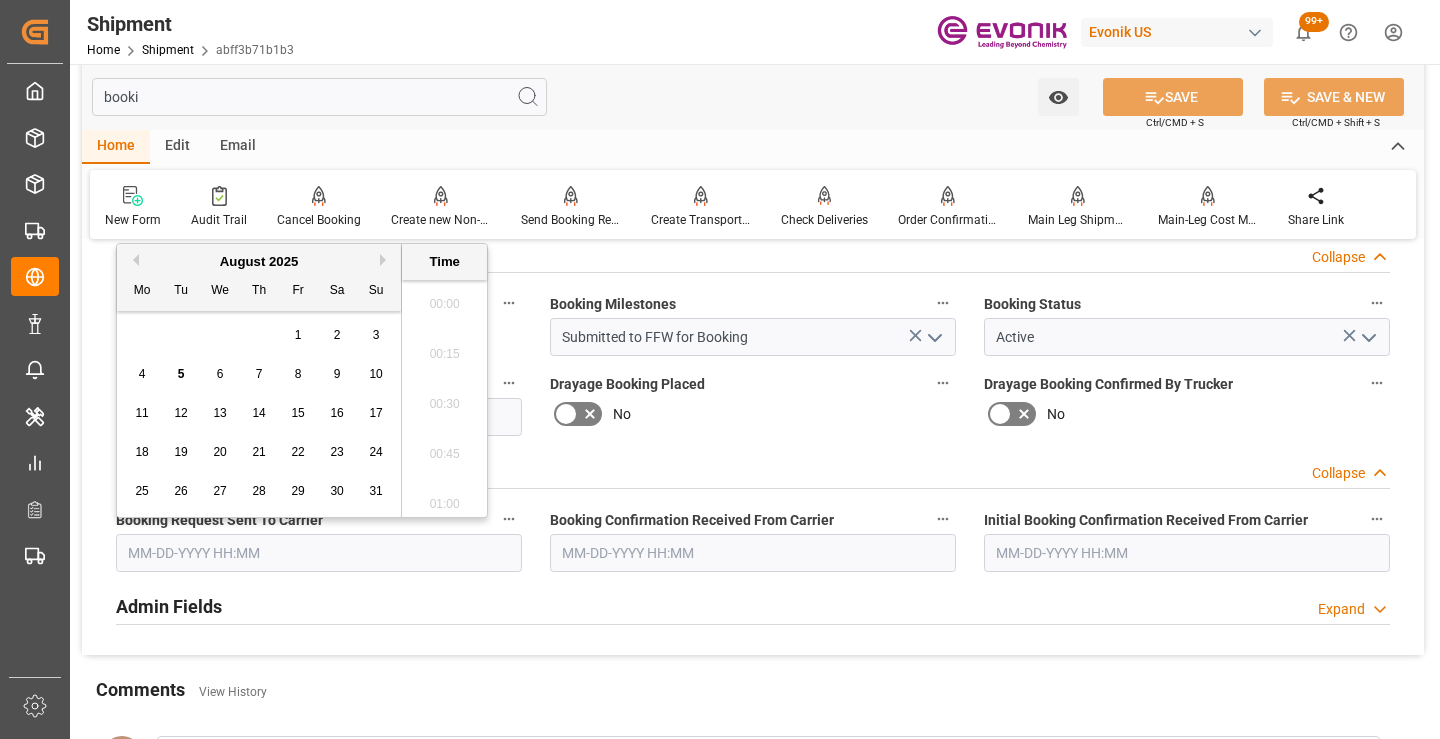 scroll, scrollTop: 3257, scrollLeft: 0, axis: vertical 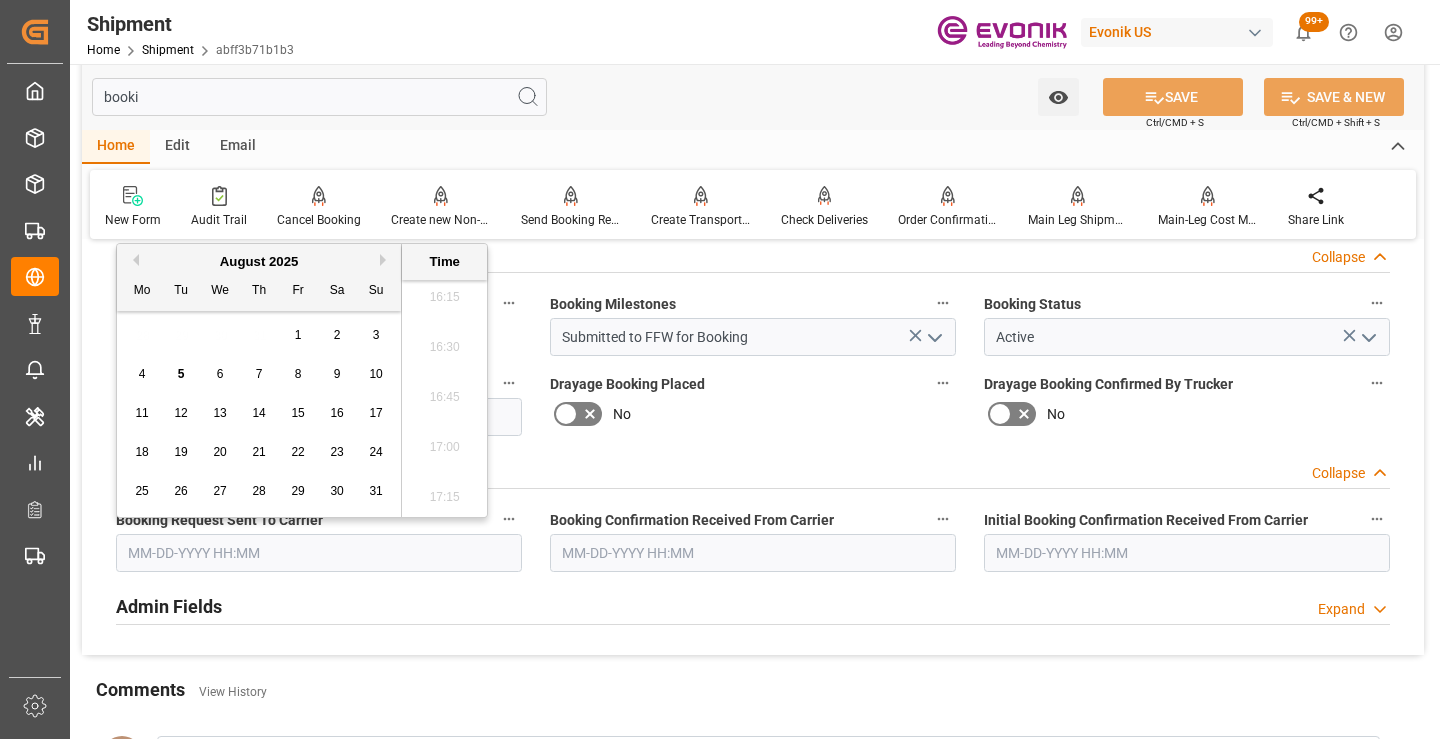 click on "5" at bounding box center (181, 375) 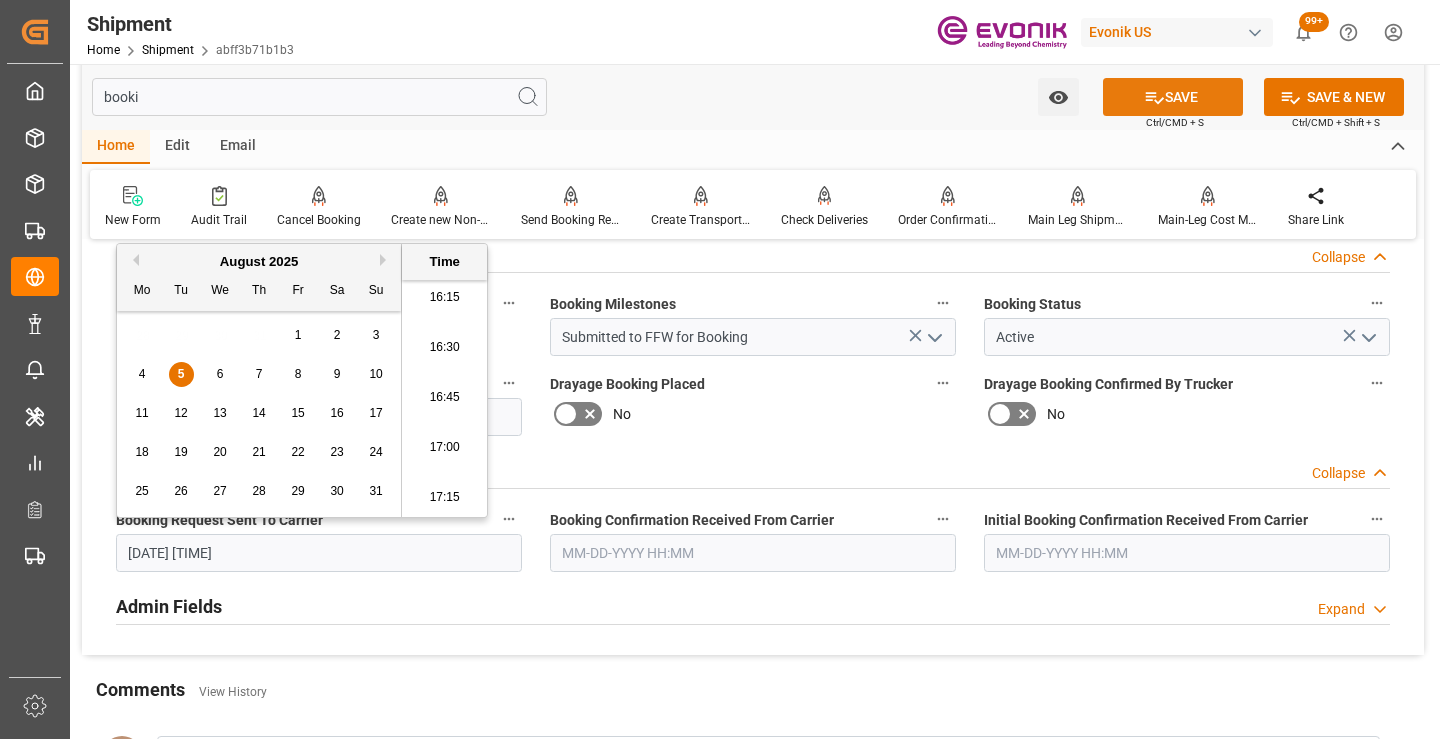 click 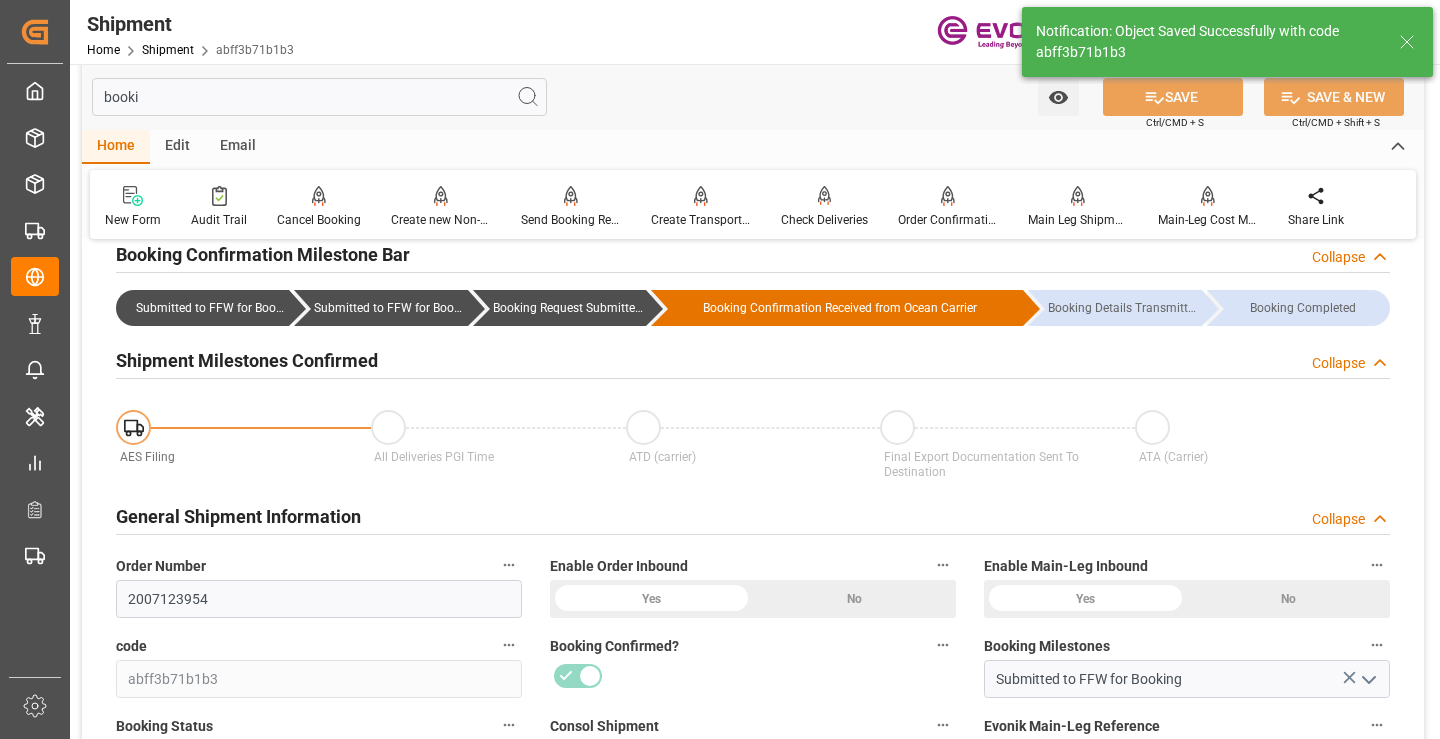 type on "Booking Request Submitted to Ocean Carrier" 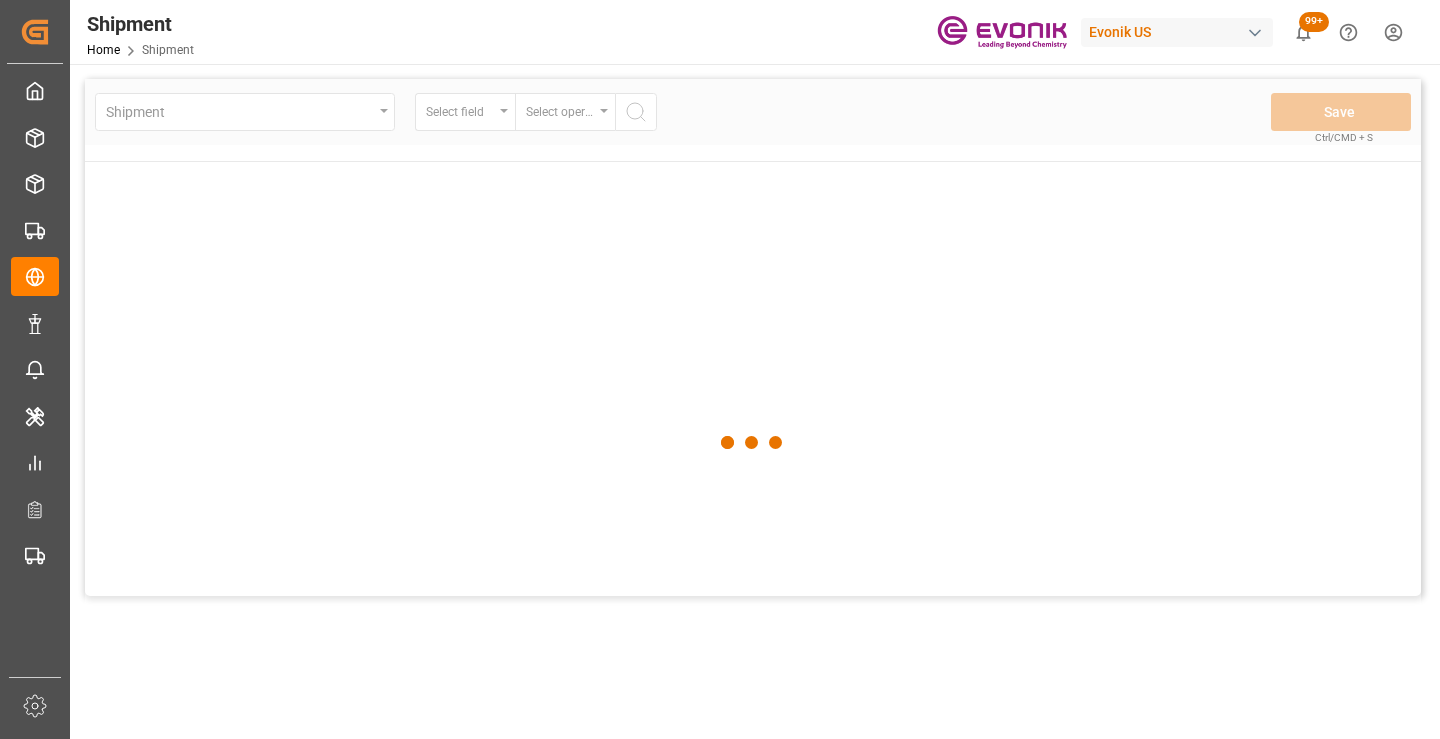 scroll, scrollTop: 0, scrollLeft: 0, axis: both 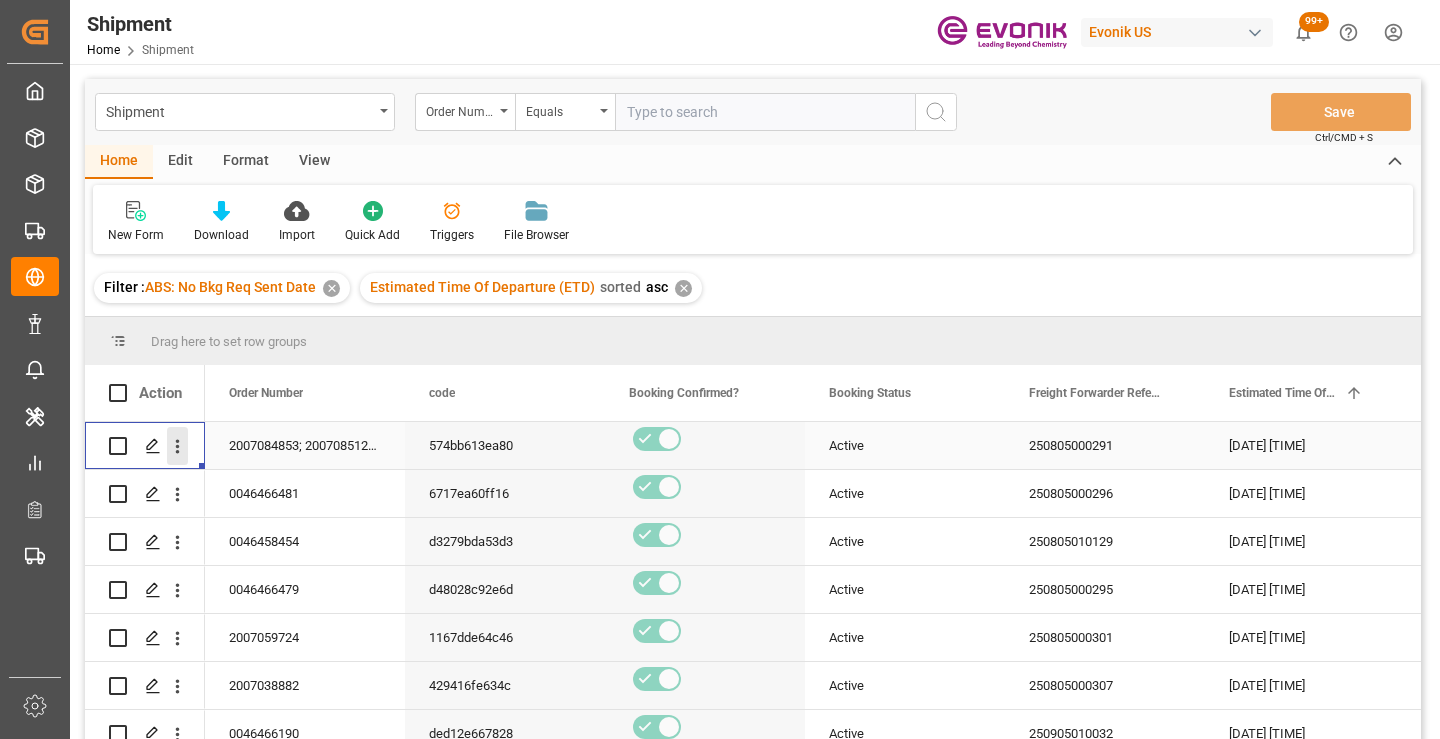 click 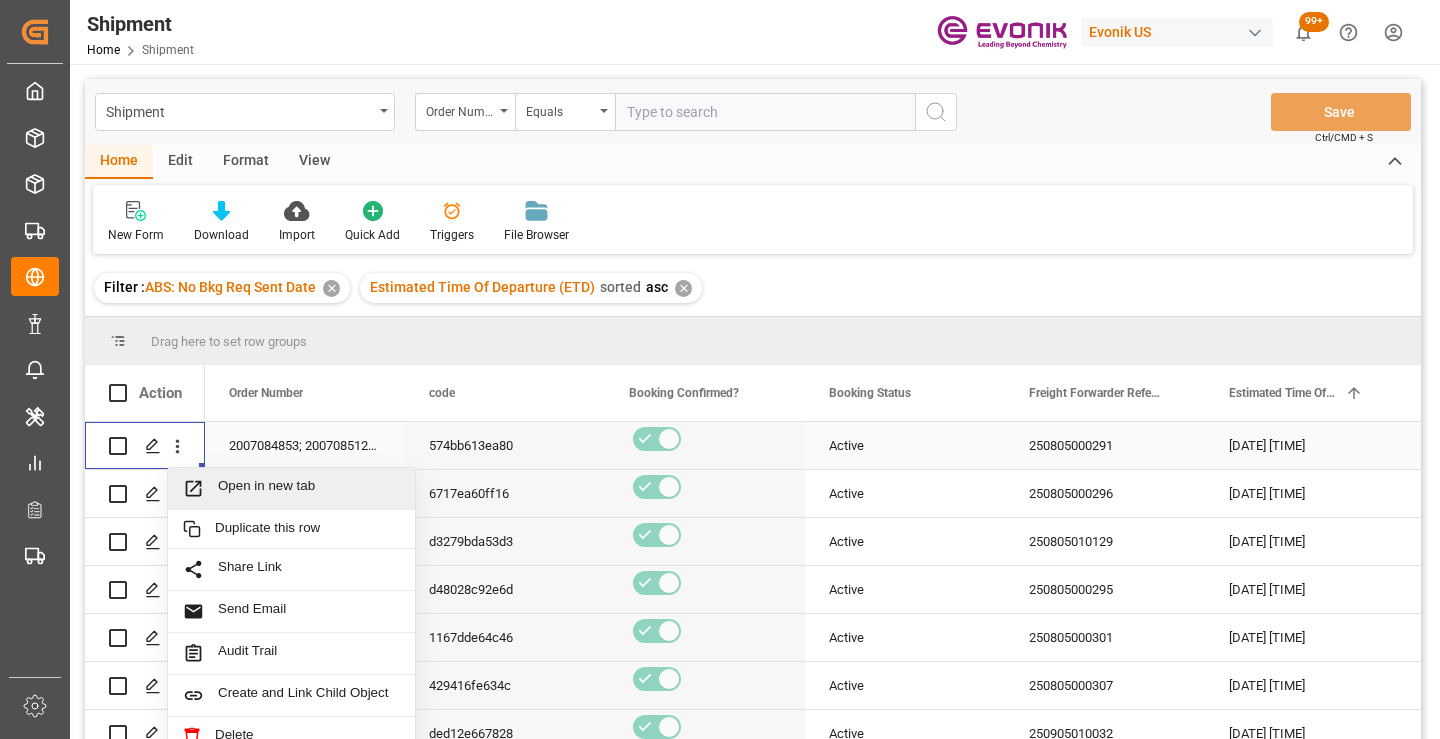 click on "Open in new tab" at bounding box center [309, 488] 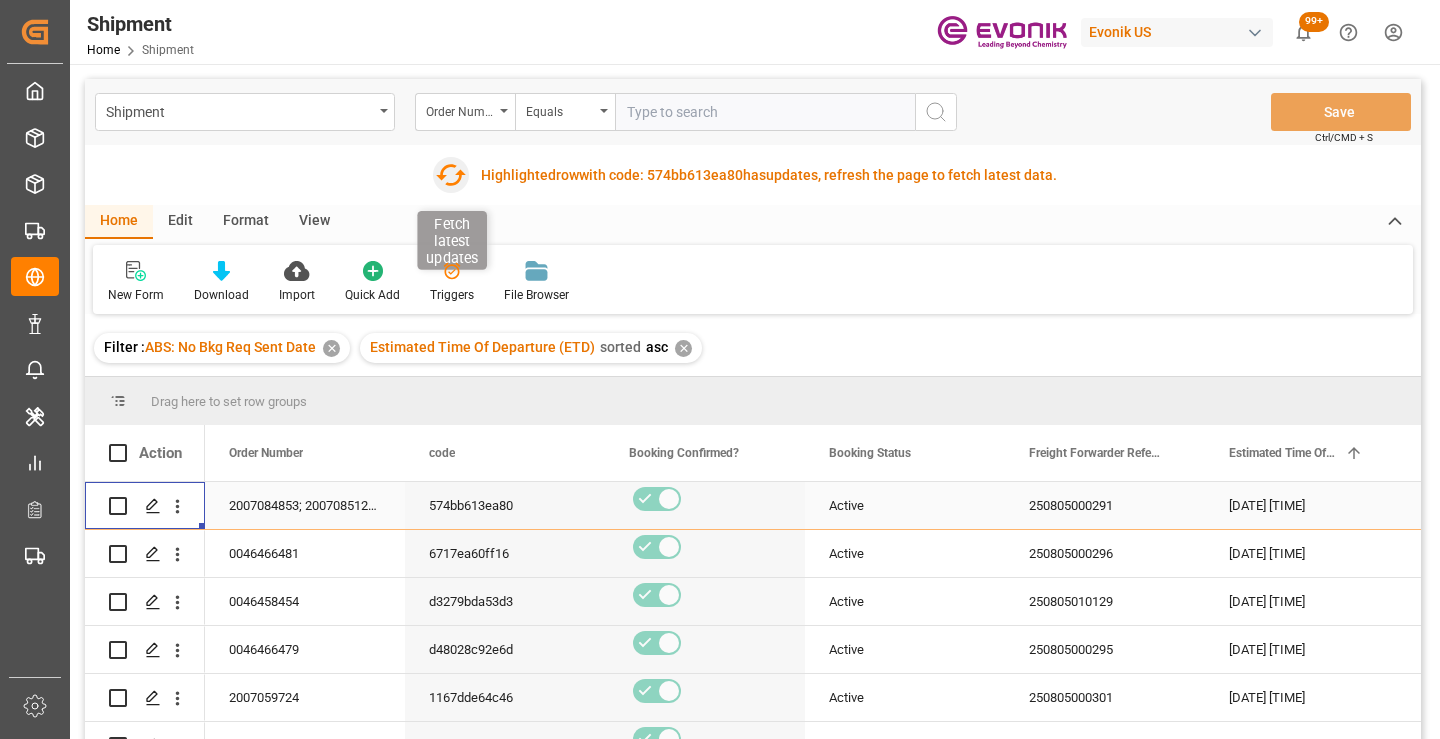 click 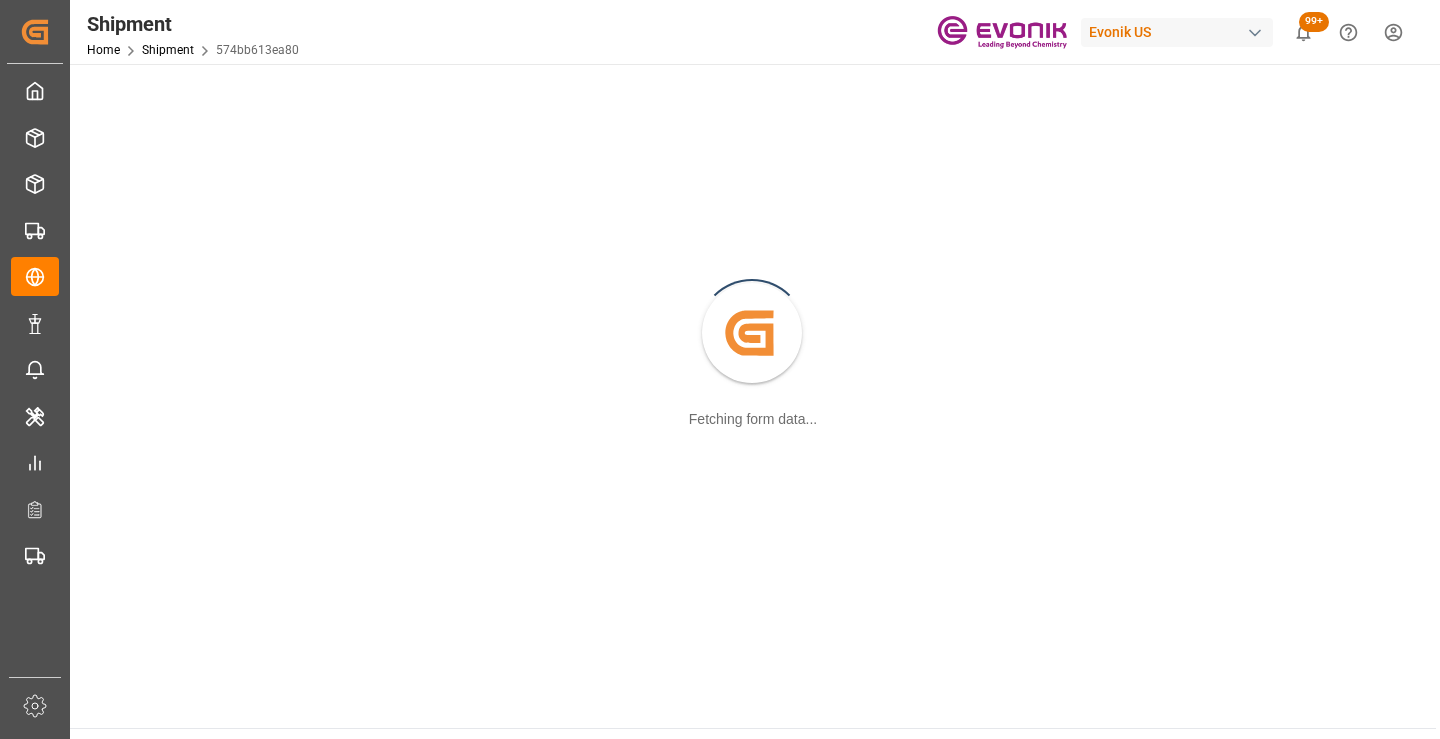 scroll, scrollTop: 0, scrollLeft: 0, axis: both 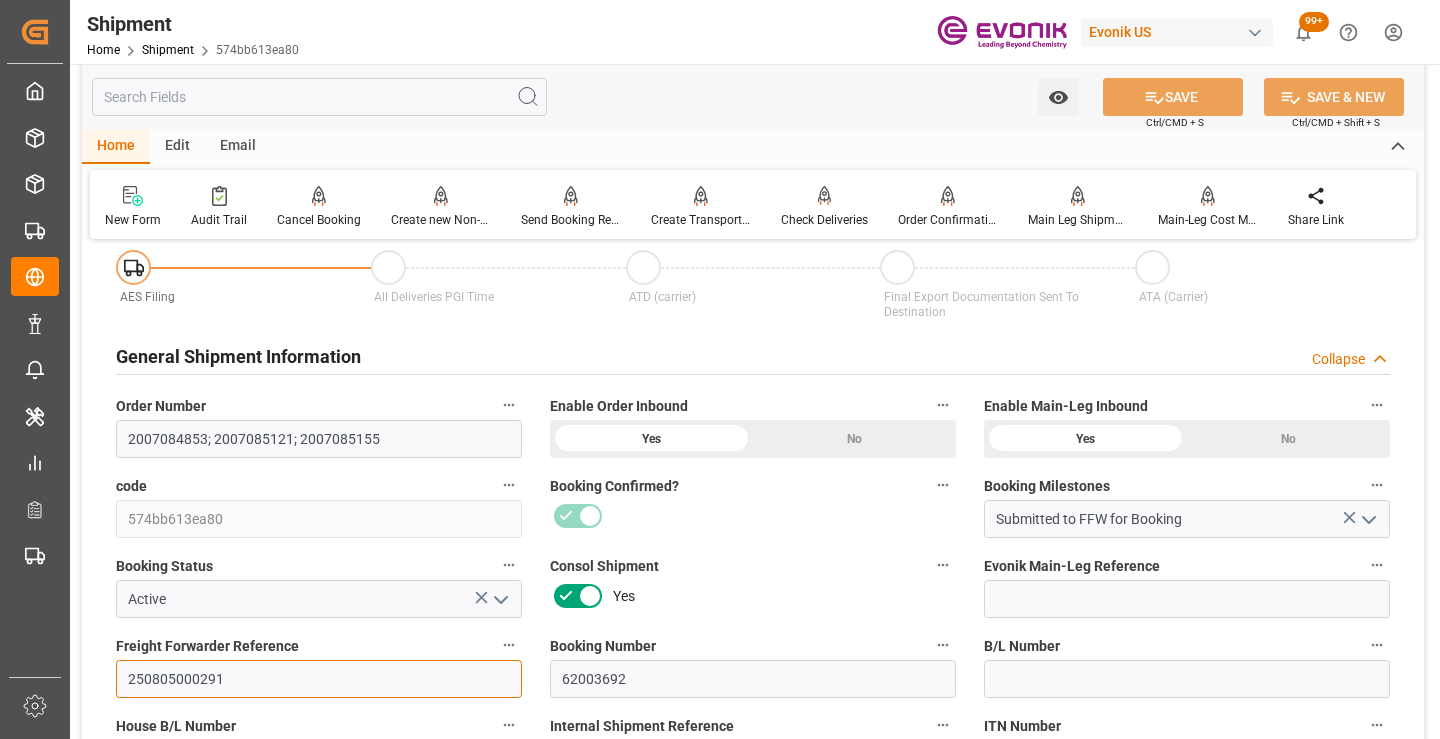 click on "250805000291" at bounding box center [319, 679] 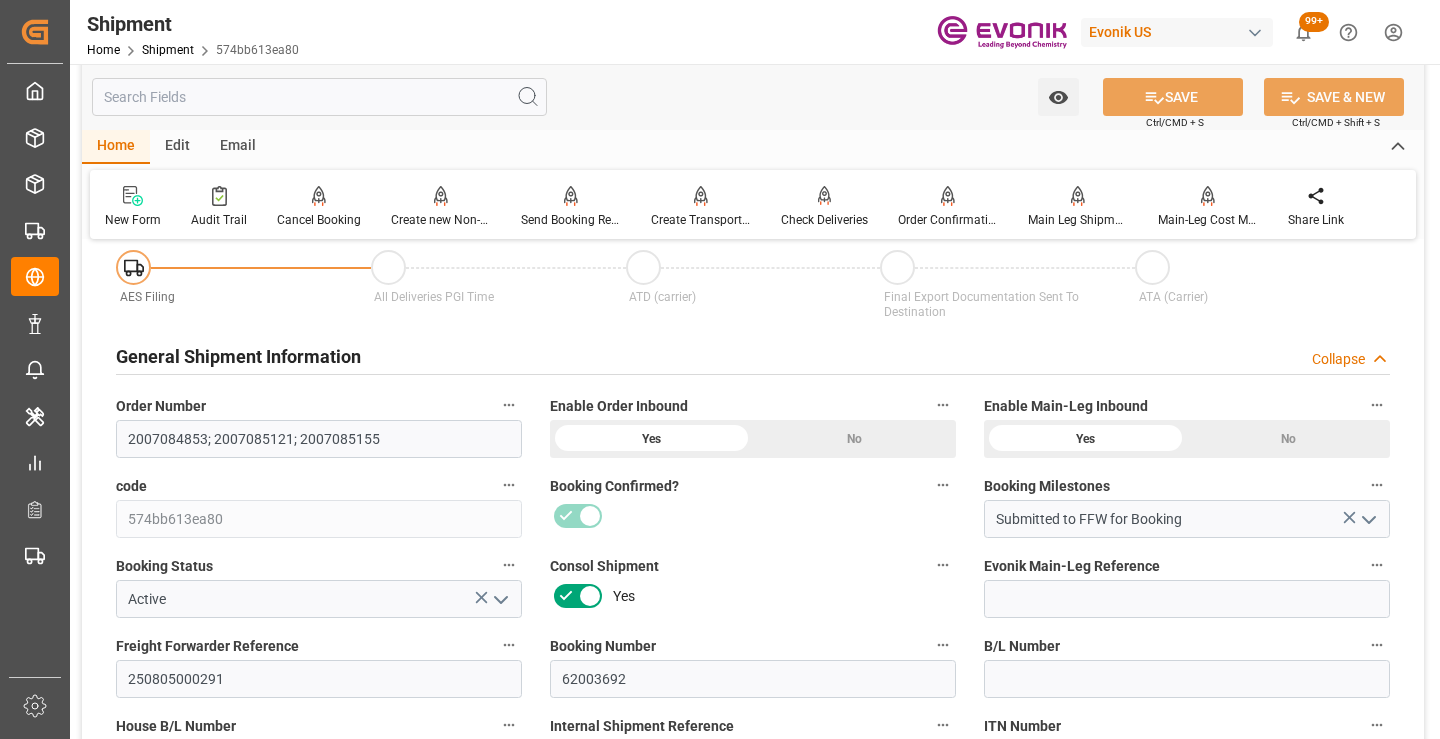 click at bounding box center (319, 97) 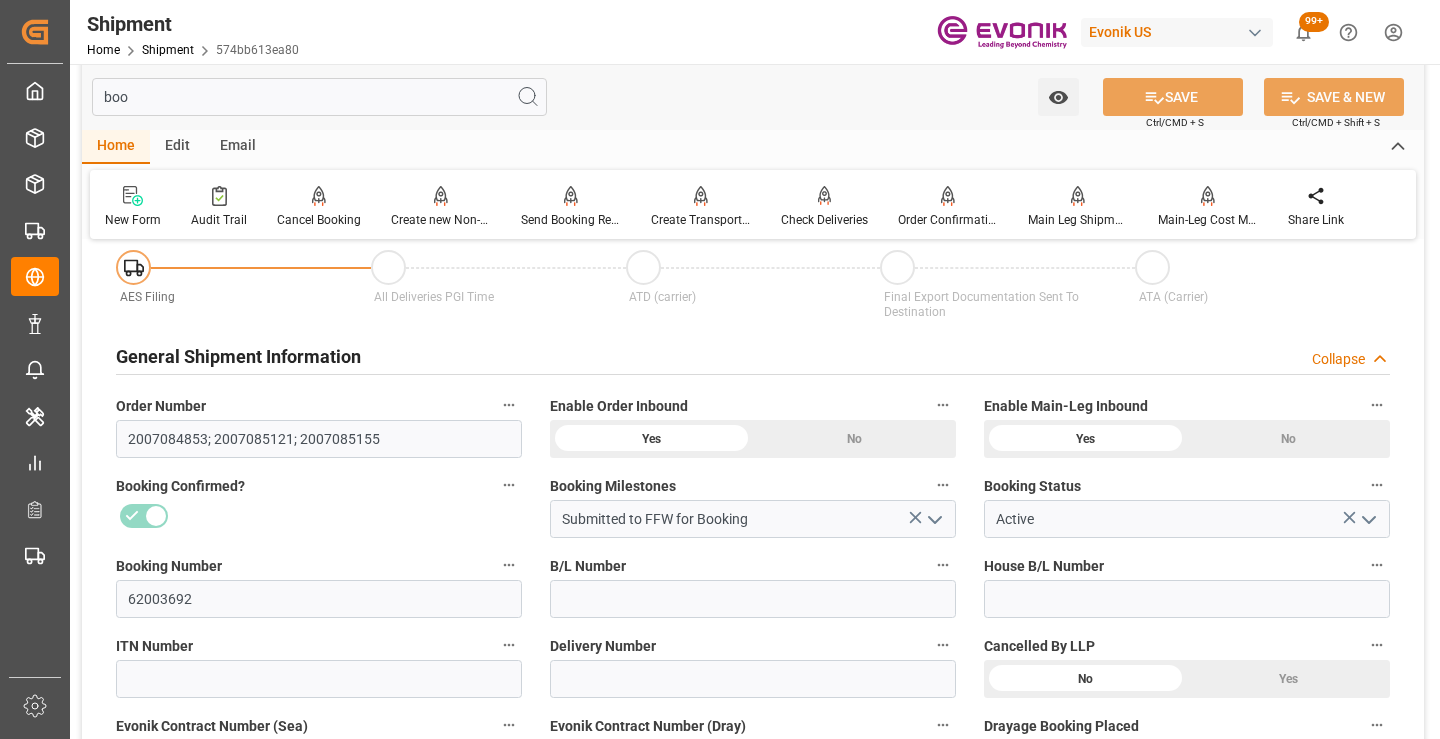 scroll, scrollTop: 0, scrollLeft: 0, axis: both 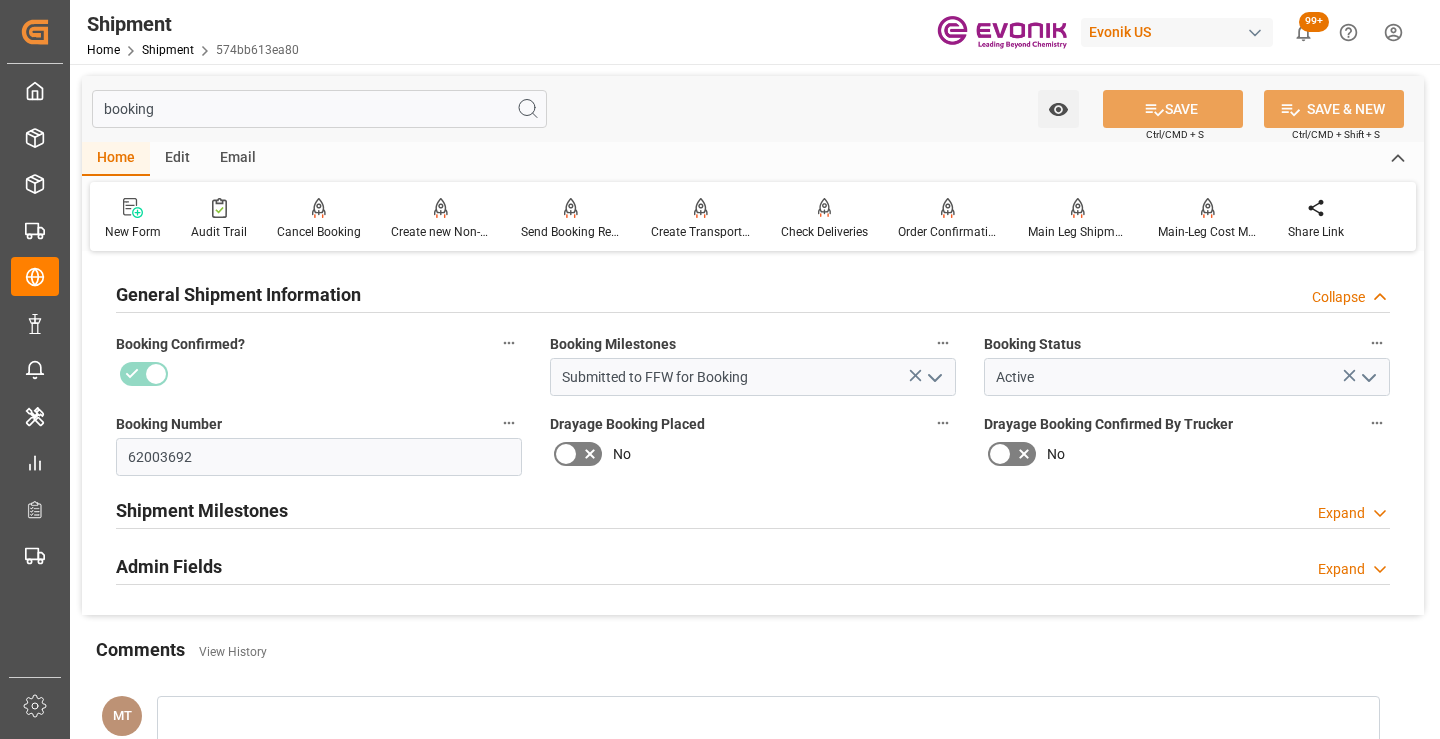 type on "booking" 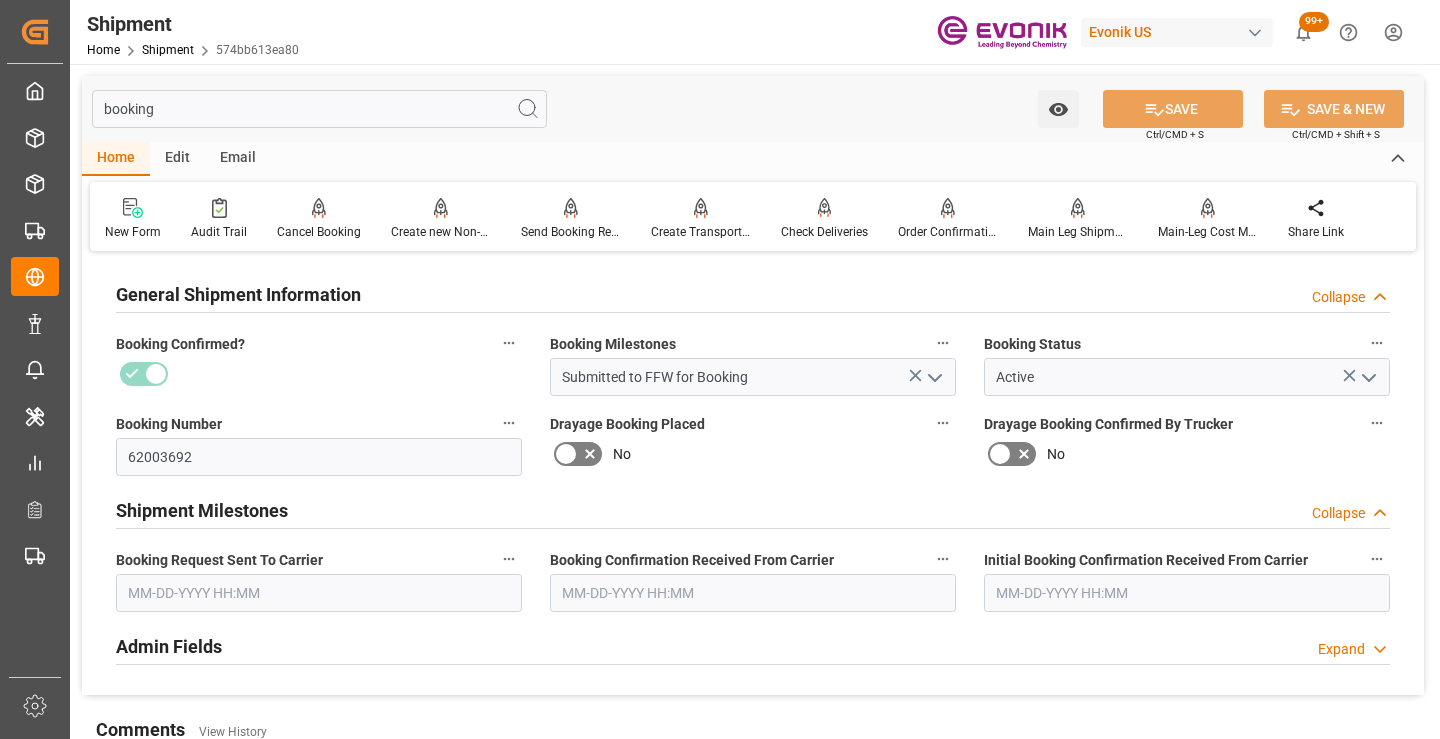 click at bounding box center (319, 593) 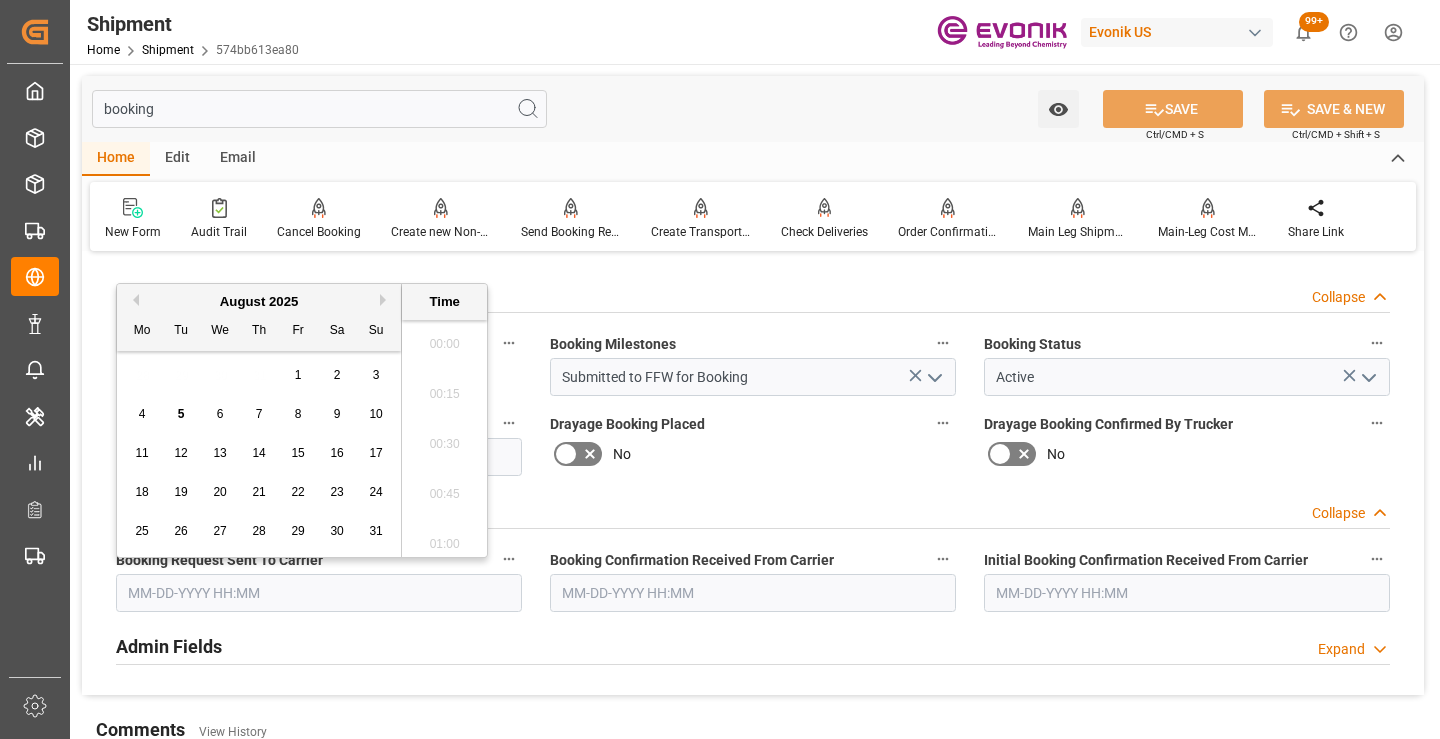 scroll, scrollTop: 3257, scrollLeft: 0, axis: vertical 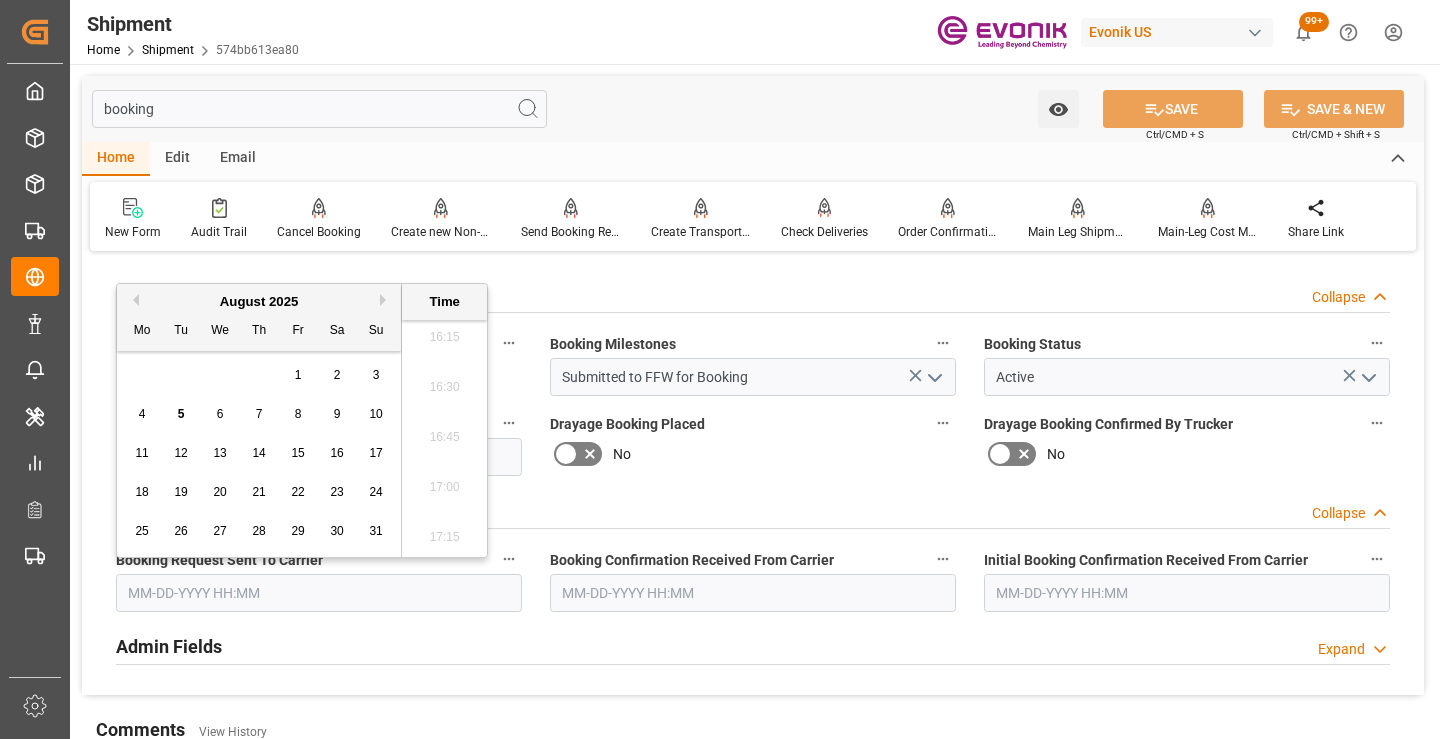 click on "5" at bounding box center [181, 415] 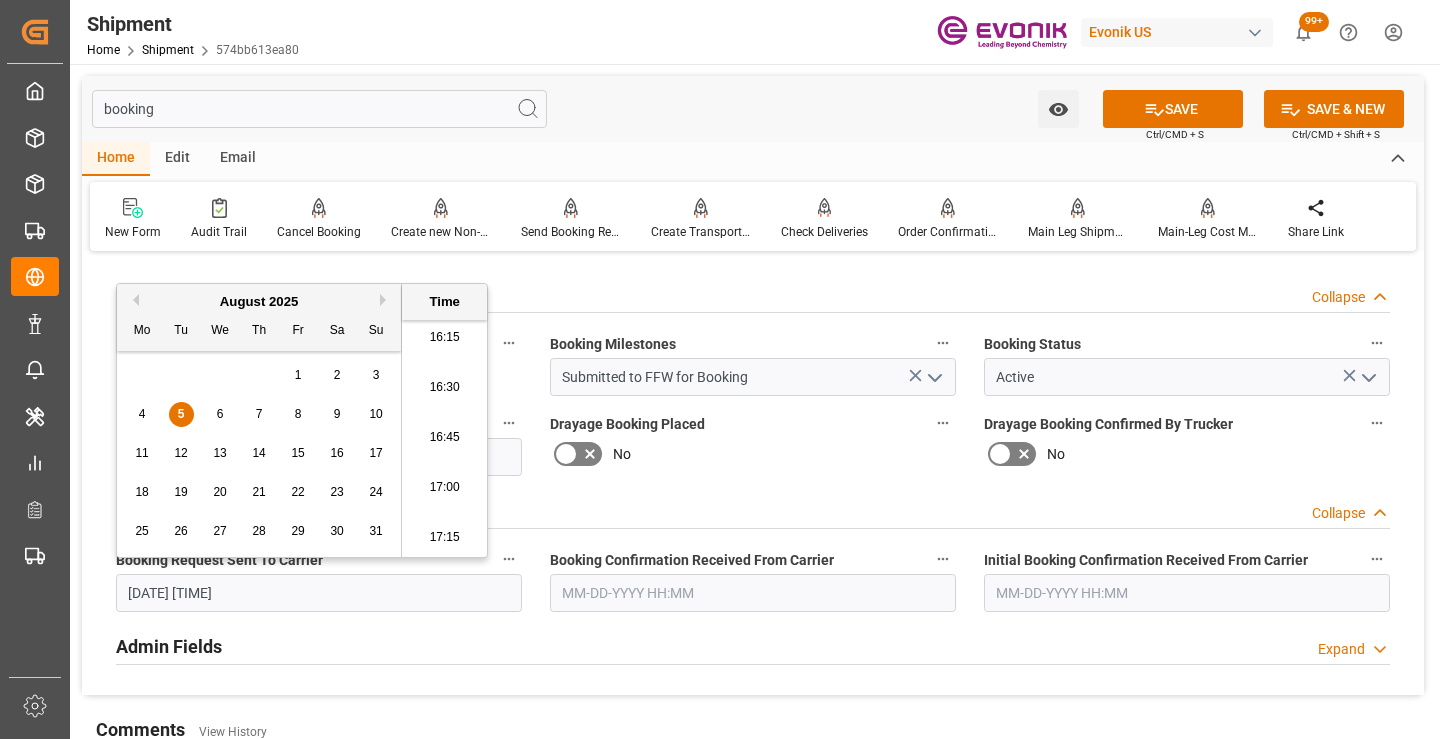 click at bounding box center [753, 593] 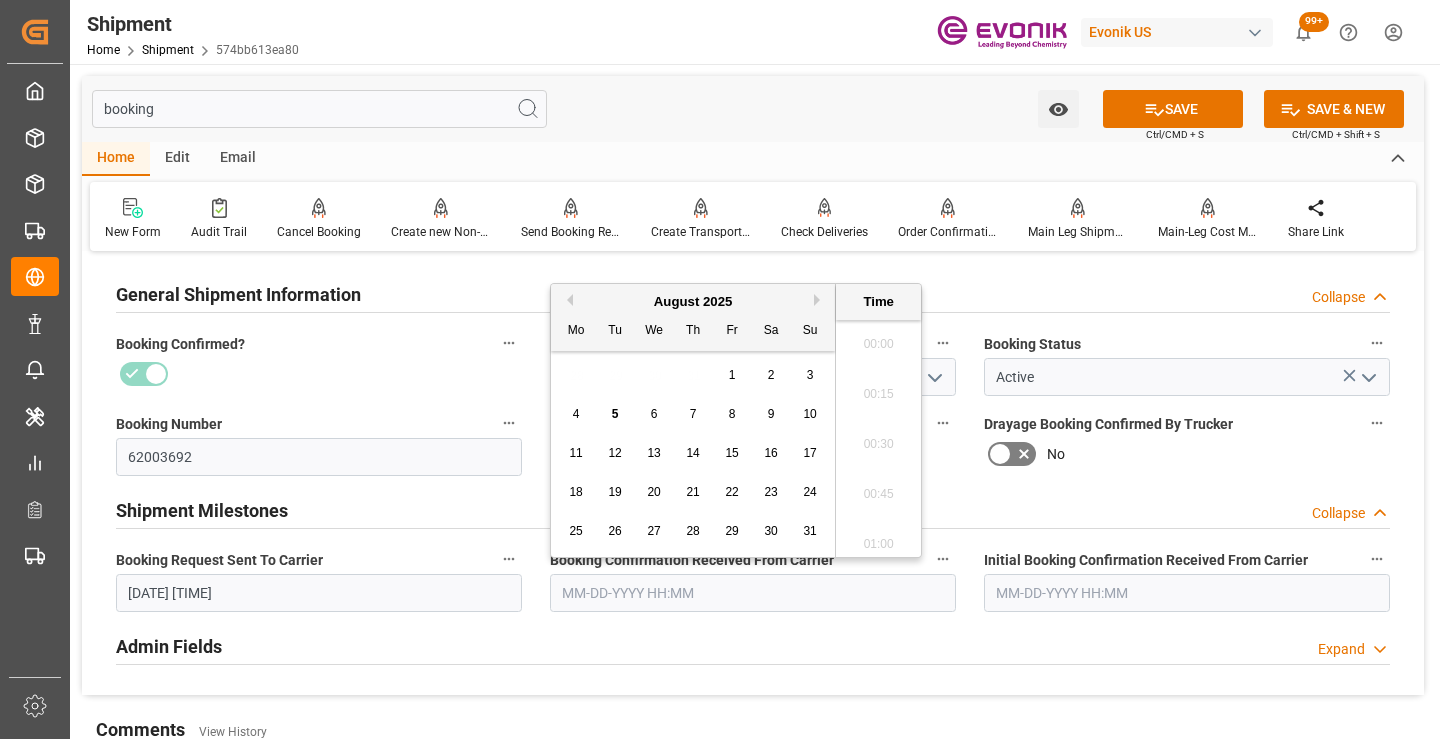 scroll, scrollTop: 3257, scrollLeft: 0, axis: vertical 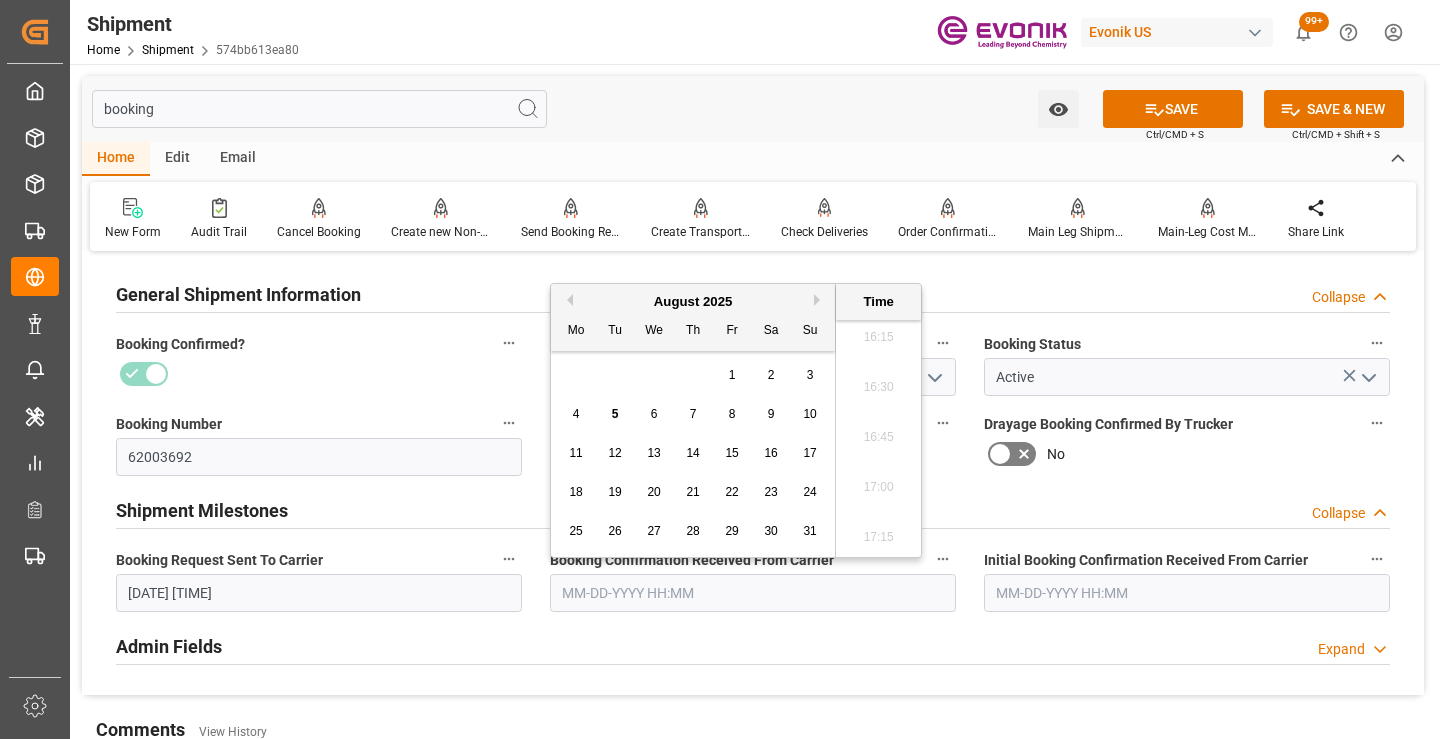 click on "5" at bounding box center [615, 414] 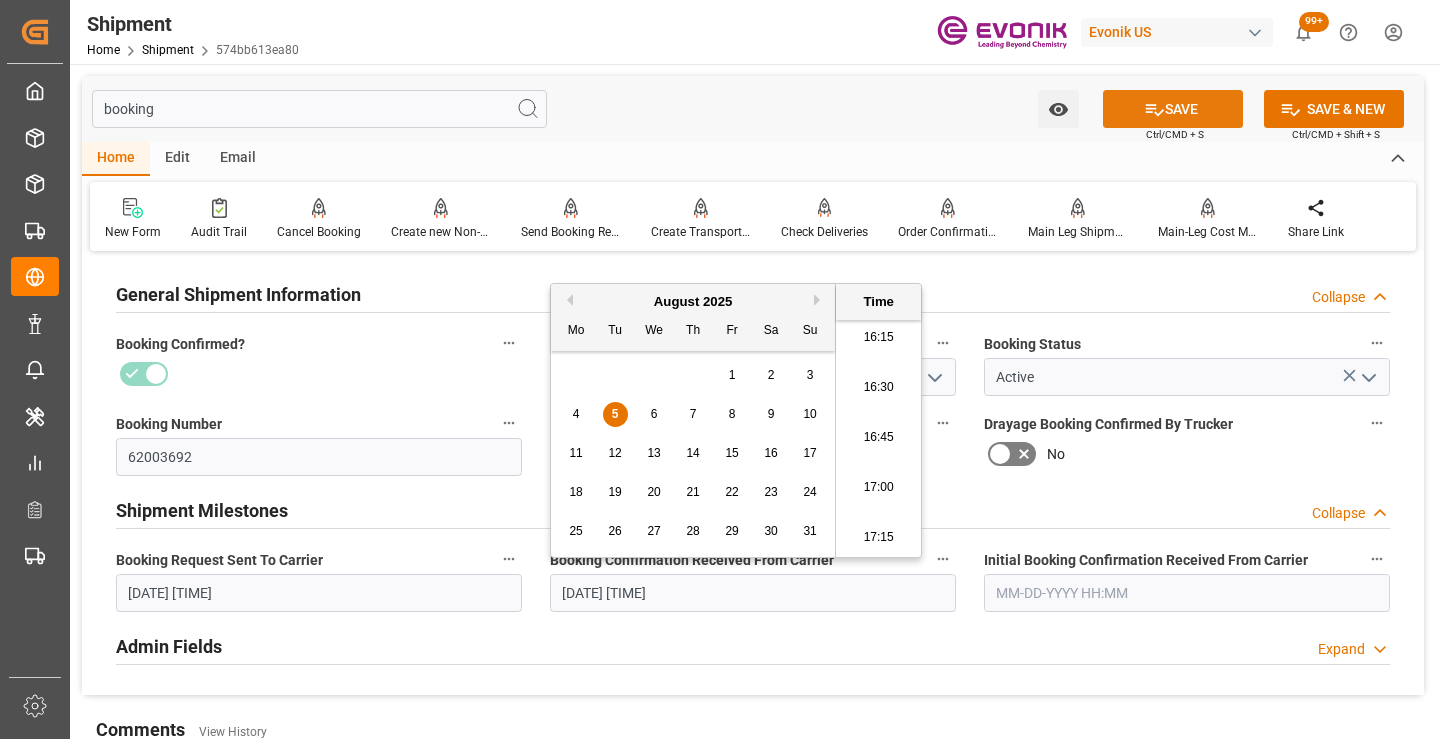 click 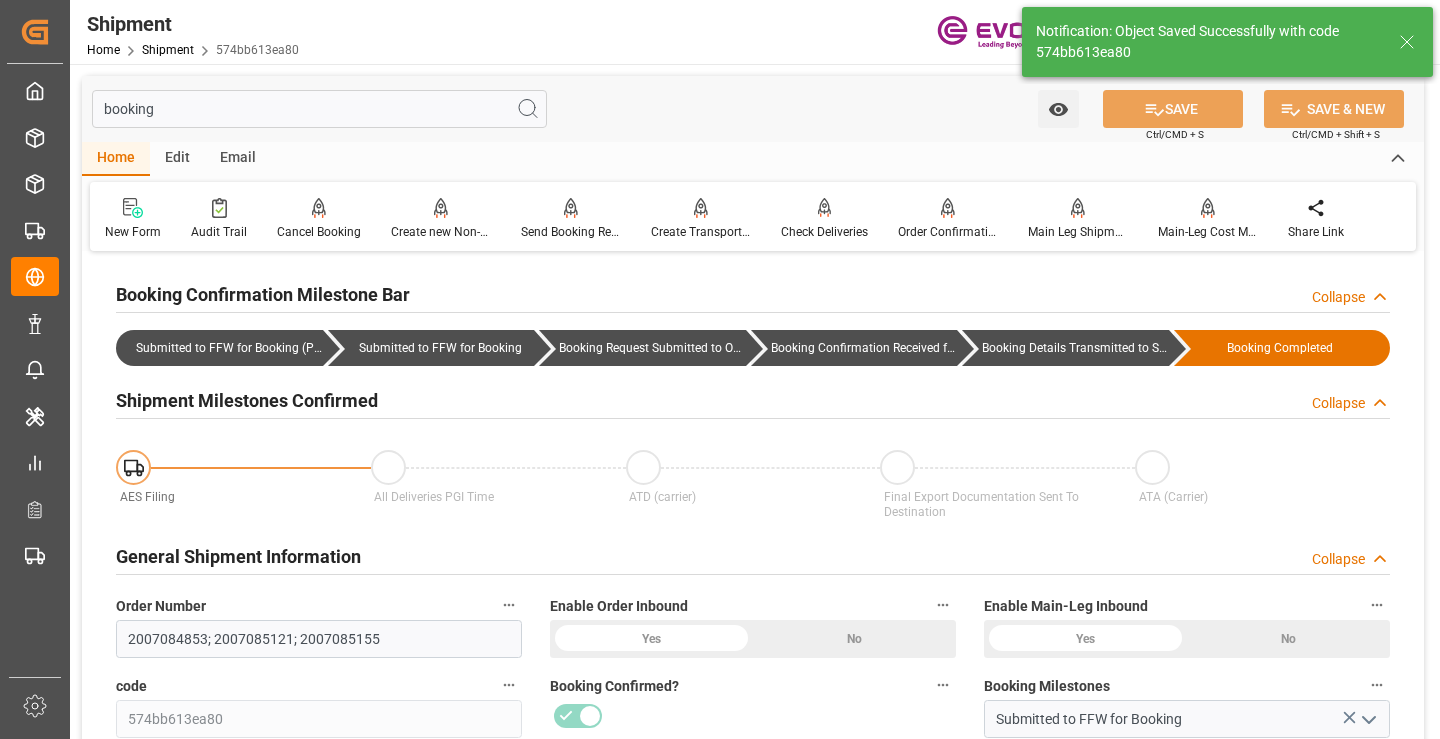 type on "Booking Details Transmitted to SAP" 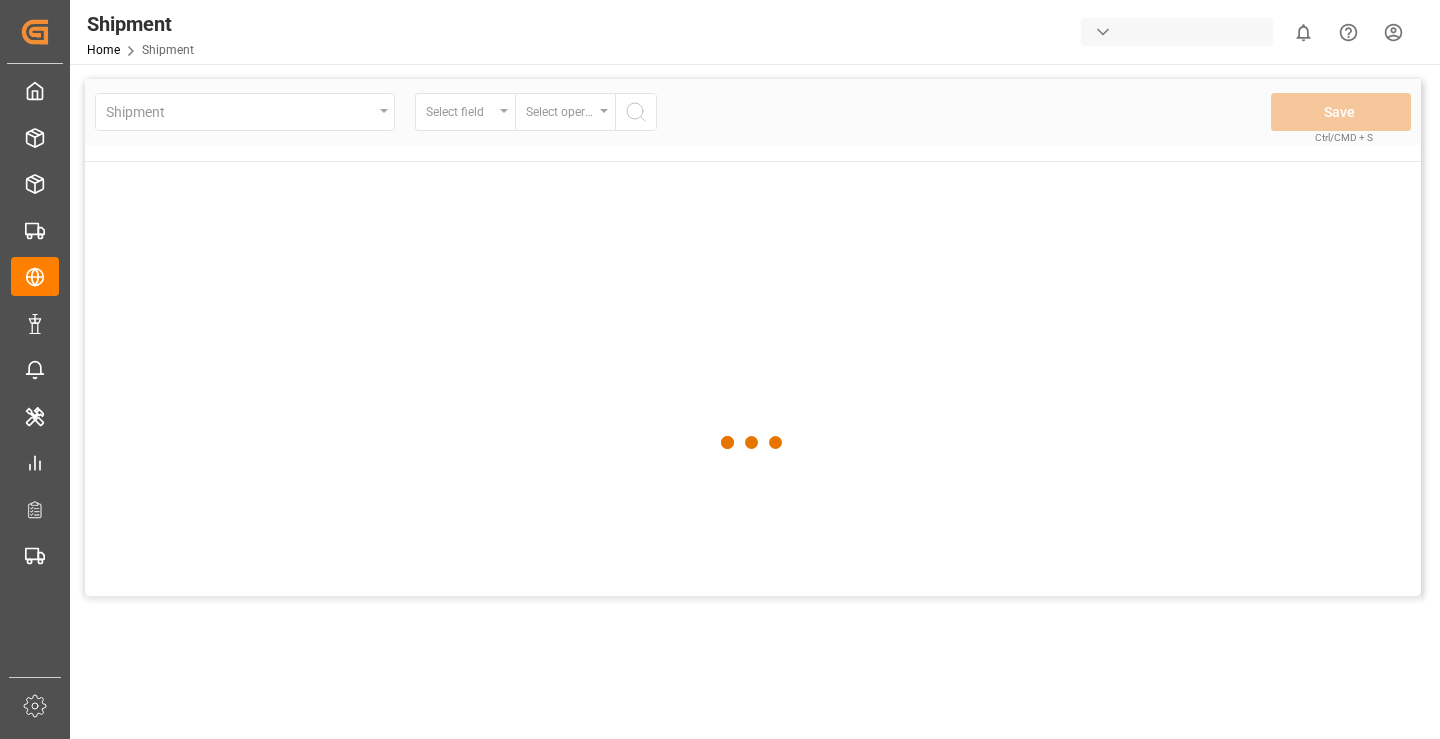 scroll, scrollTop: 0, scrollLeft: 0, axis: both 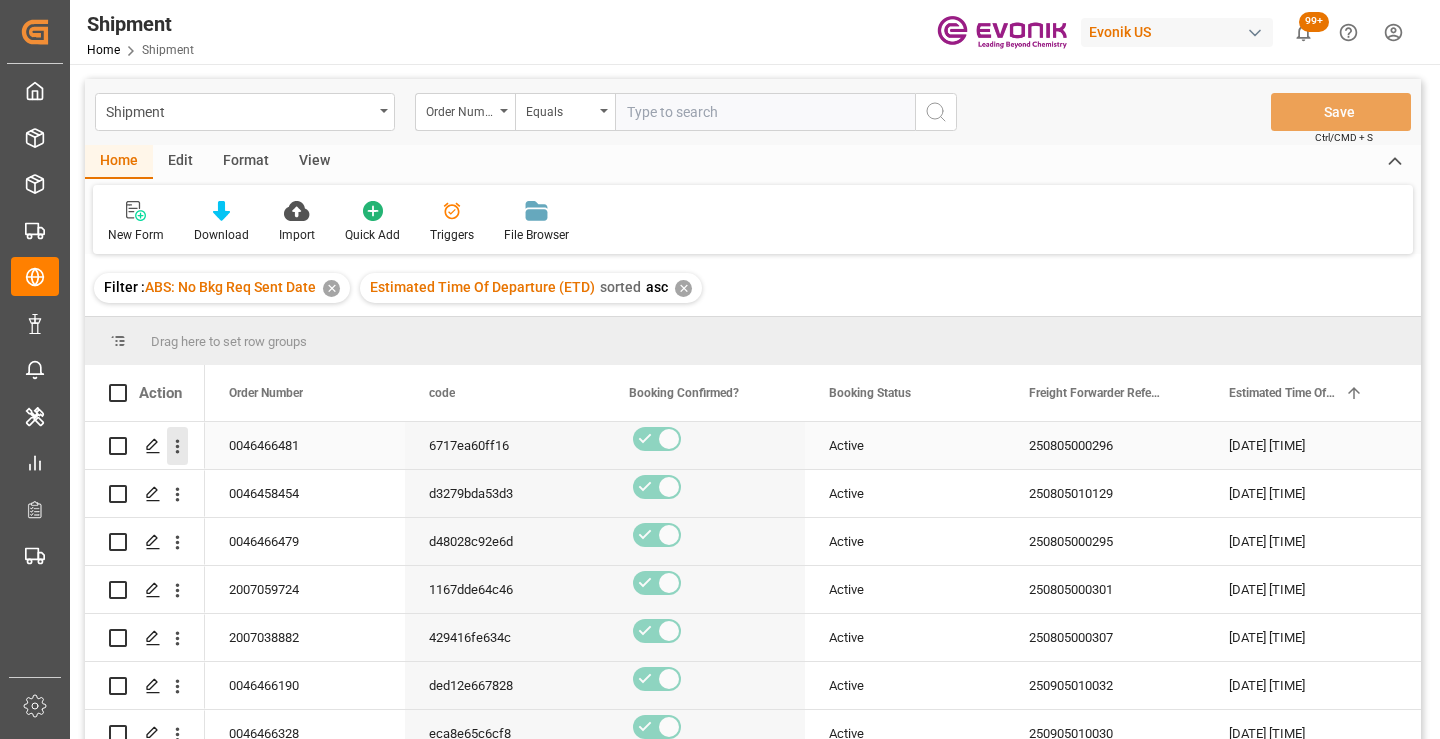click 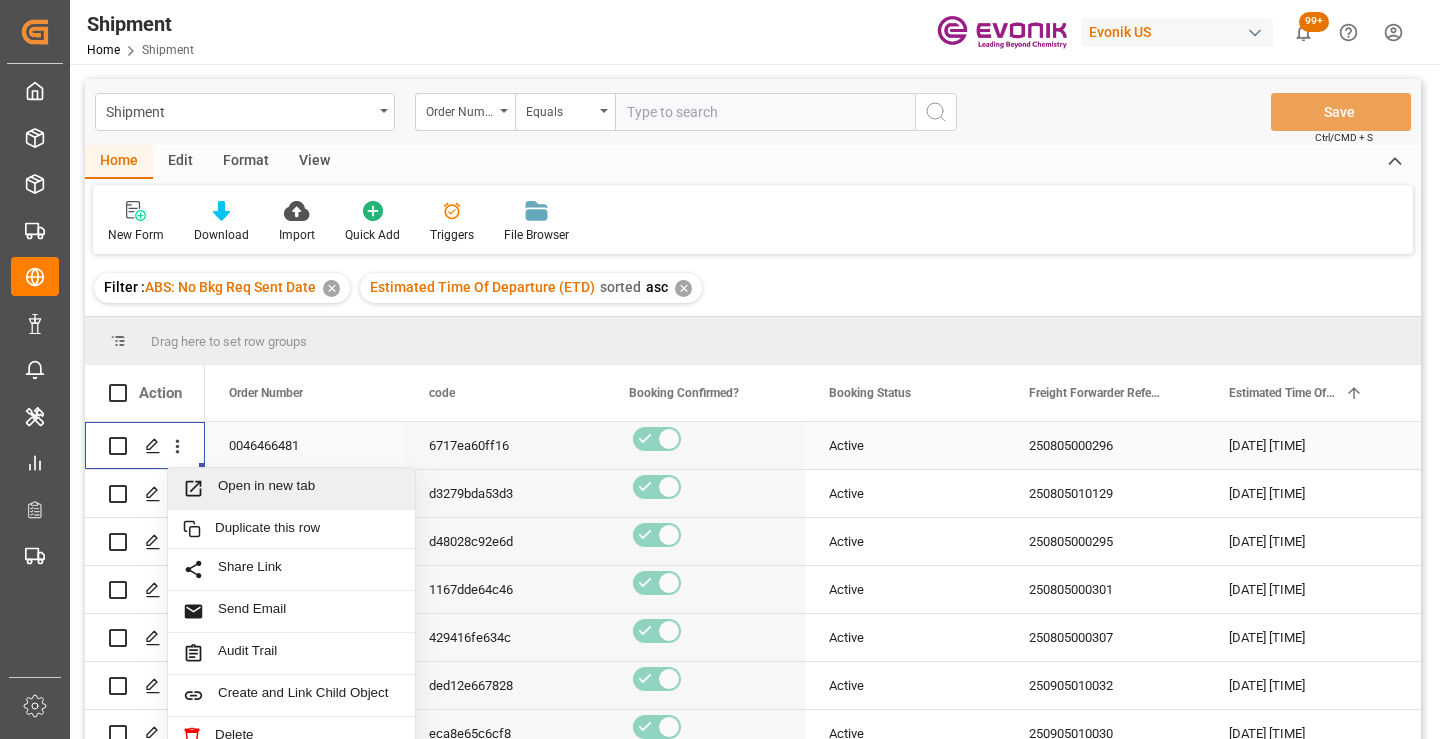 click on "Open in new tab" at bounding box center (309, 488) 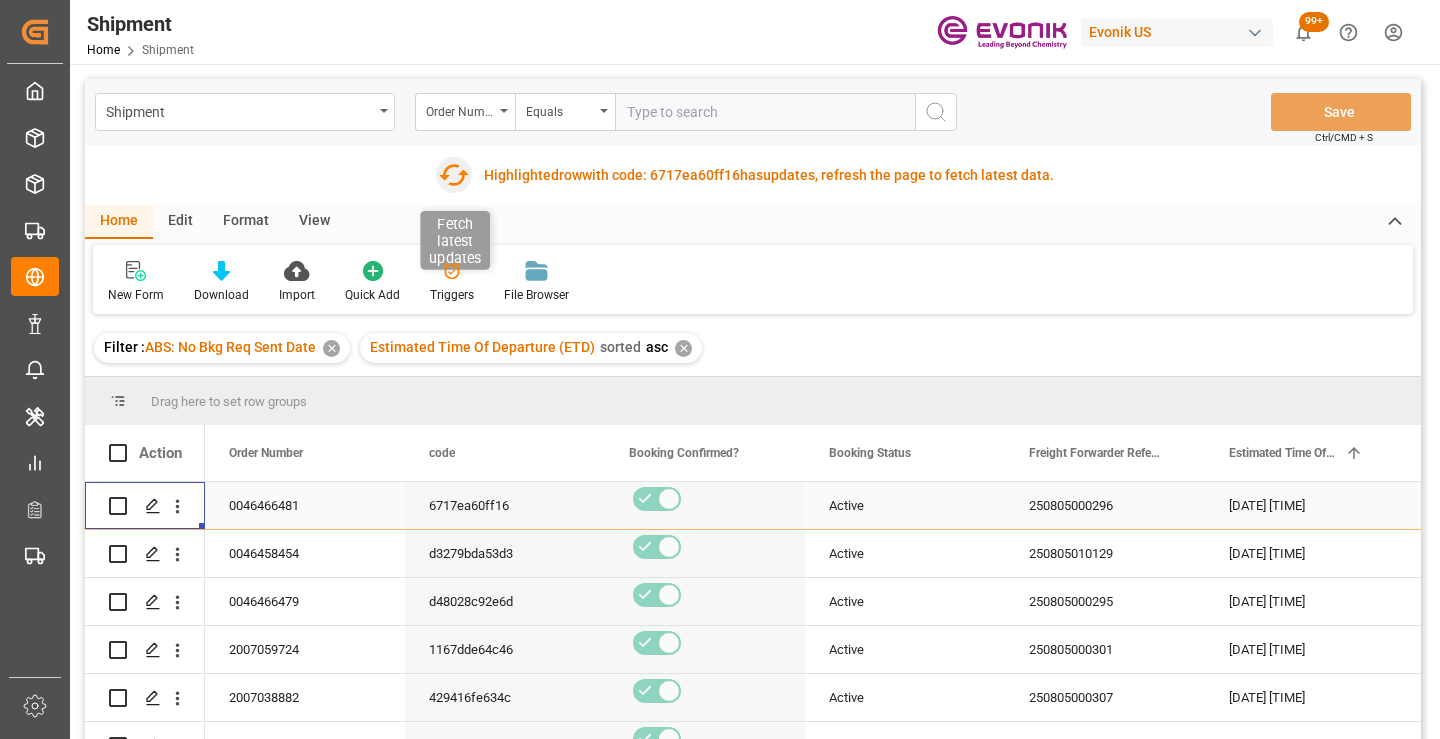 click 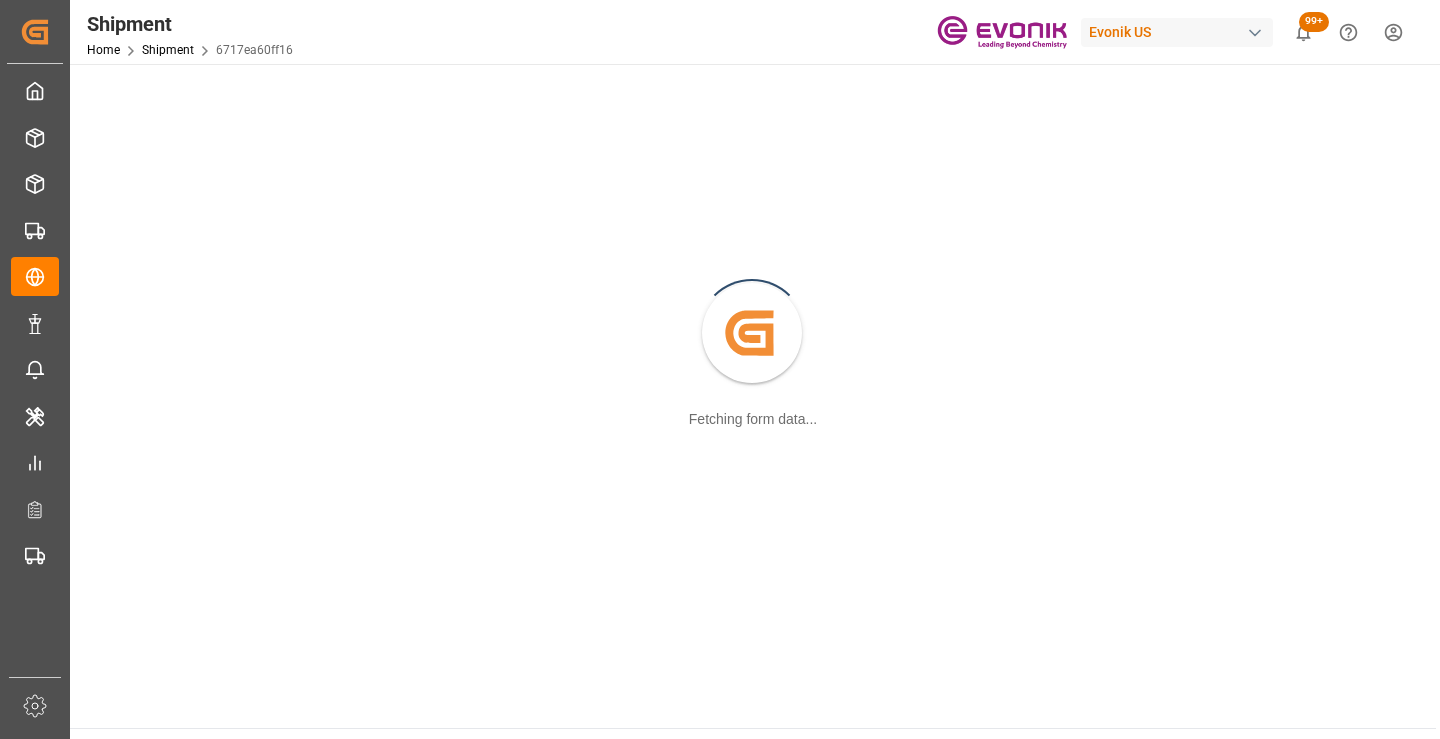 scroll, scrollTop: 0, scrollLeft: 0, axis: both 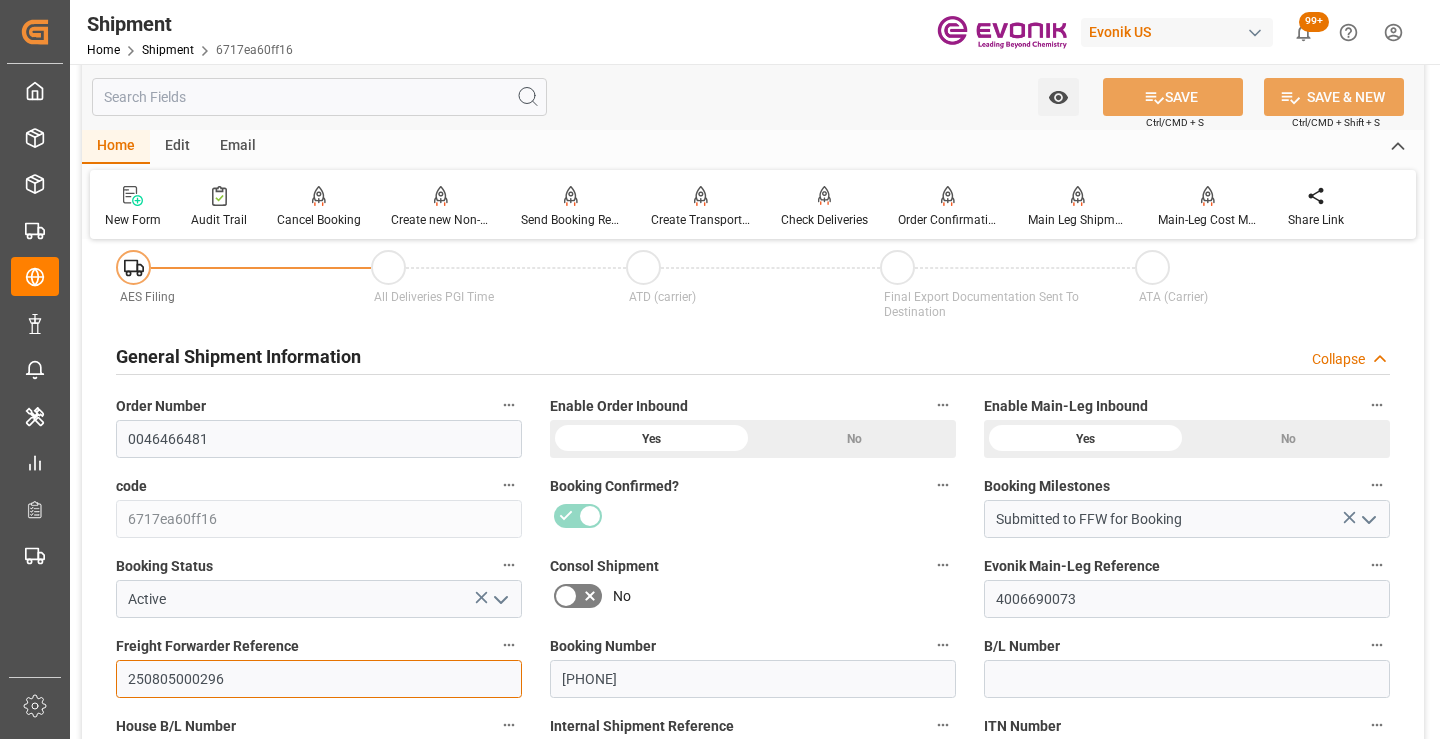 click on "250805000296" at bounding box center [319, 679] 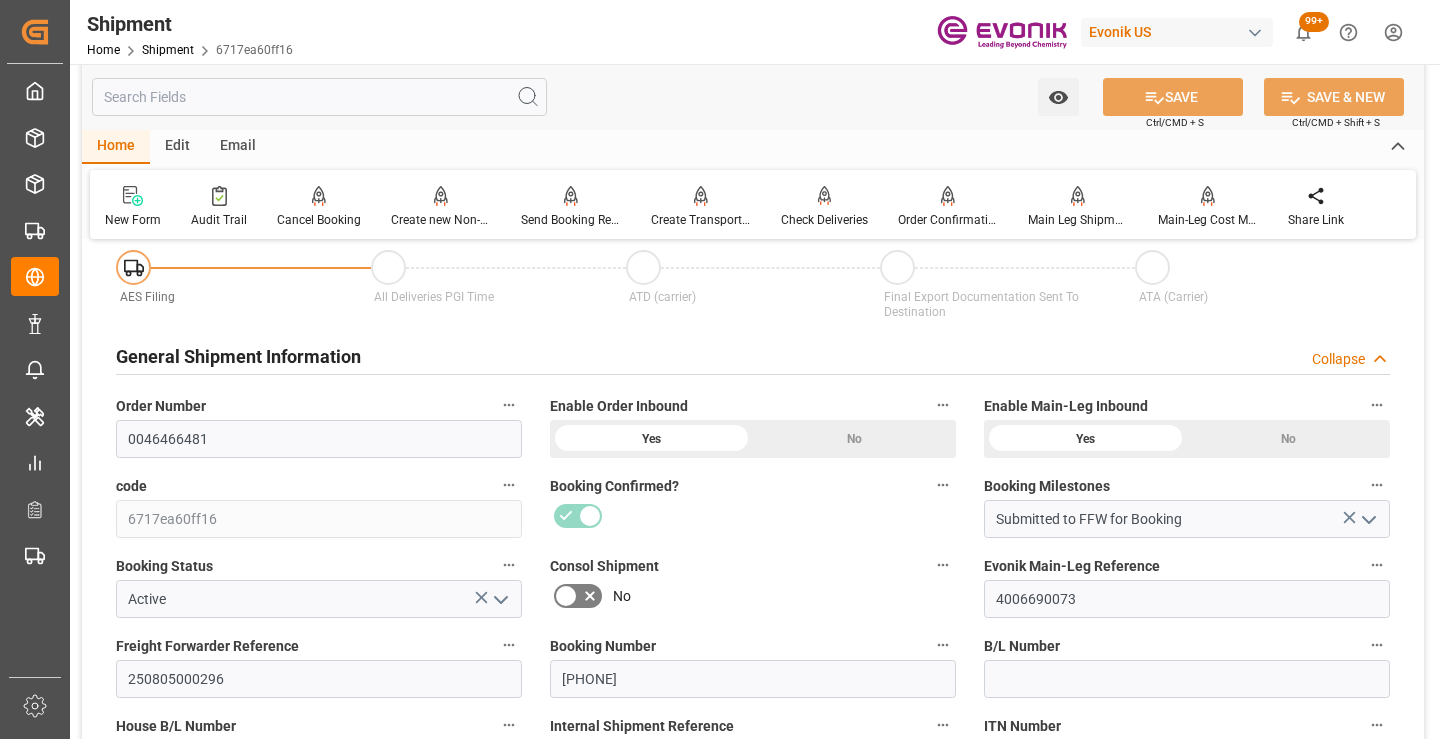 click at bounding box center [319, 97] 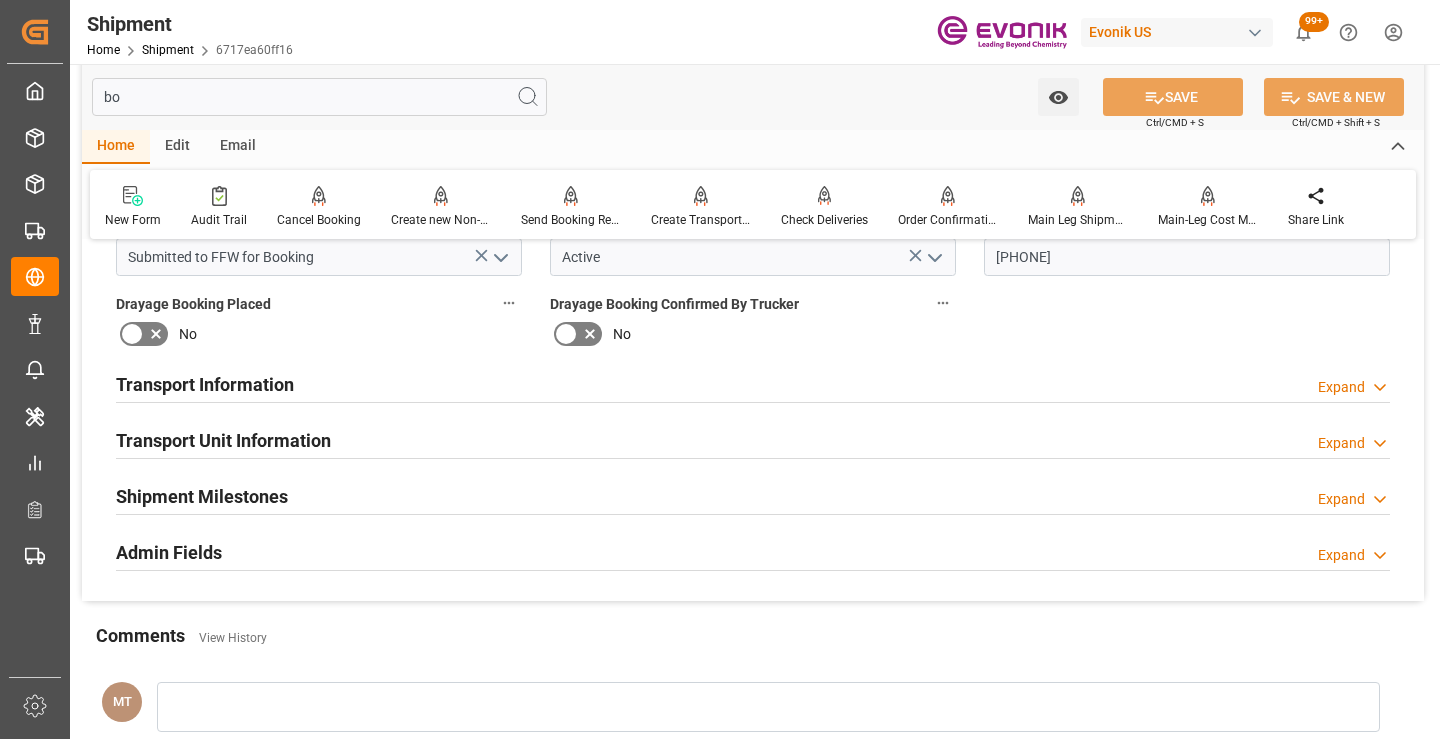 scroll, scrollTop: 0, scrollLeft: 0, axis: both 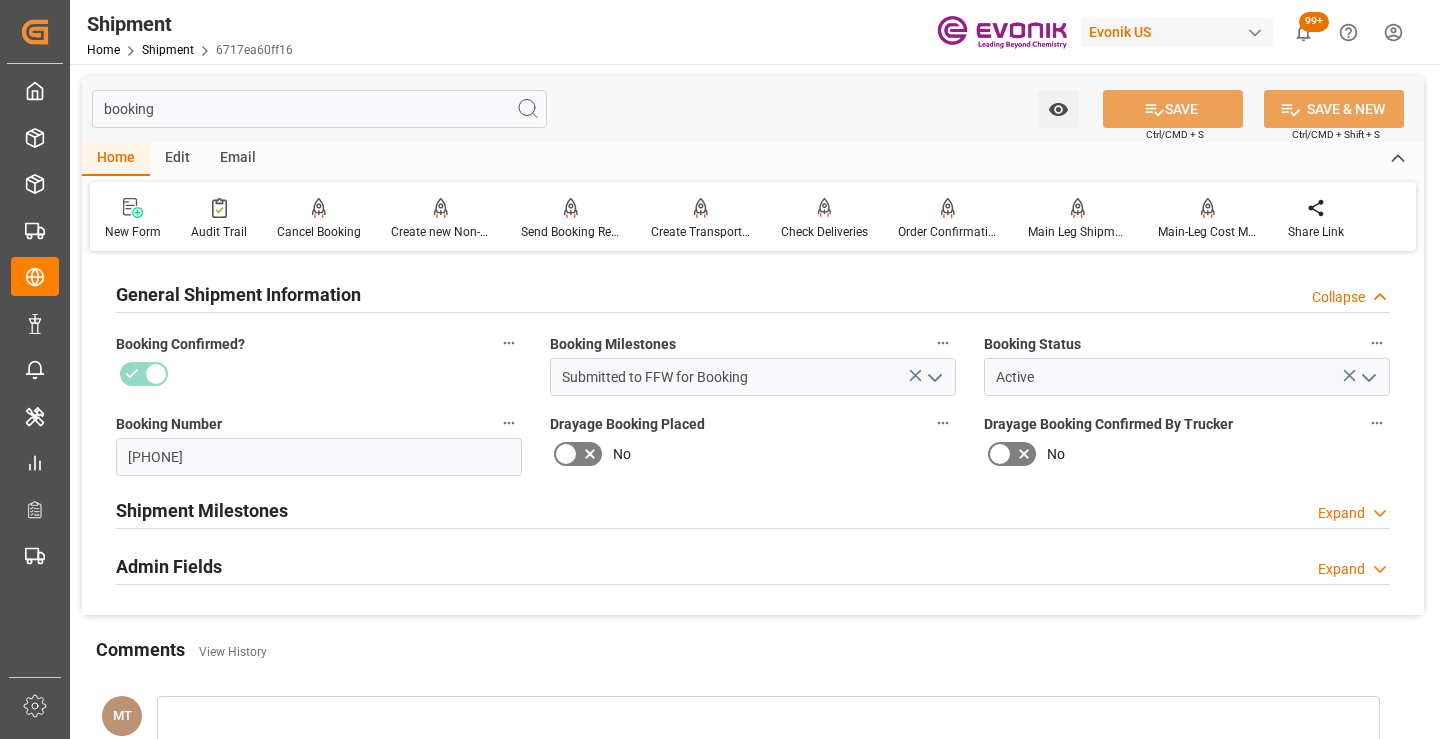 type on "booking" 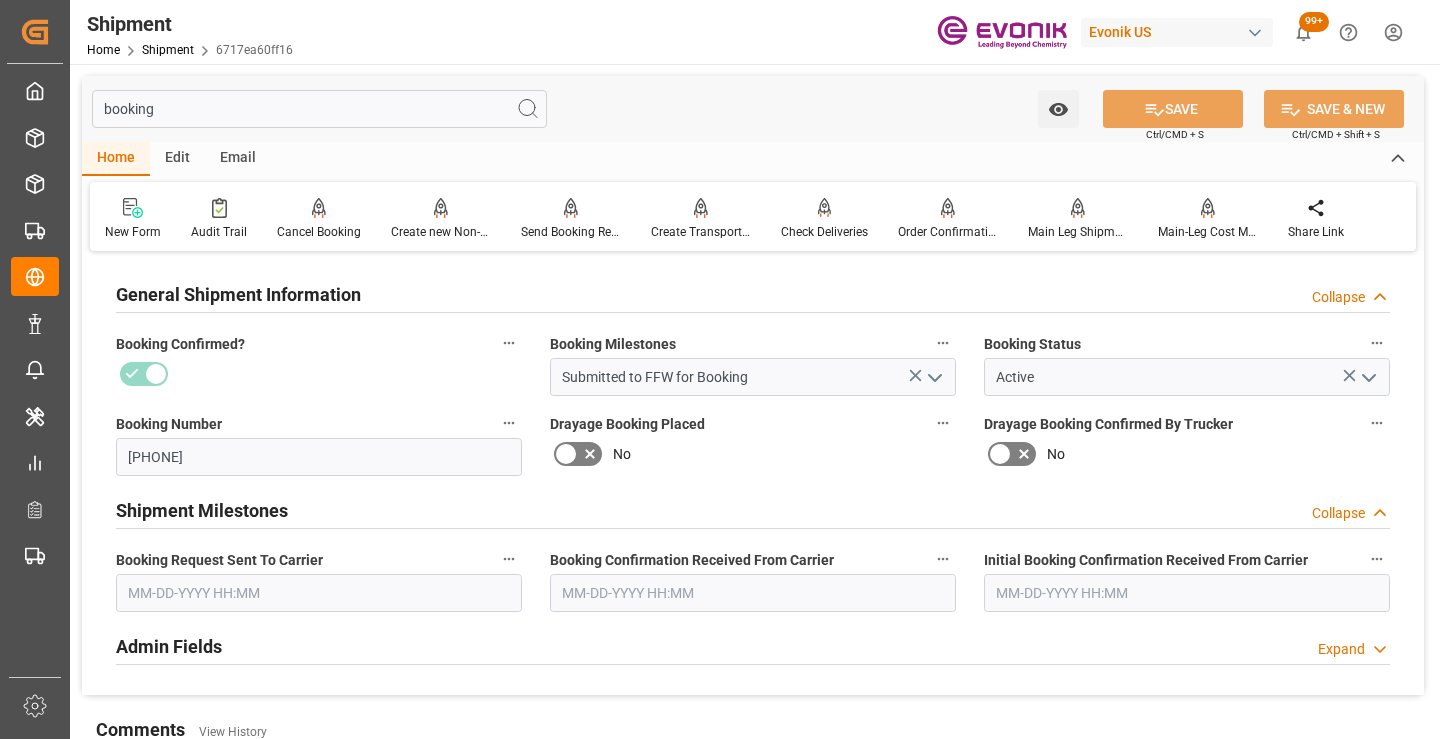 click at bounding box center [319, 593] 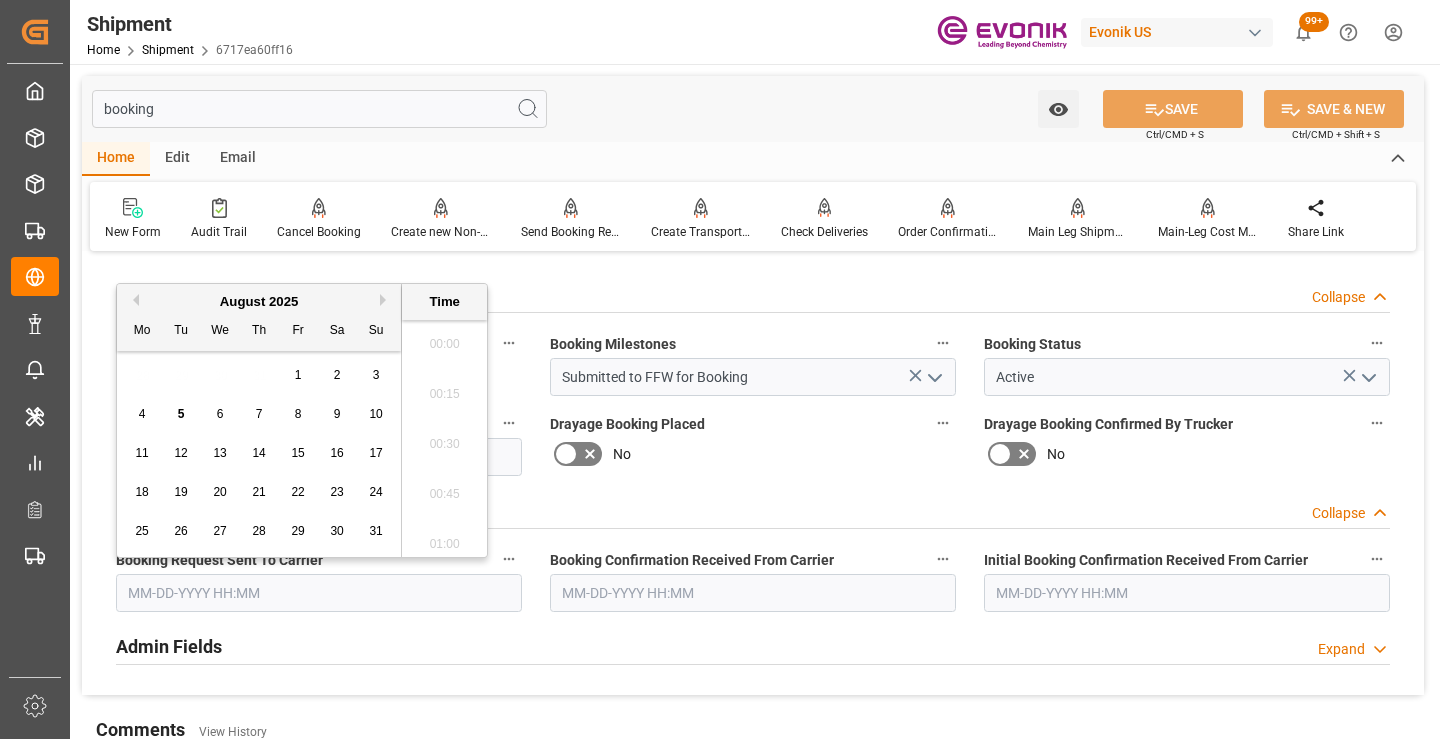 scroll, scrollTop: 3257, scrollLeft: 0, axis: vertical 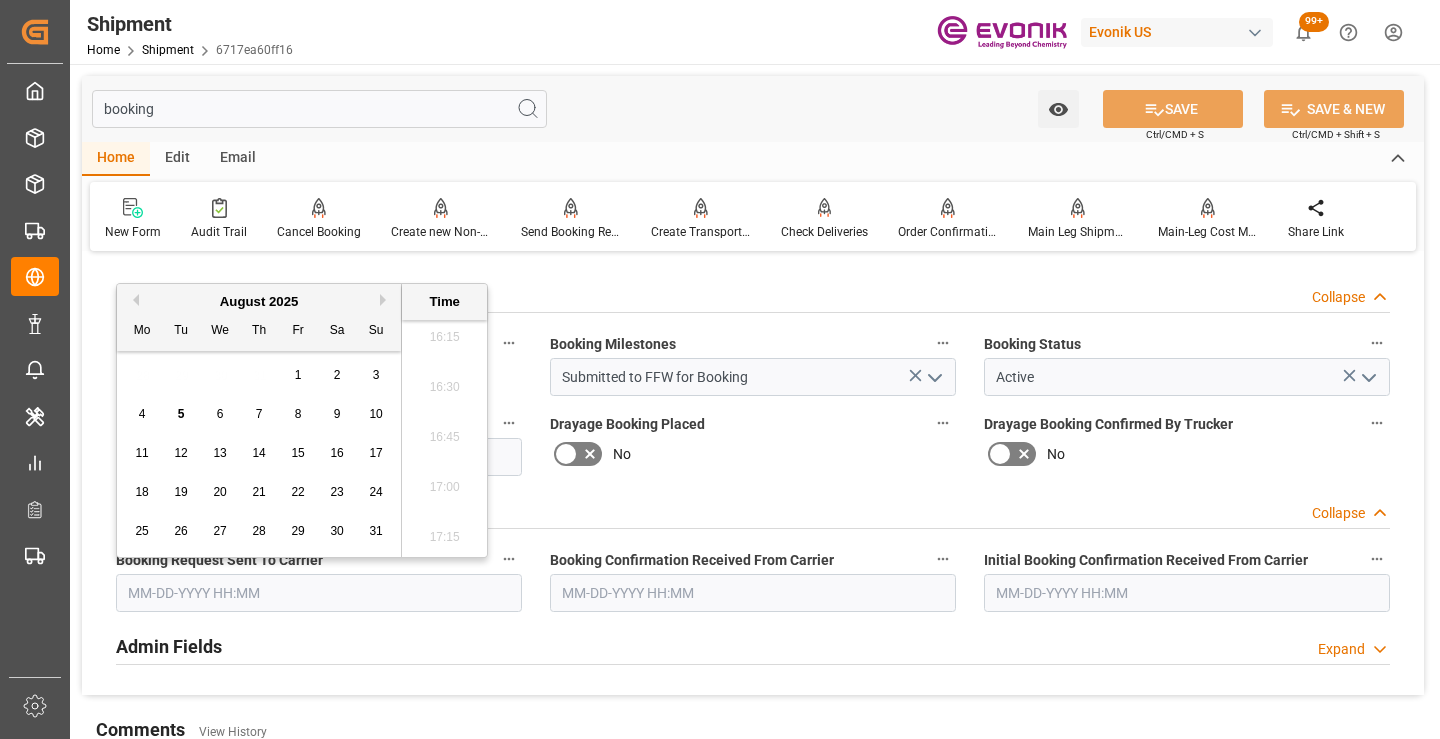 click on "4" at bounding box center (142, 414) 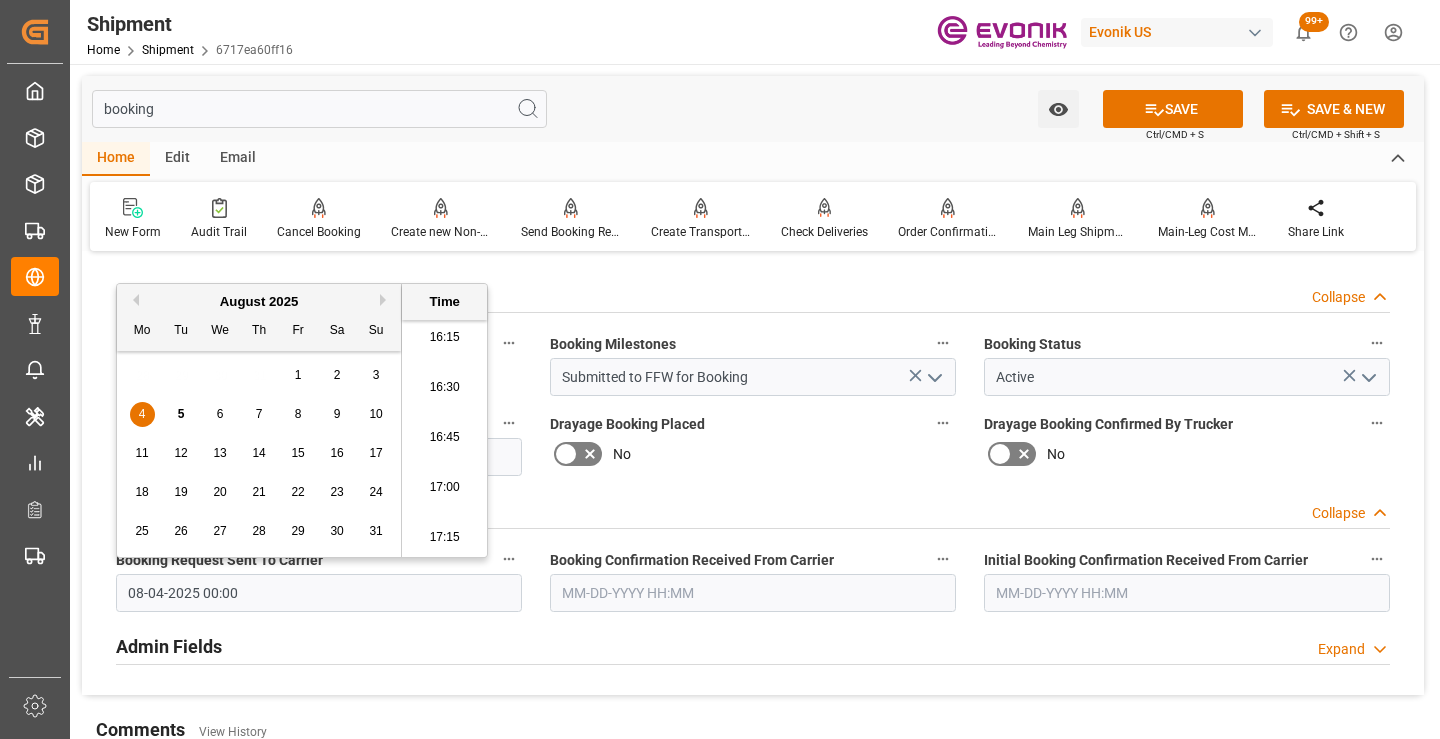 click at bounding box center (753, 593) 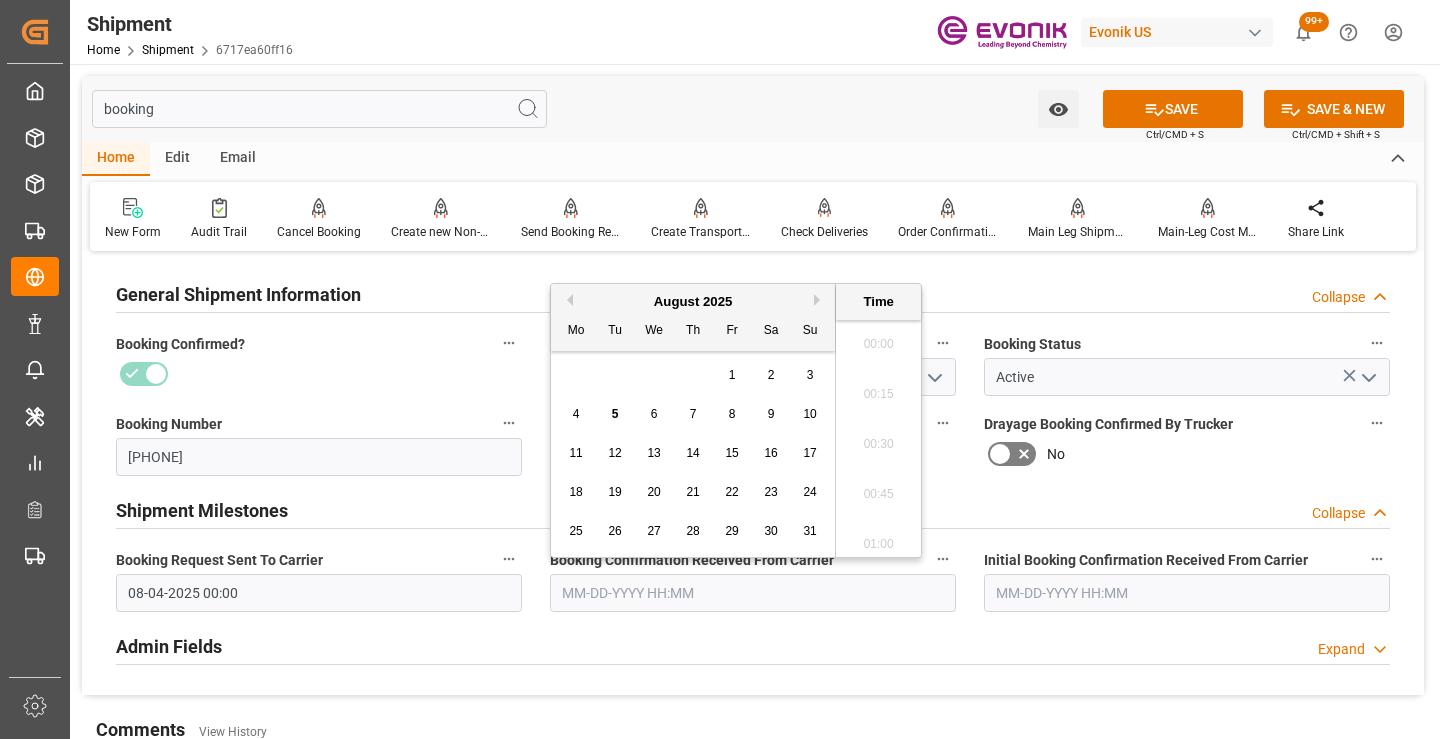 scroll, scrollTop: 3257, scrollLeft: 0, axis: vertical 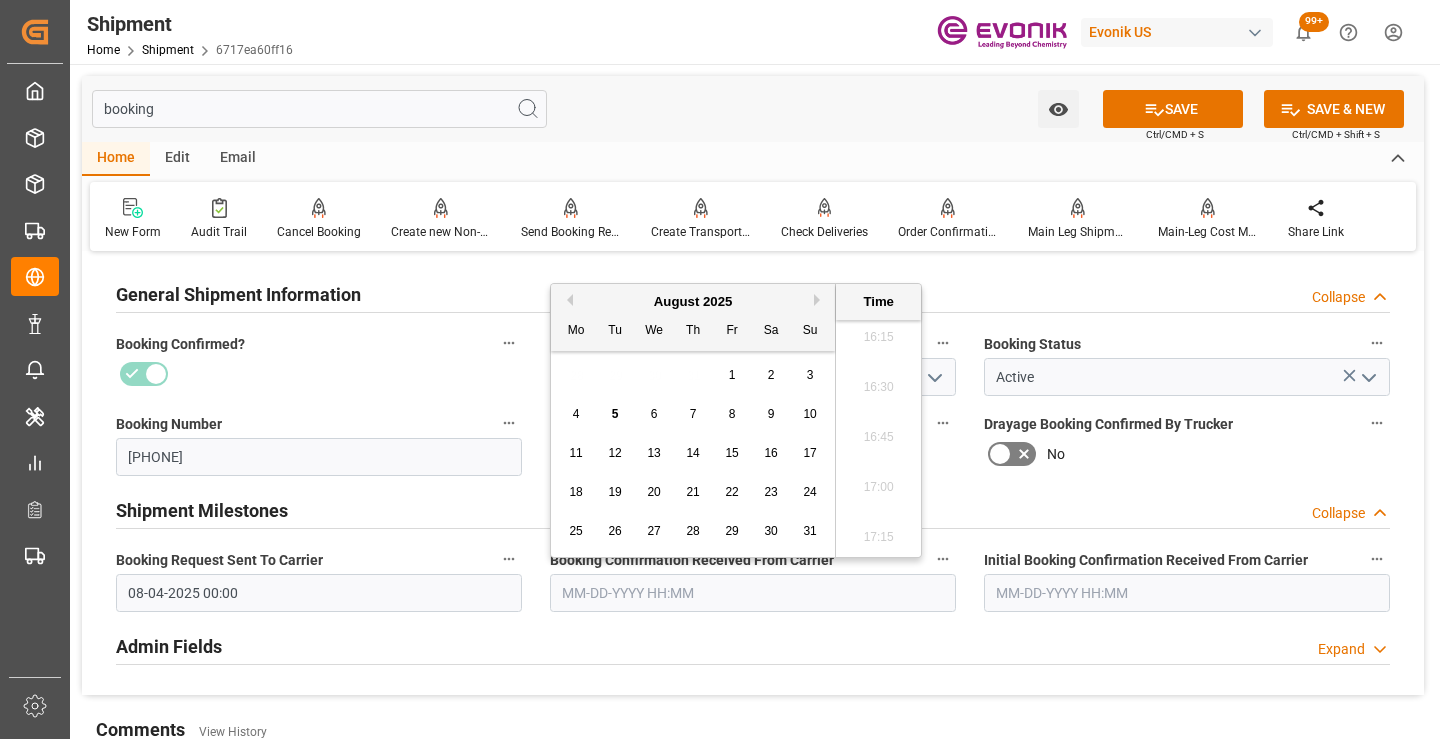 click on "5" at bounding box center (615, 414) 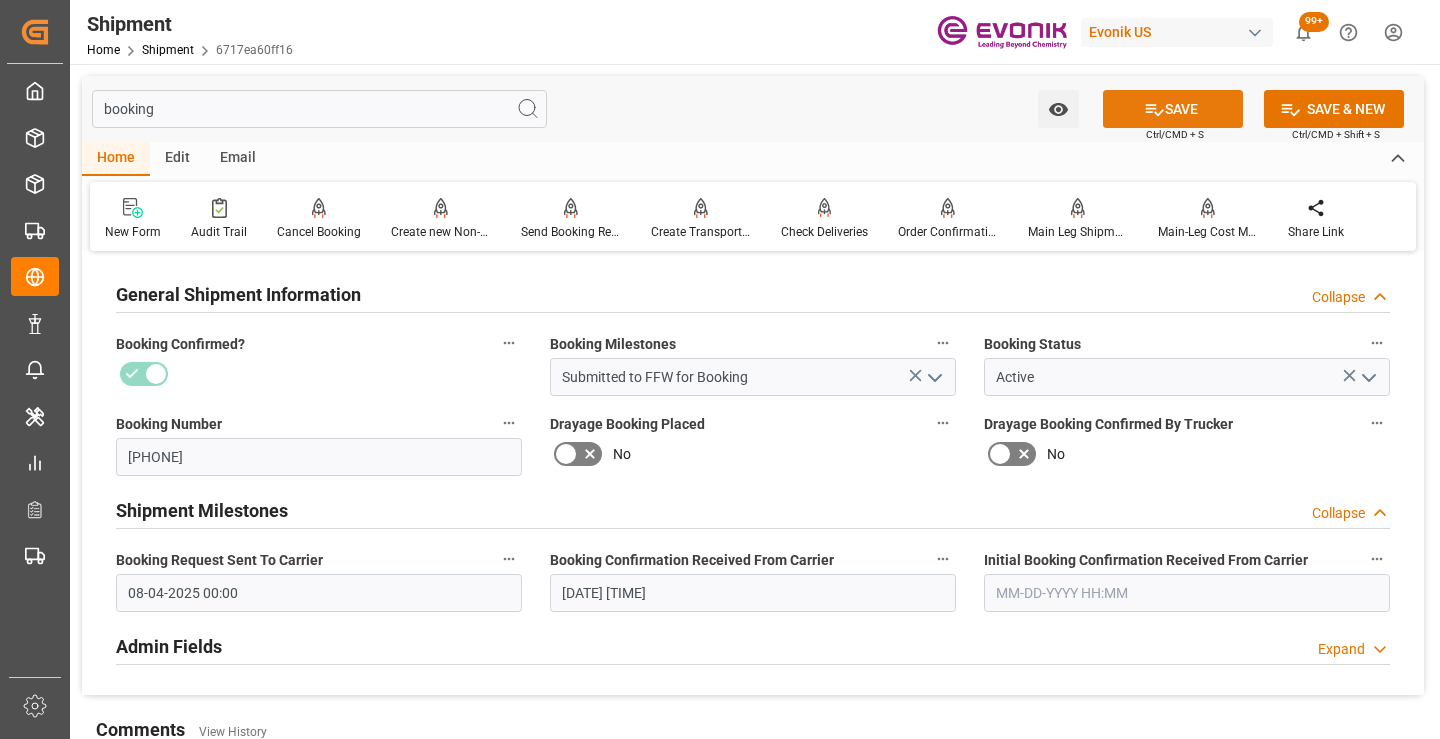 click on "SAVE" at bounding box center (1173, 109) 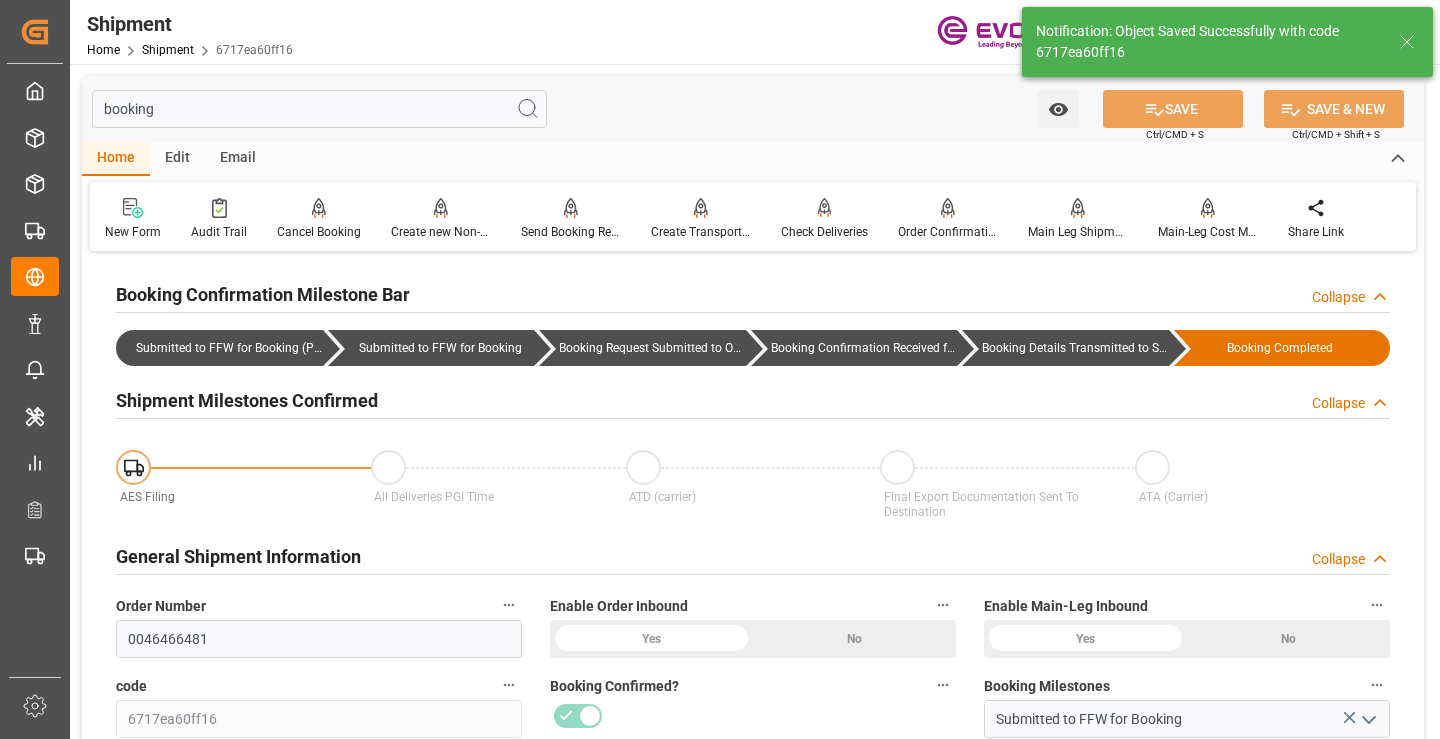 type on "Booking Details Transmitted to SAP" 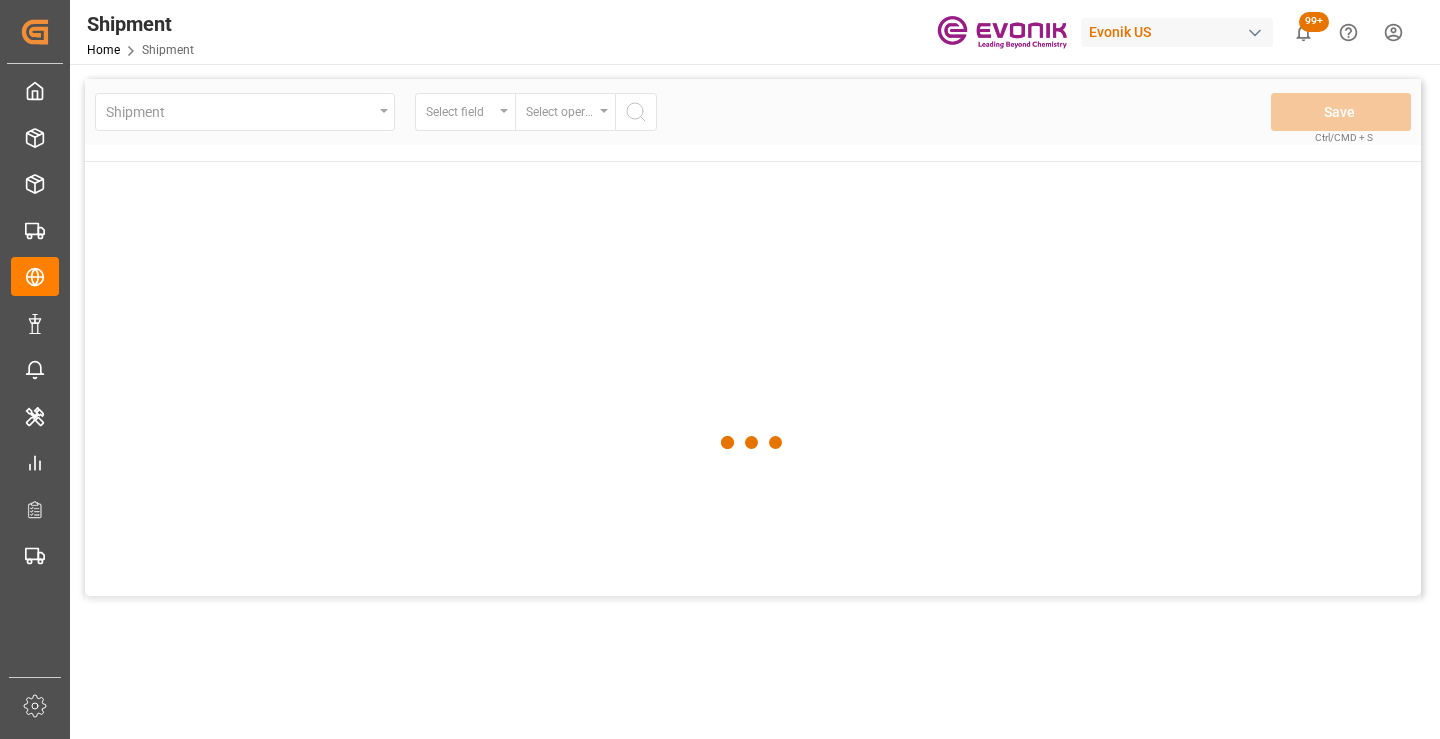 scroll, scrollTop: 0, scrollLeft: 0, axis: both 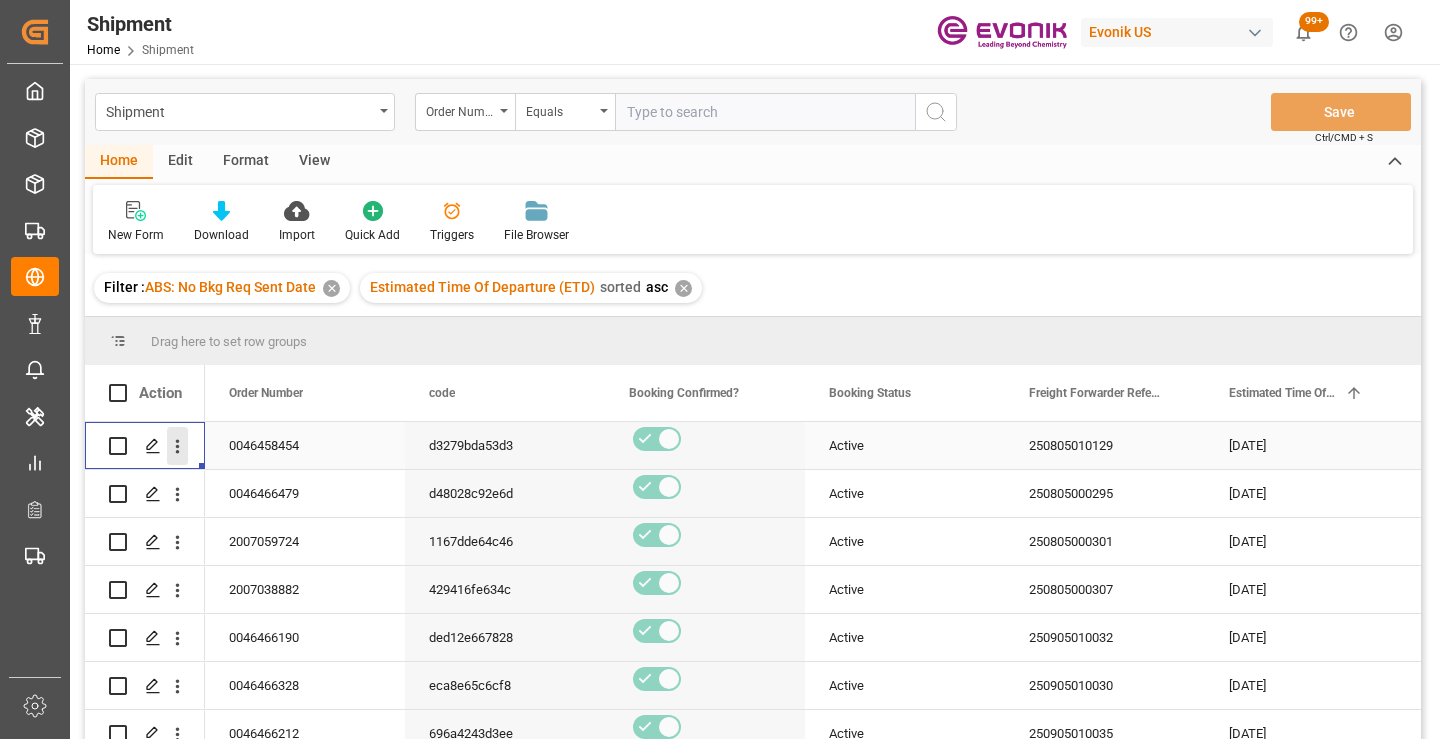 click 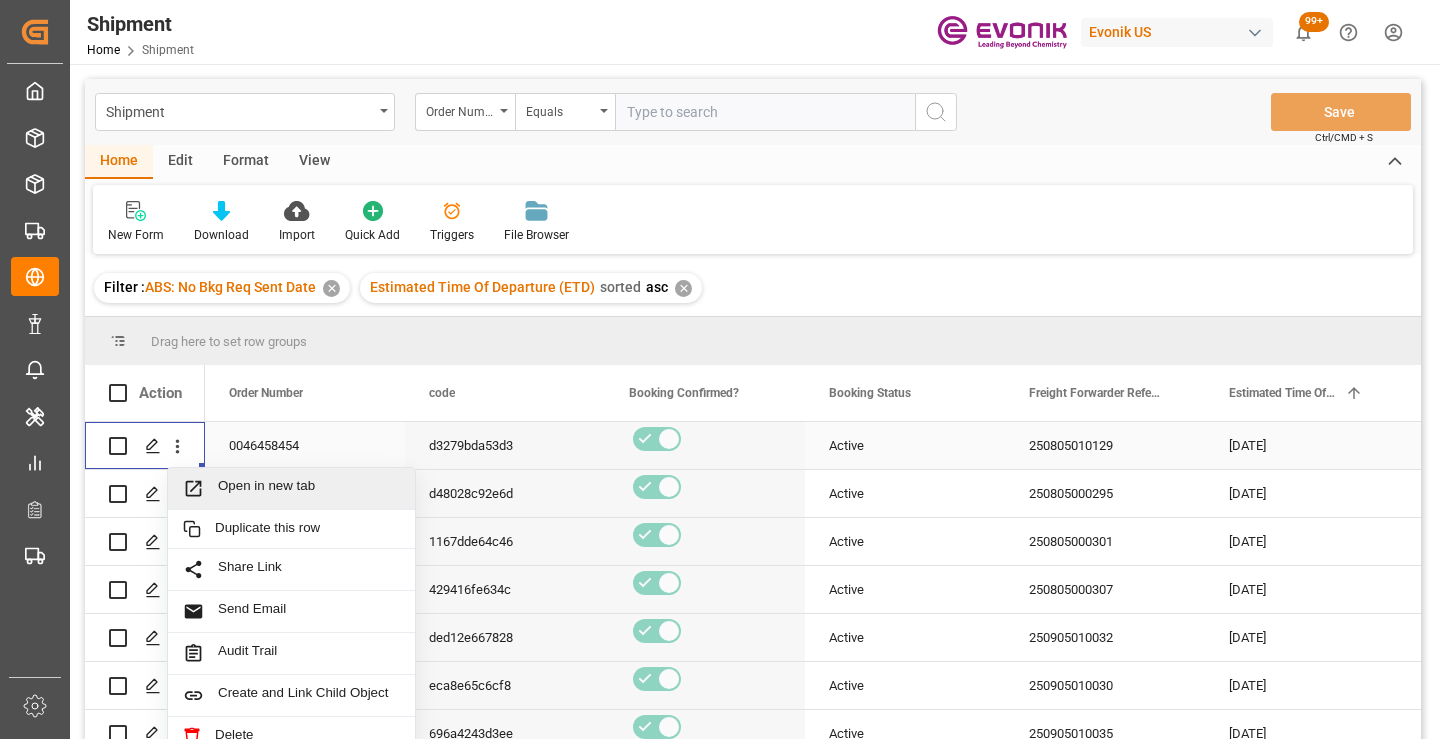 click on "Open in new tab" at bounding box center (309, 488) 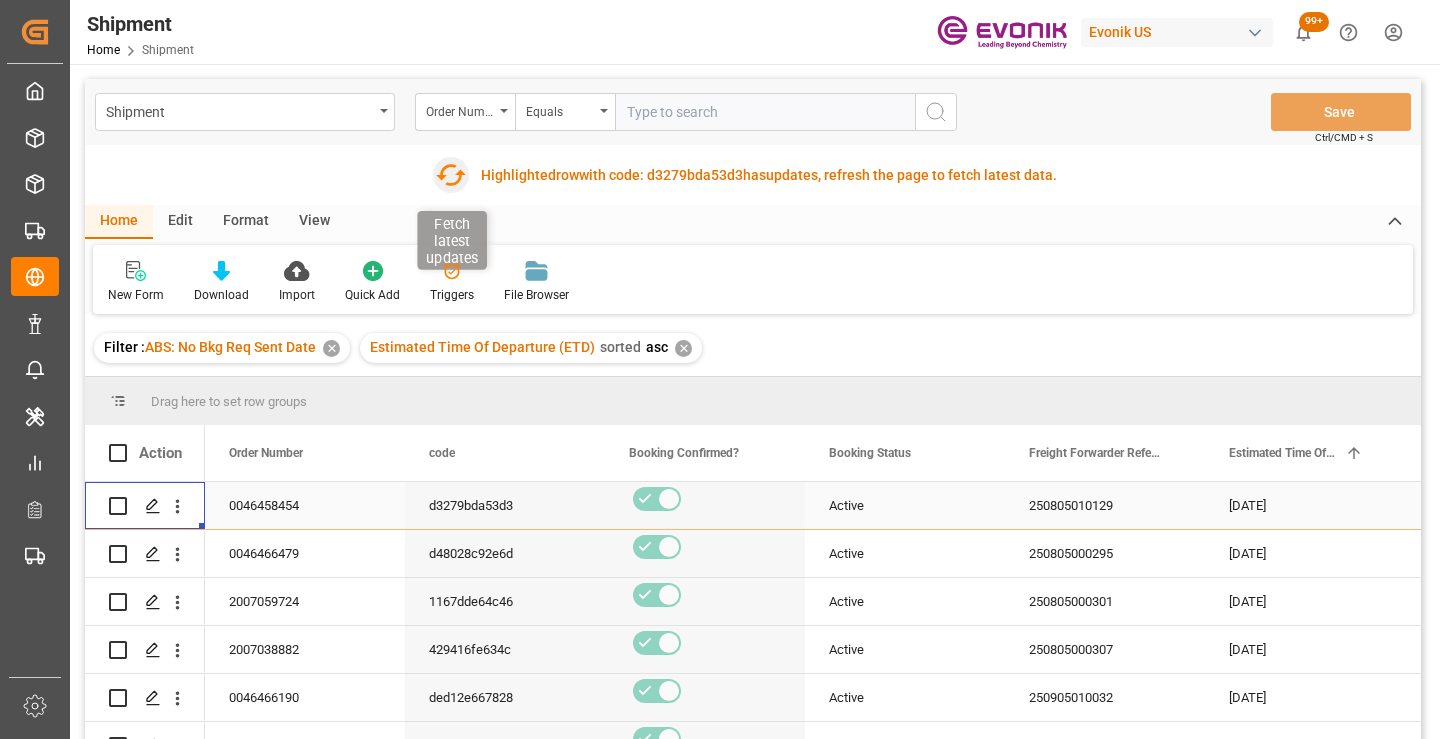 click 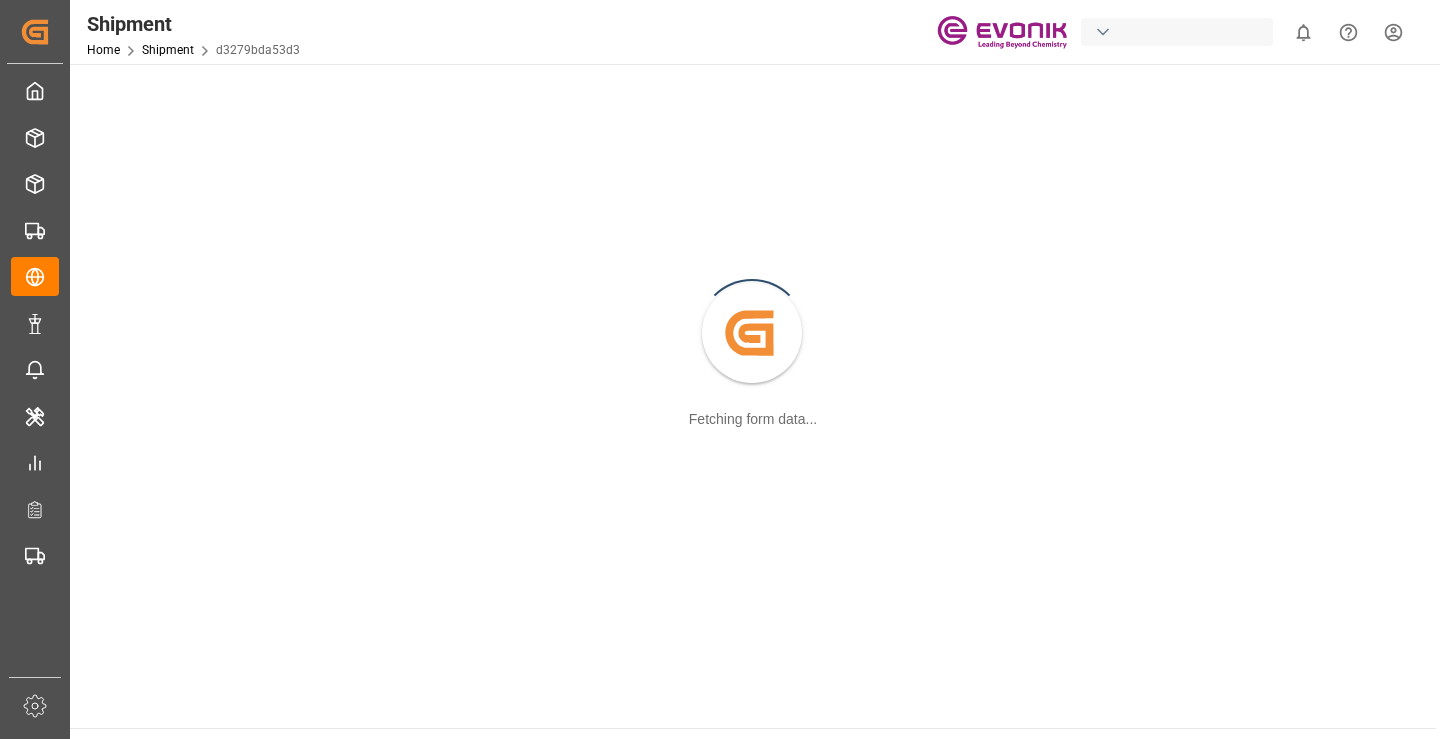 scroll, scrollTop: 0, scrollLeft: 0, axis: both 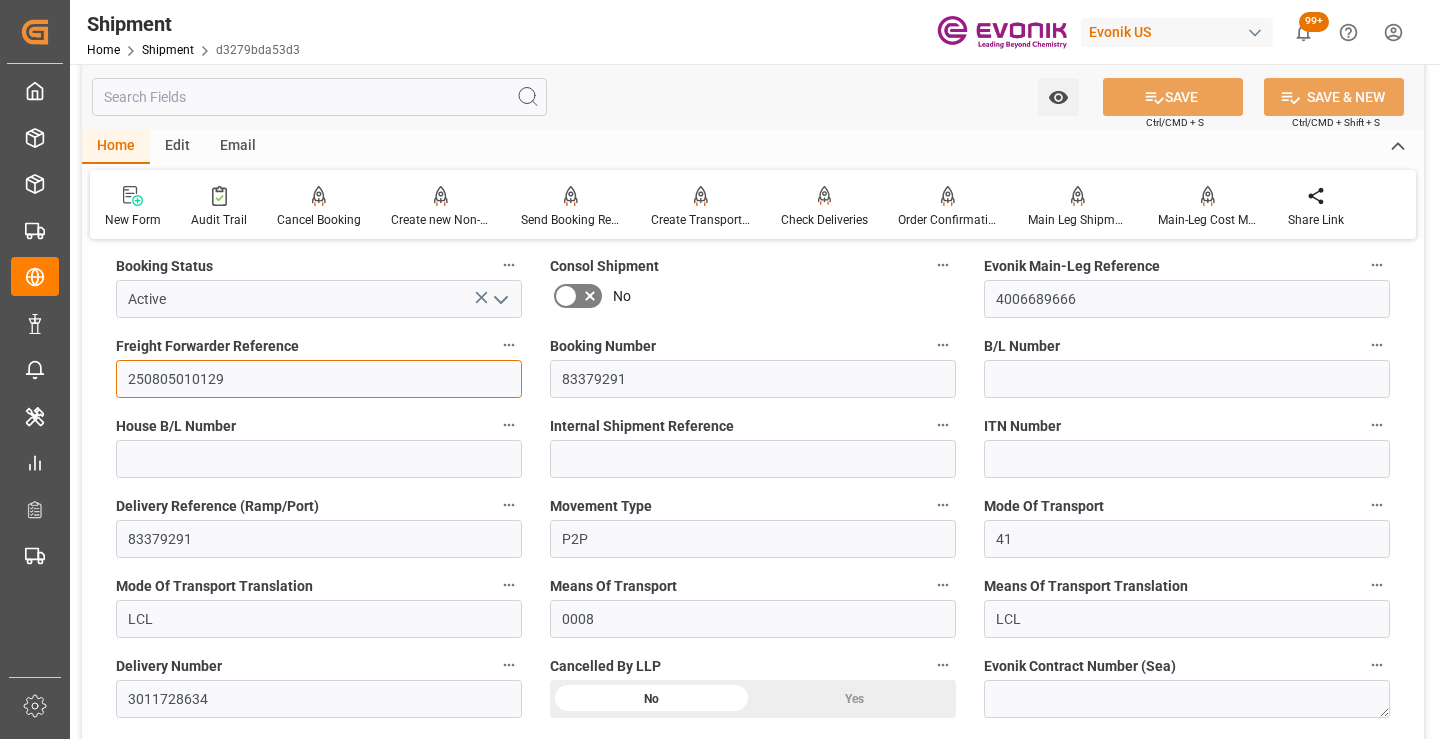 click on "250805010129" at bounding box center (319, 379) 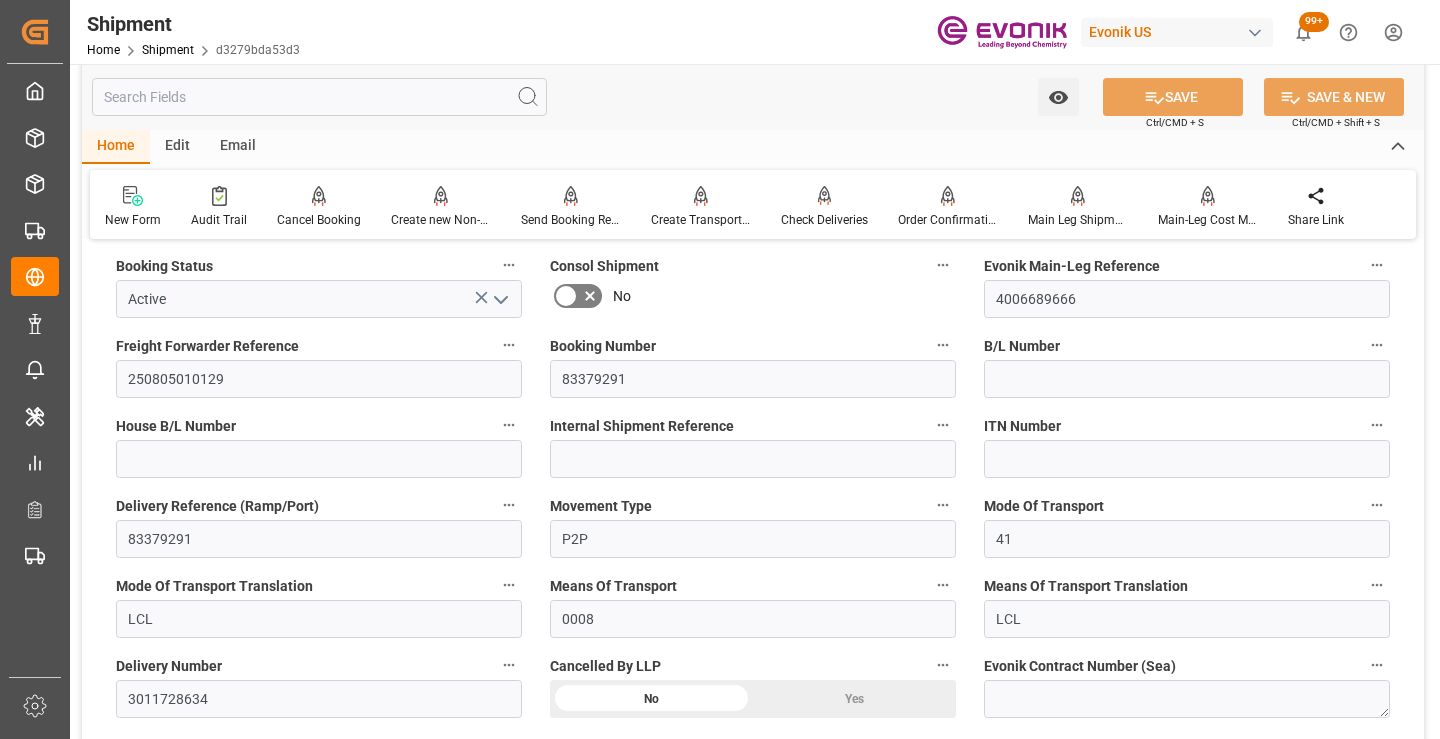 click at bounding box center (319, 97) 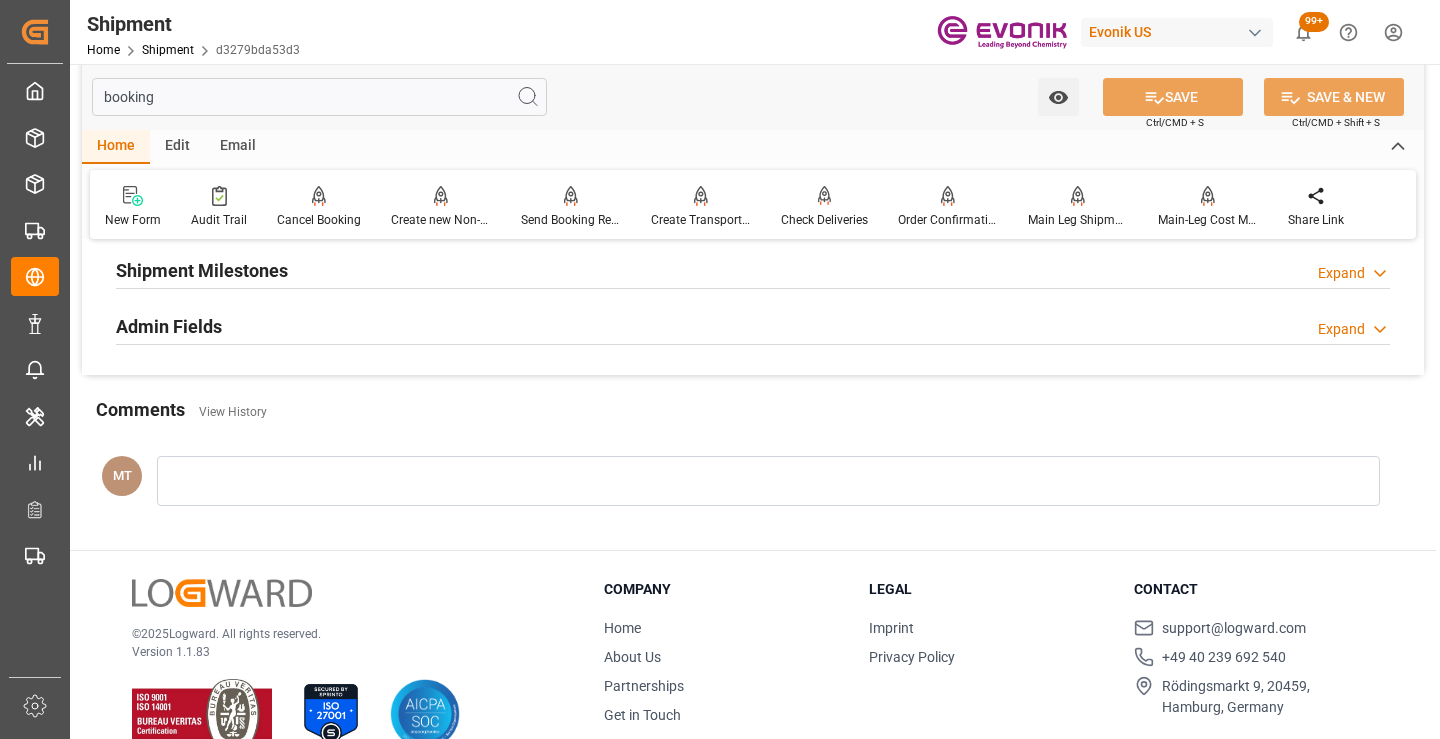 scroll, scrollTop: 40, scrollLeft: 0, axis: vertical 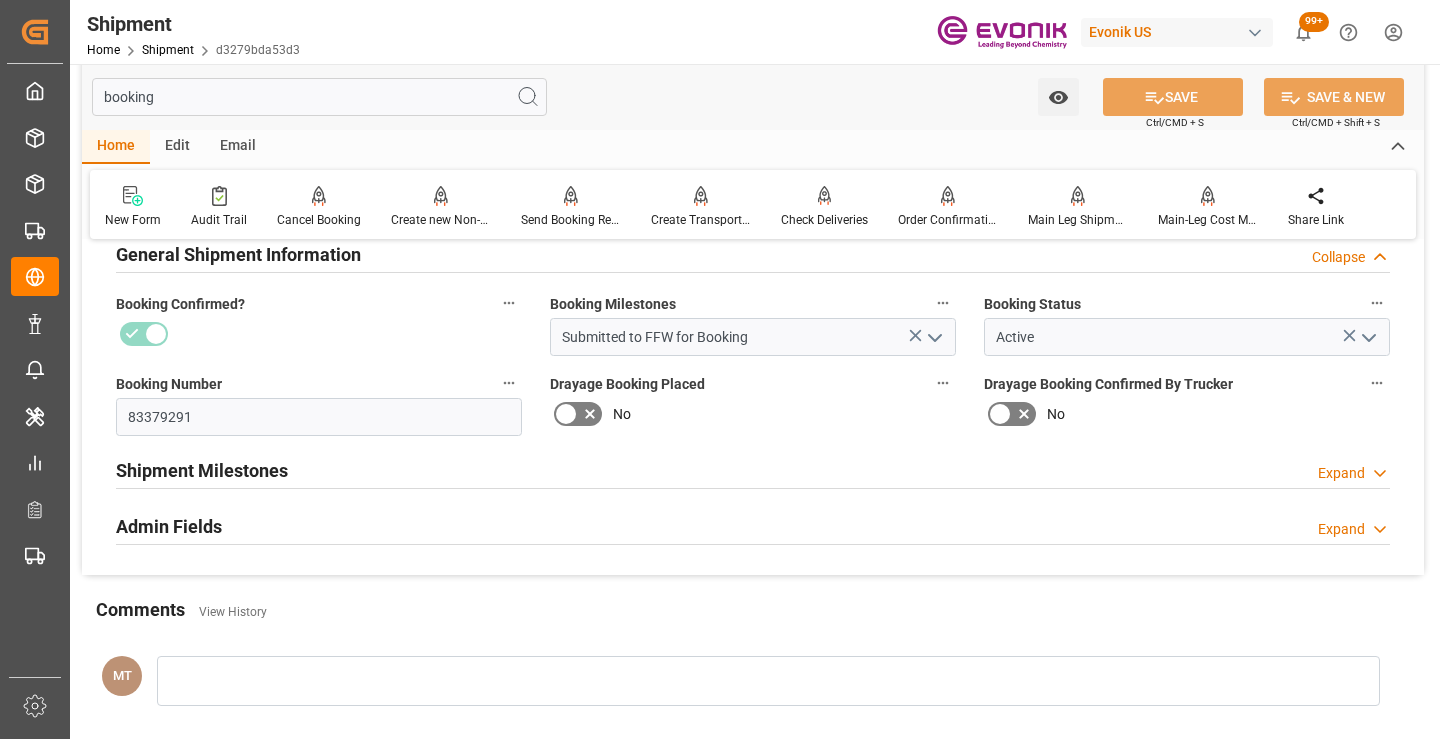 type on "booking" 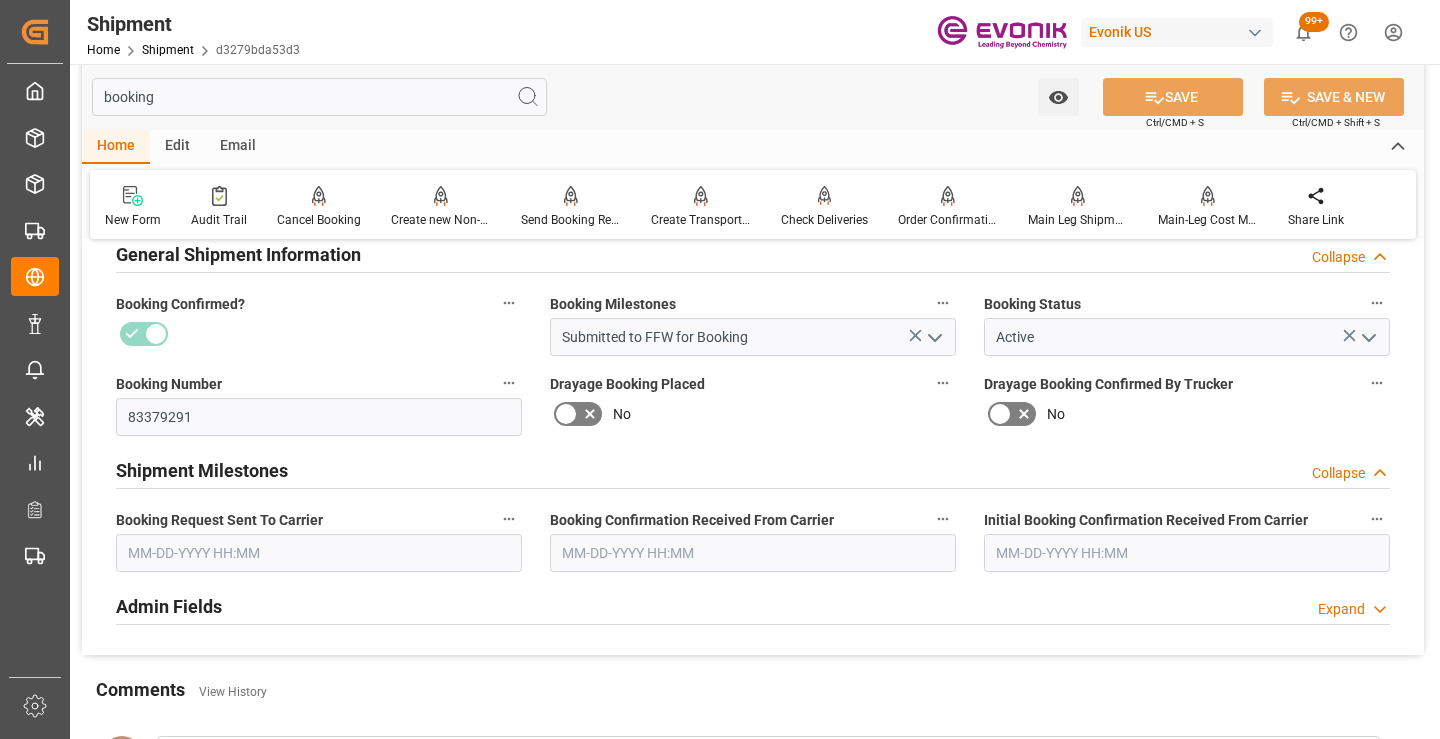 click at bounding box center (319, 553) 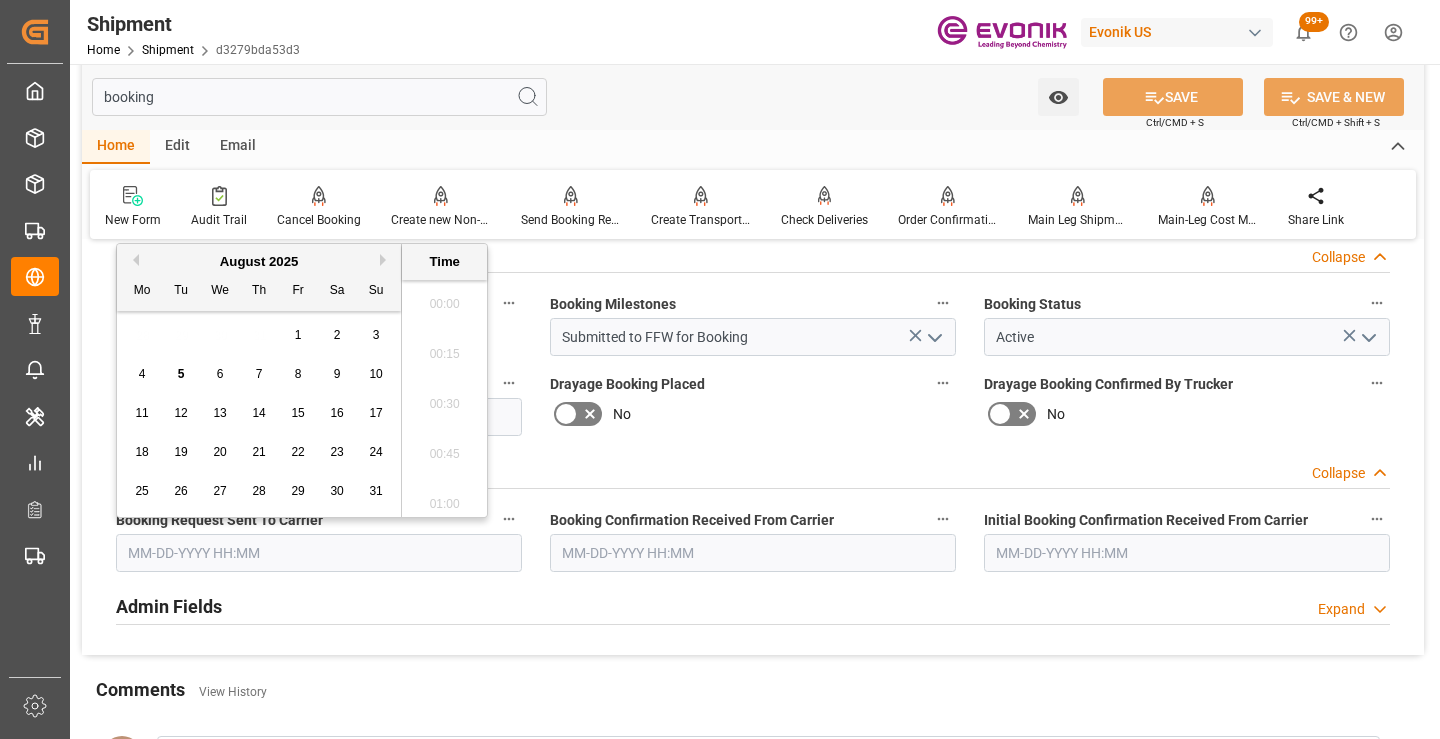 scroll, scrollTop: 3257, scrollLeft: 0, axis: vertical 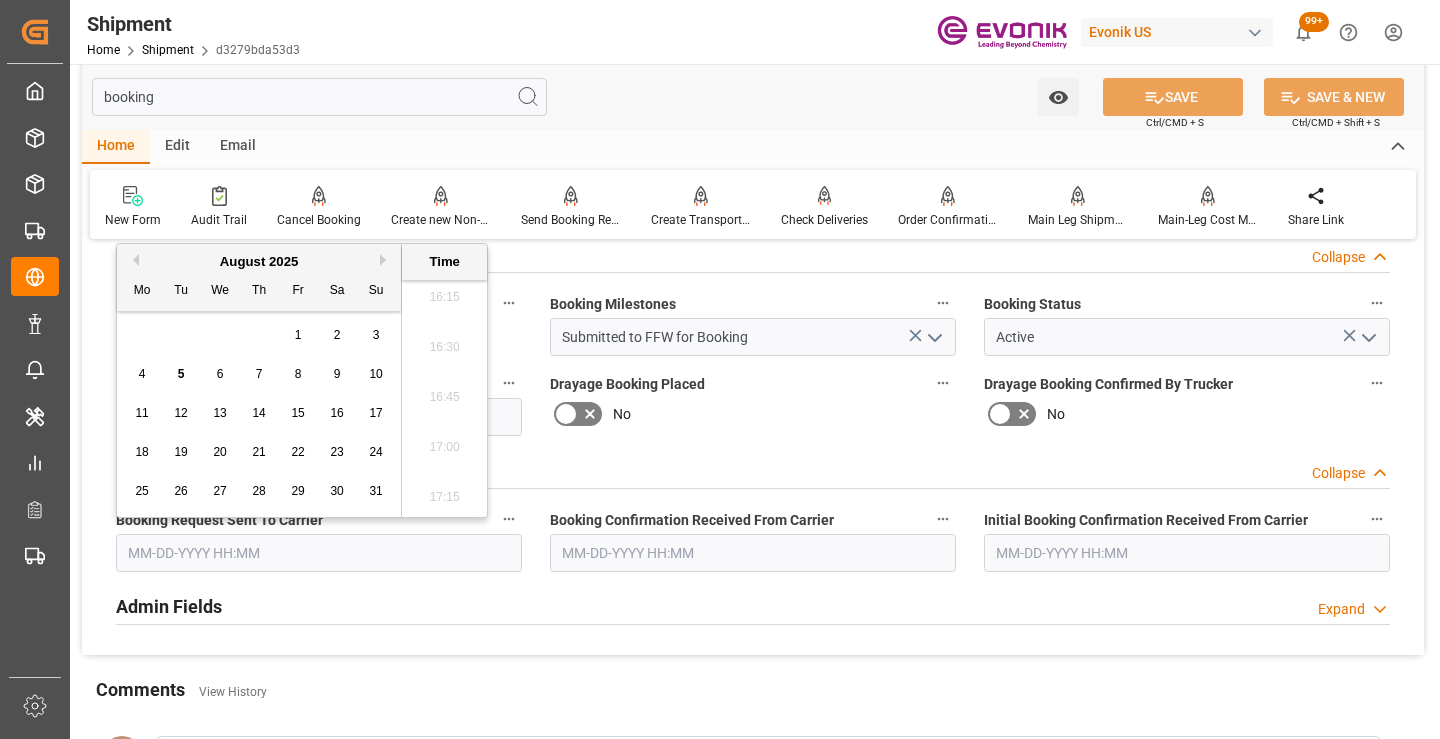 click on "3" at bounding box center (376, 335) 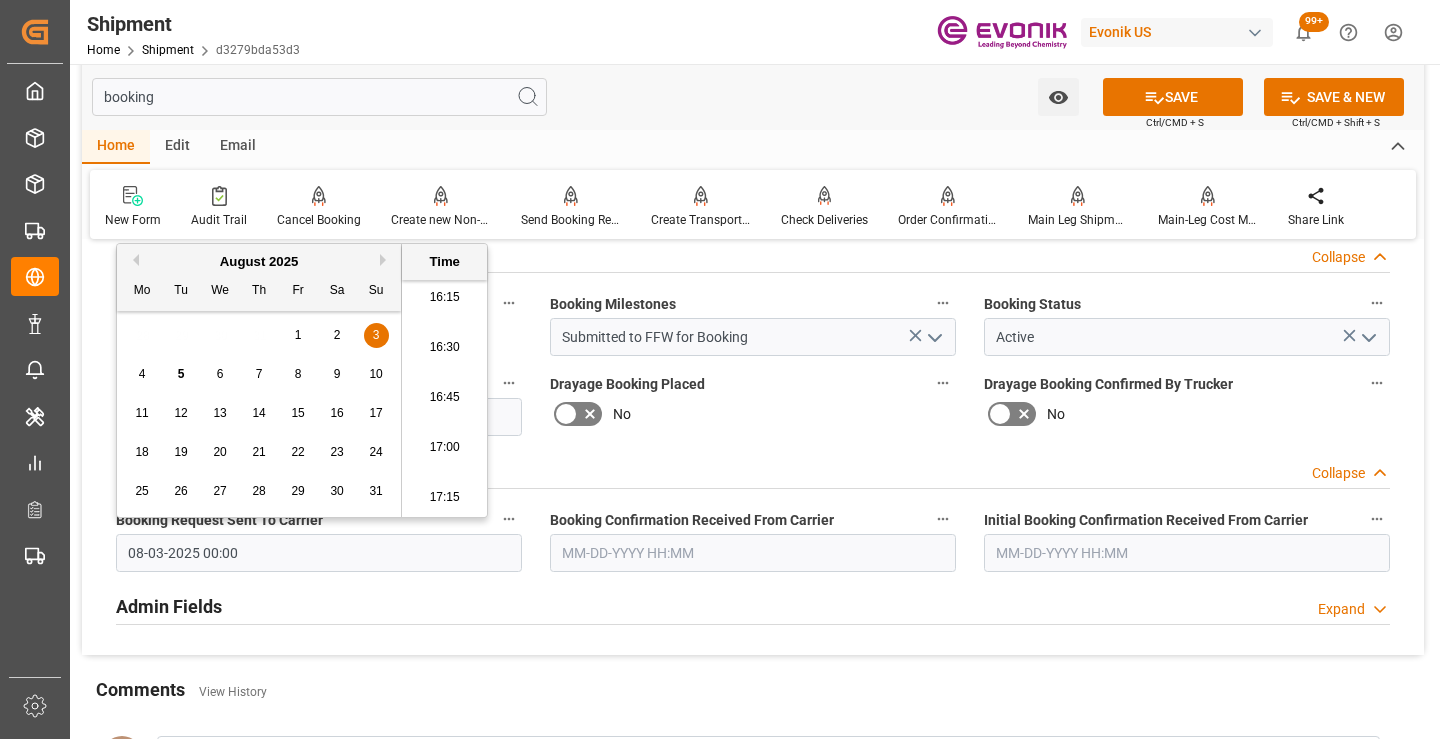 click at bounding box center (753, 553) 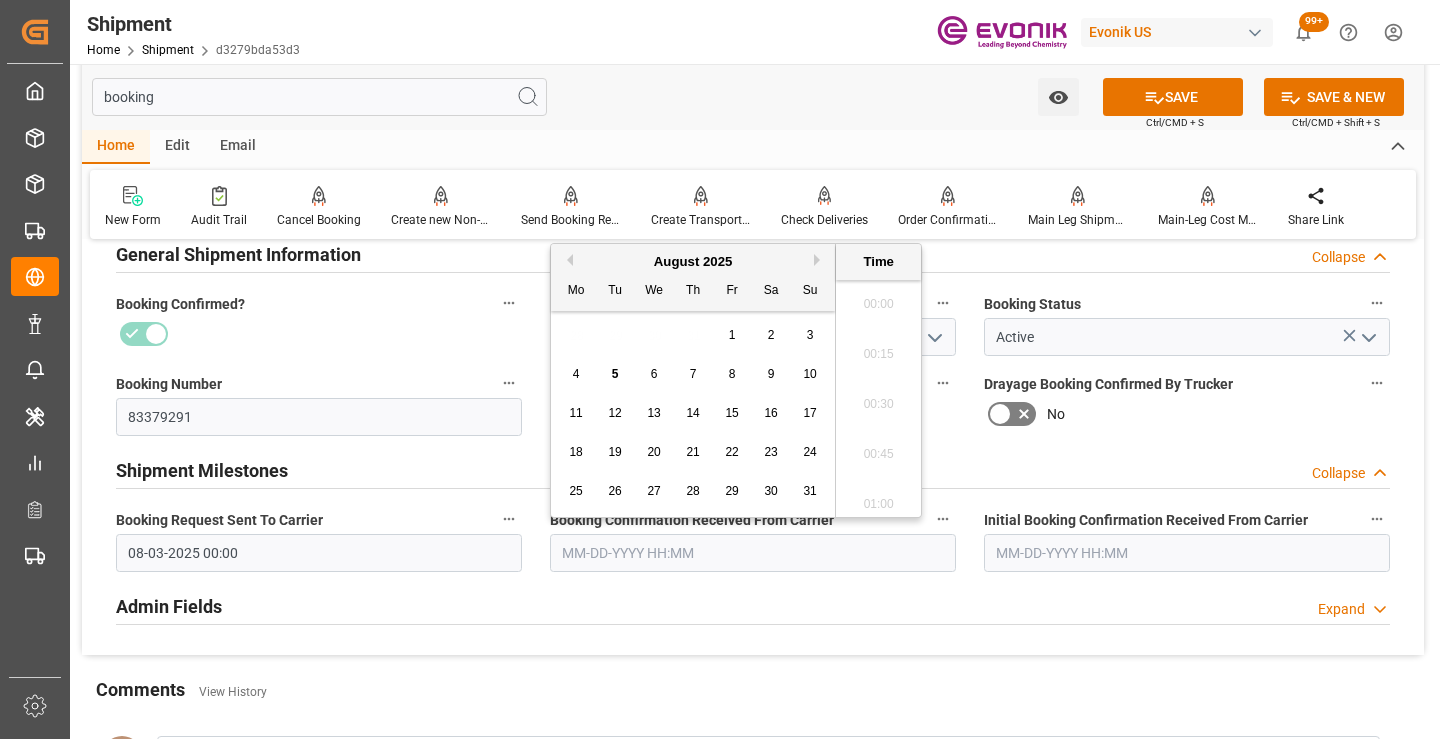 scroll, scrollTop: 3257, scrollLeft: 0, axis: vertical 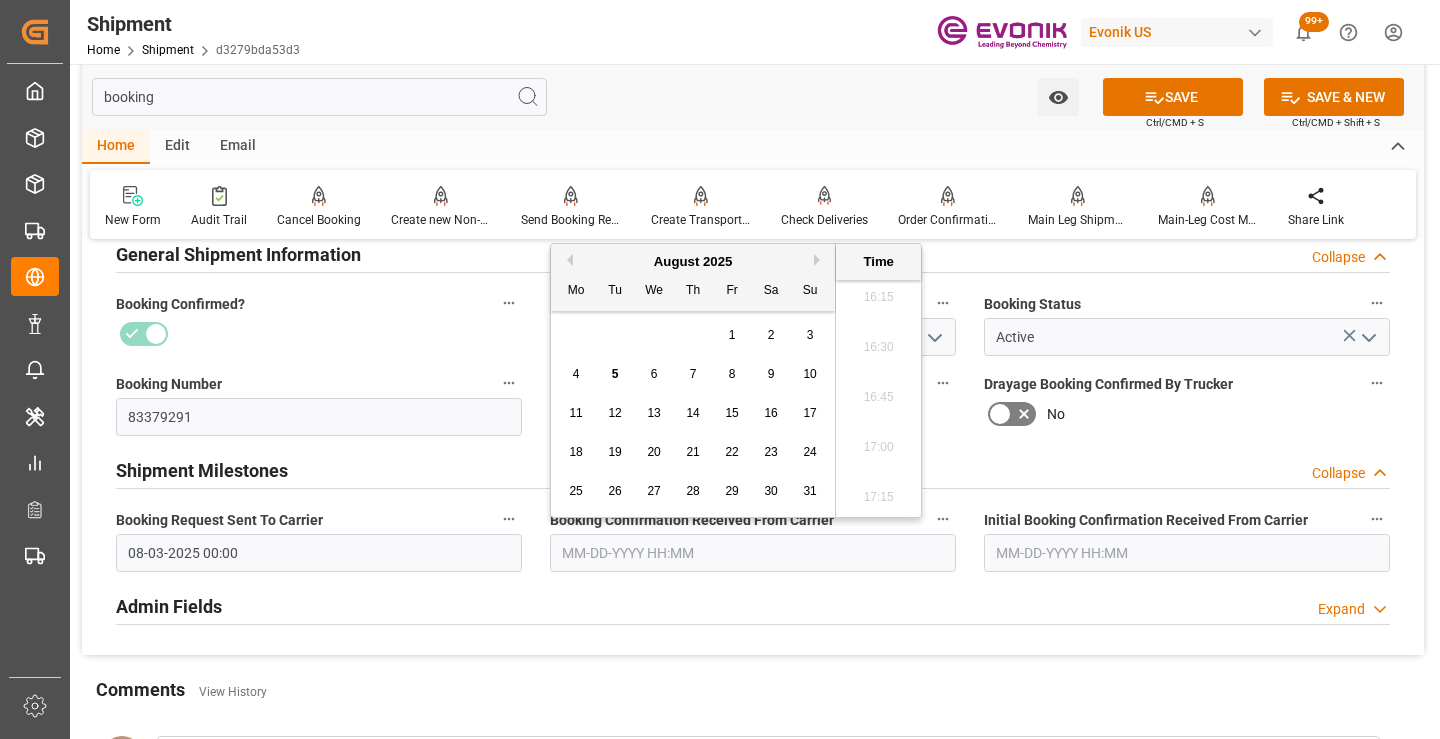 click on "4" at bounding box center [576, 374] 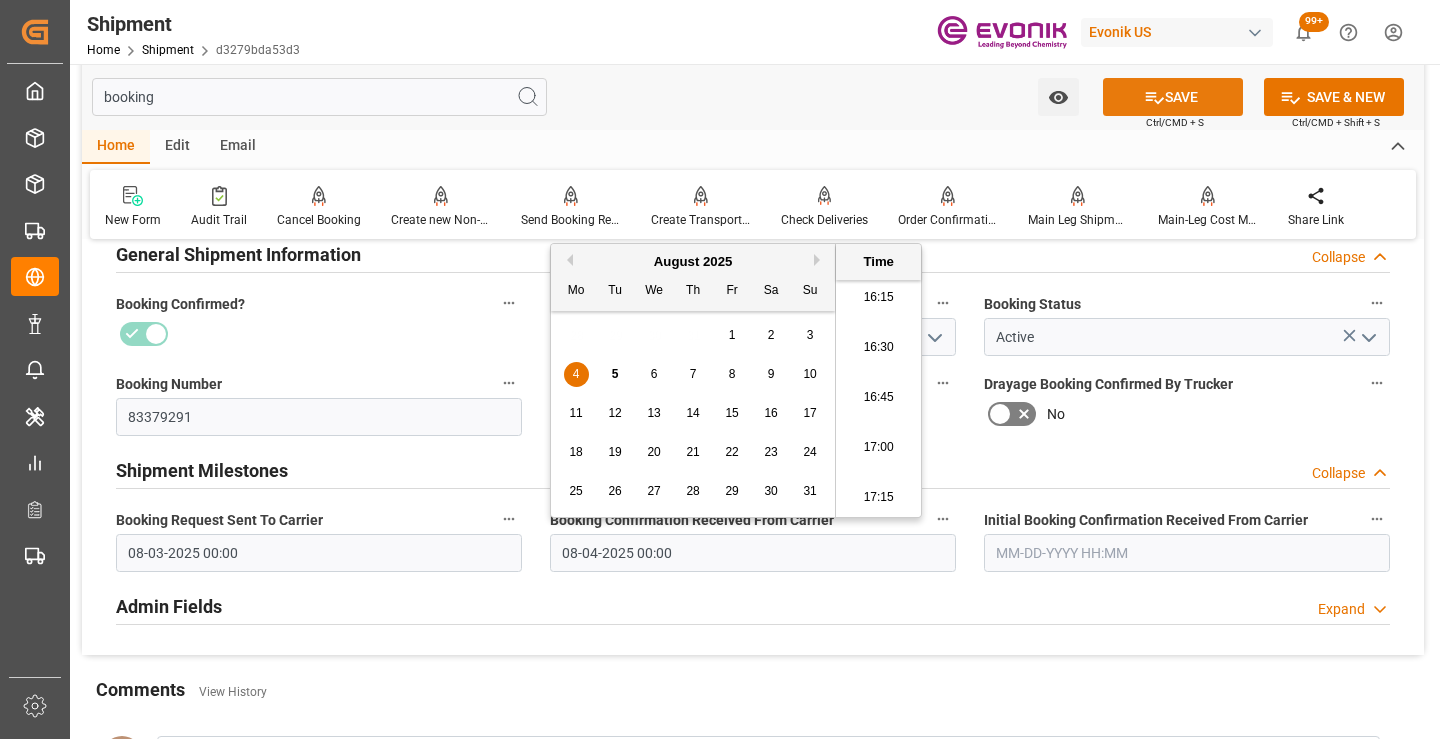 click on "SAVE" at bounding box center (1173, 97) 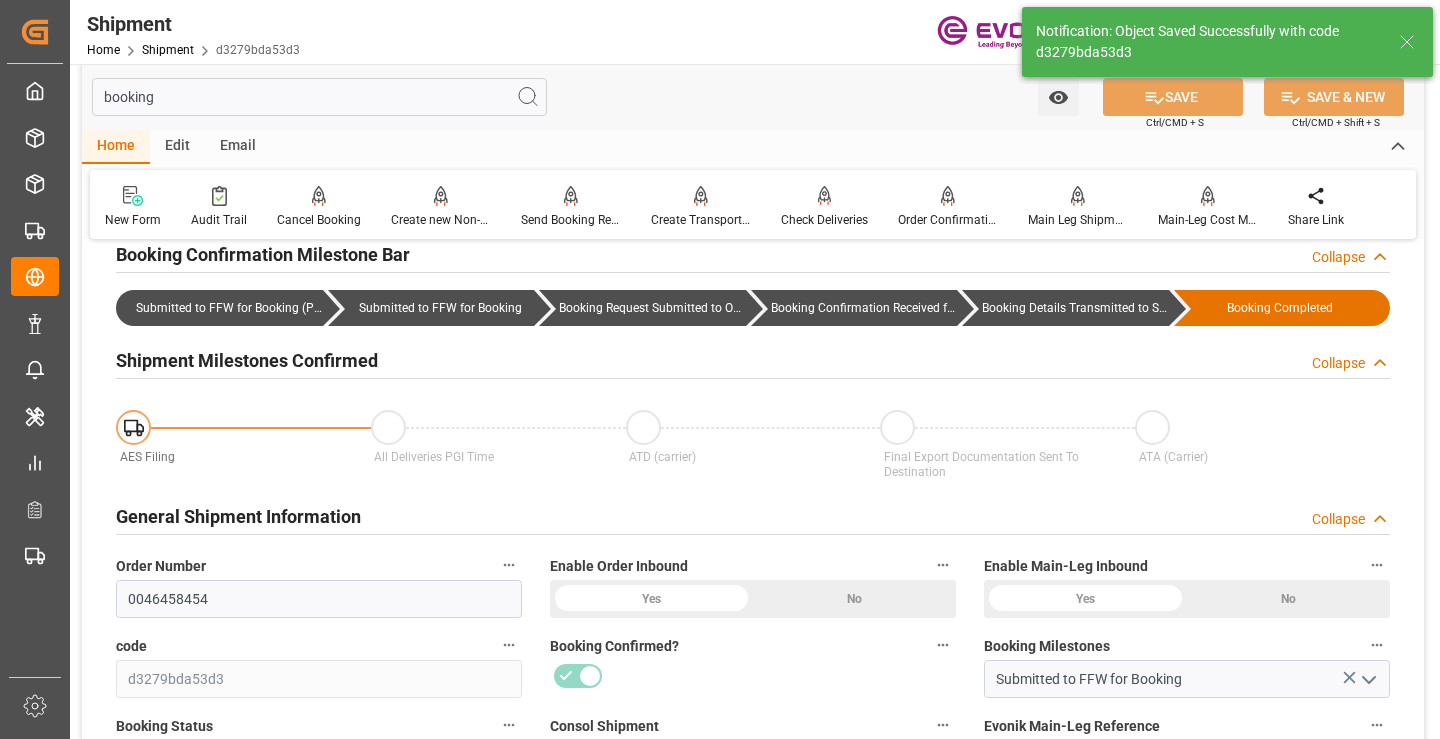 type on "Booking Details Transmitted to SAP" 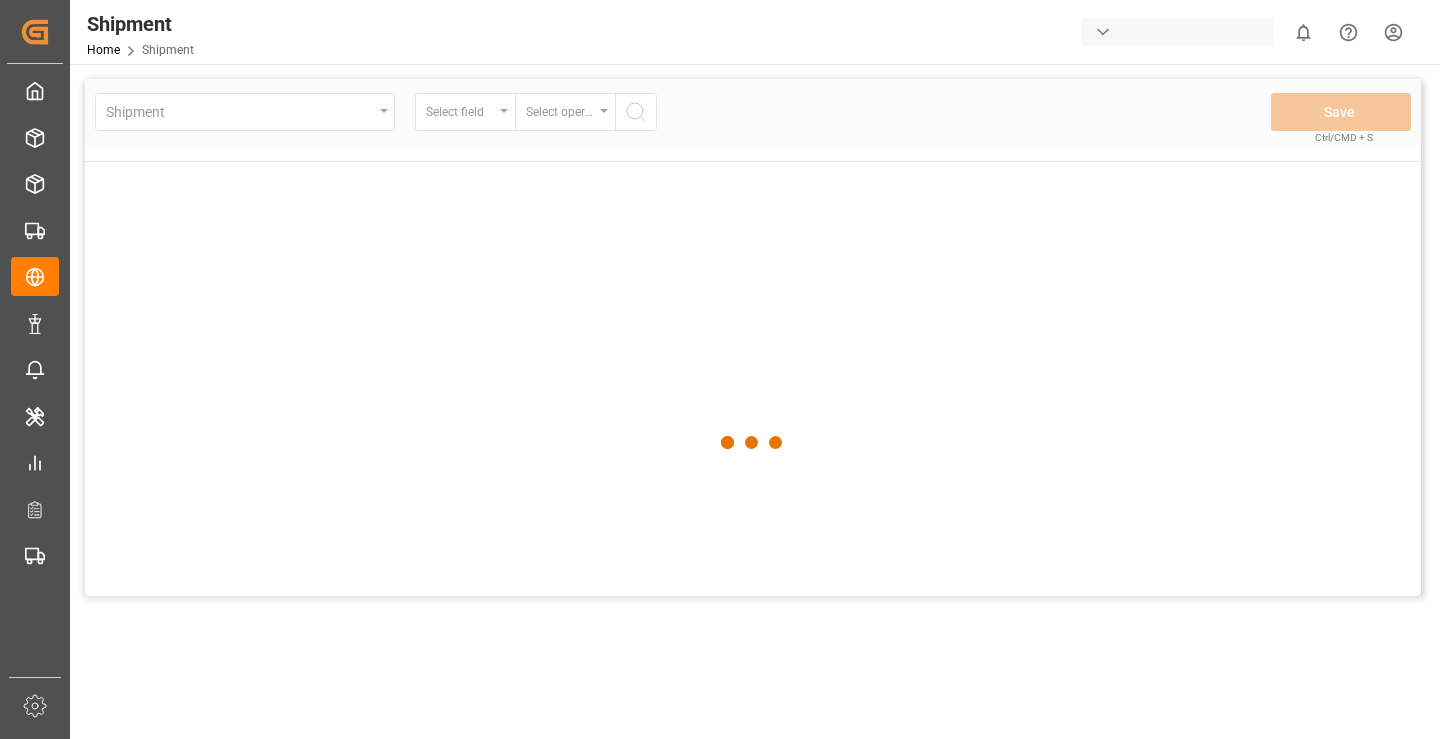 scroll, scrollTop: 0, scrollLeft: 0, axis: both 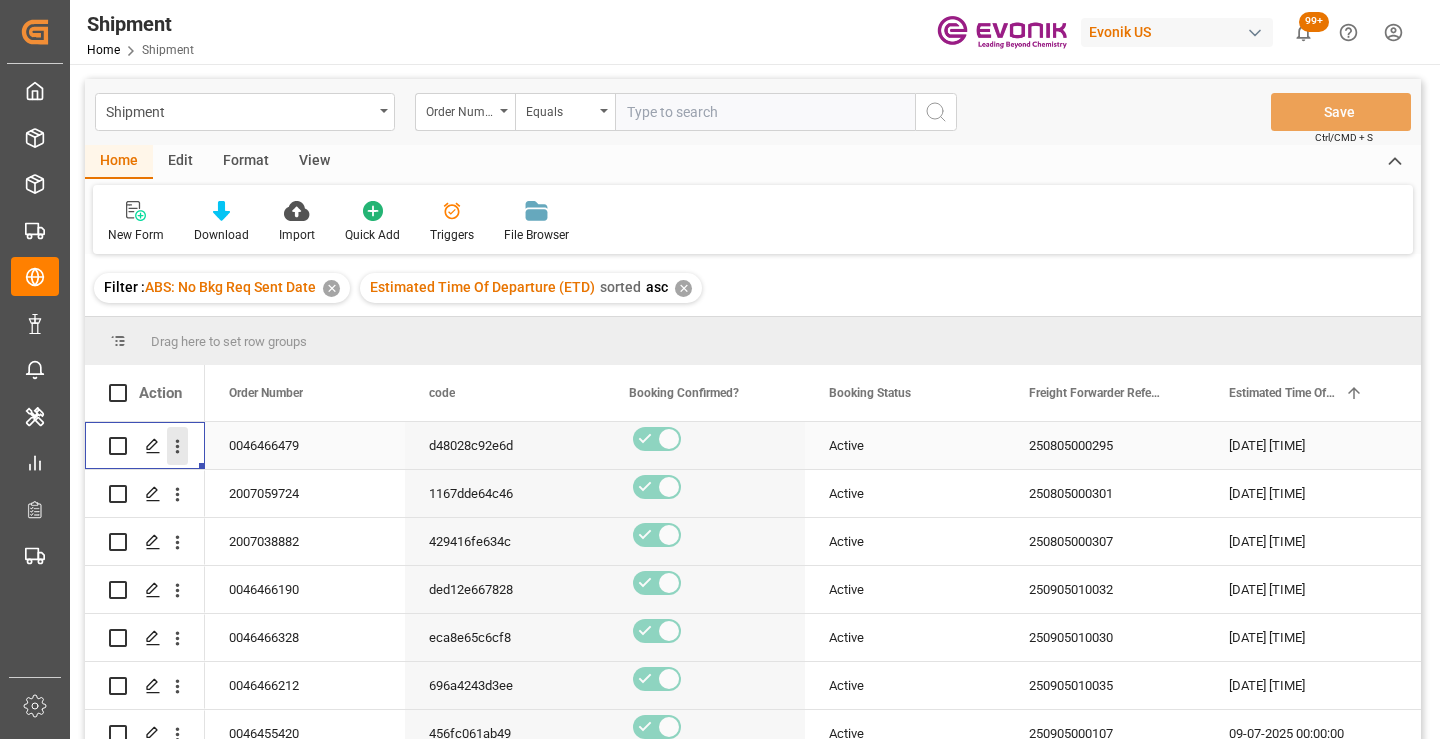 click 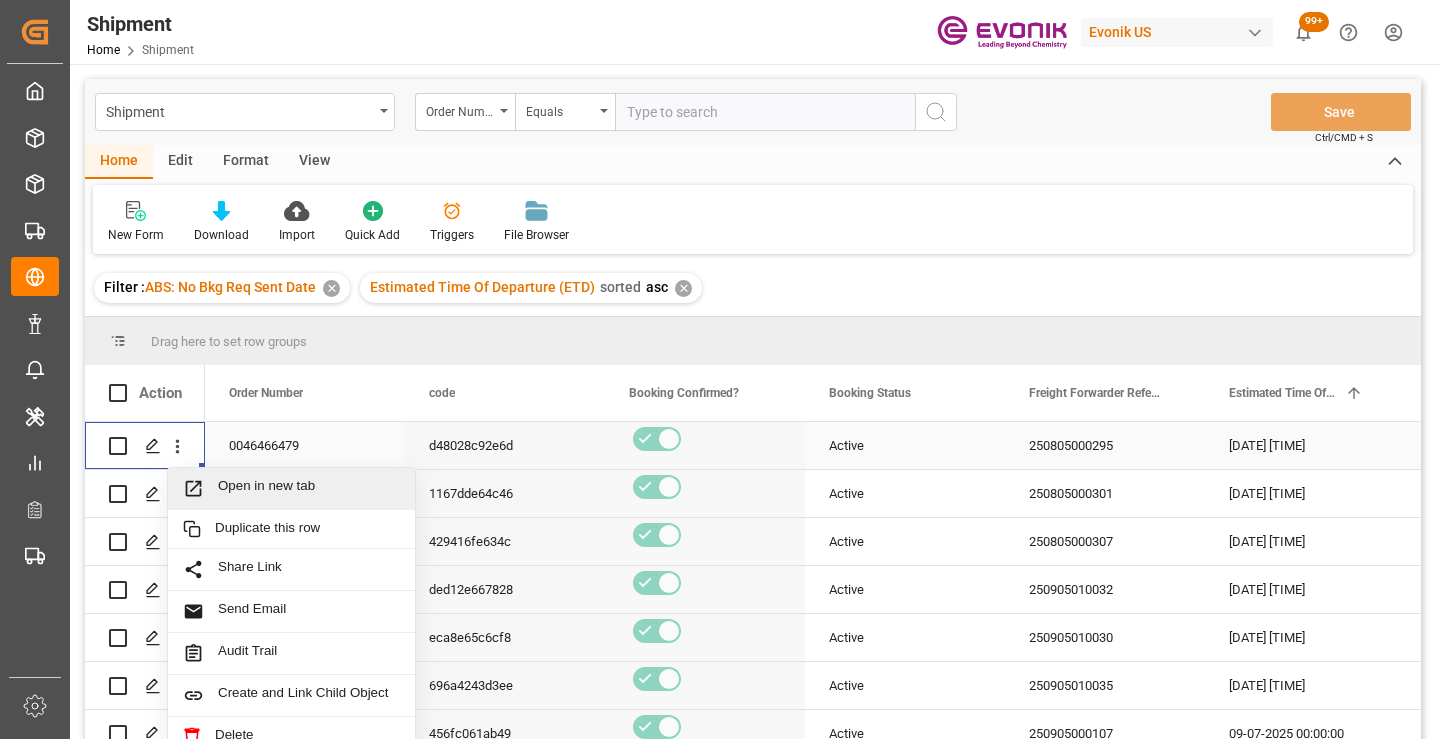 click on "Open in new tab" at bounding box center (309, 488) 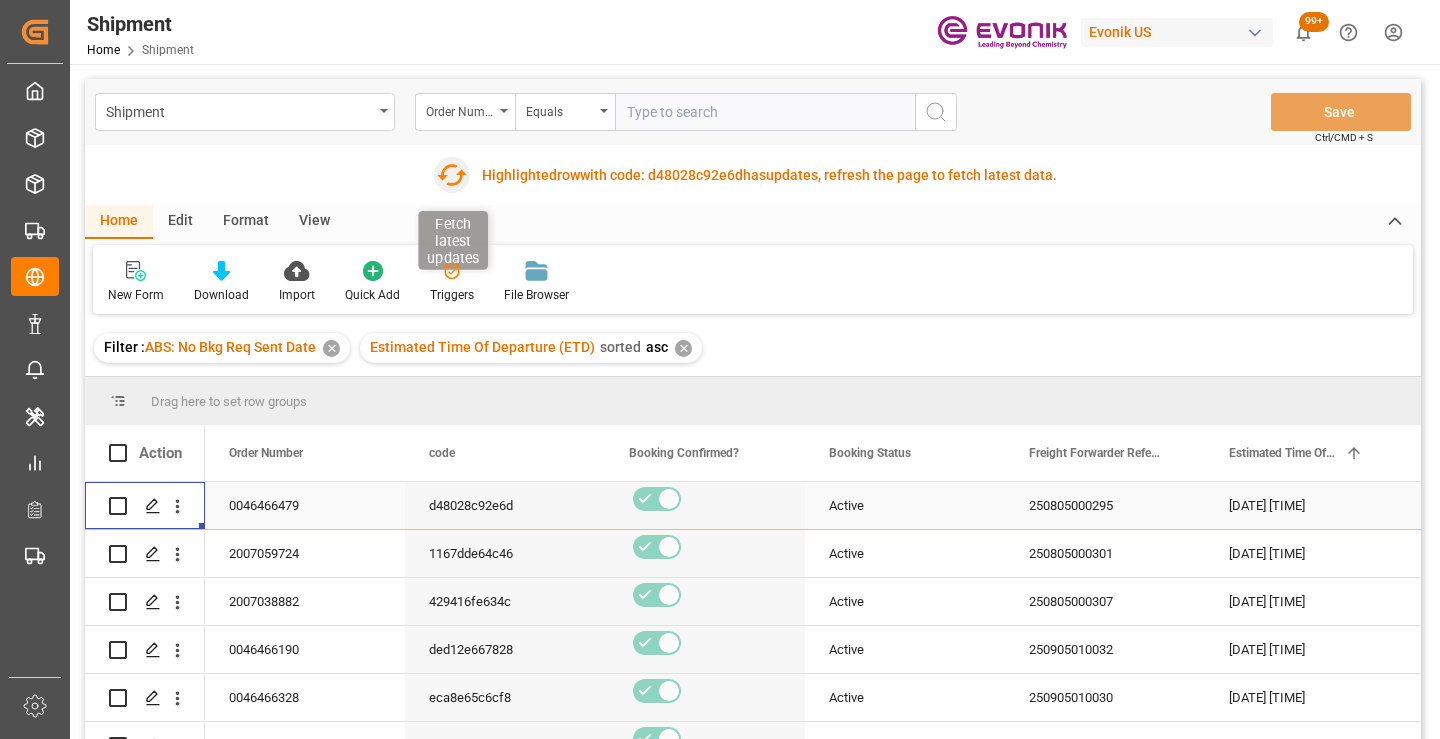 click 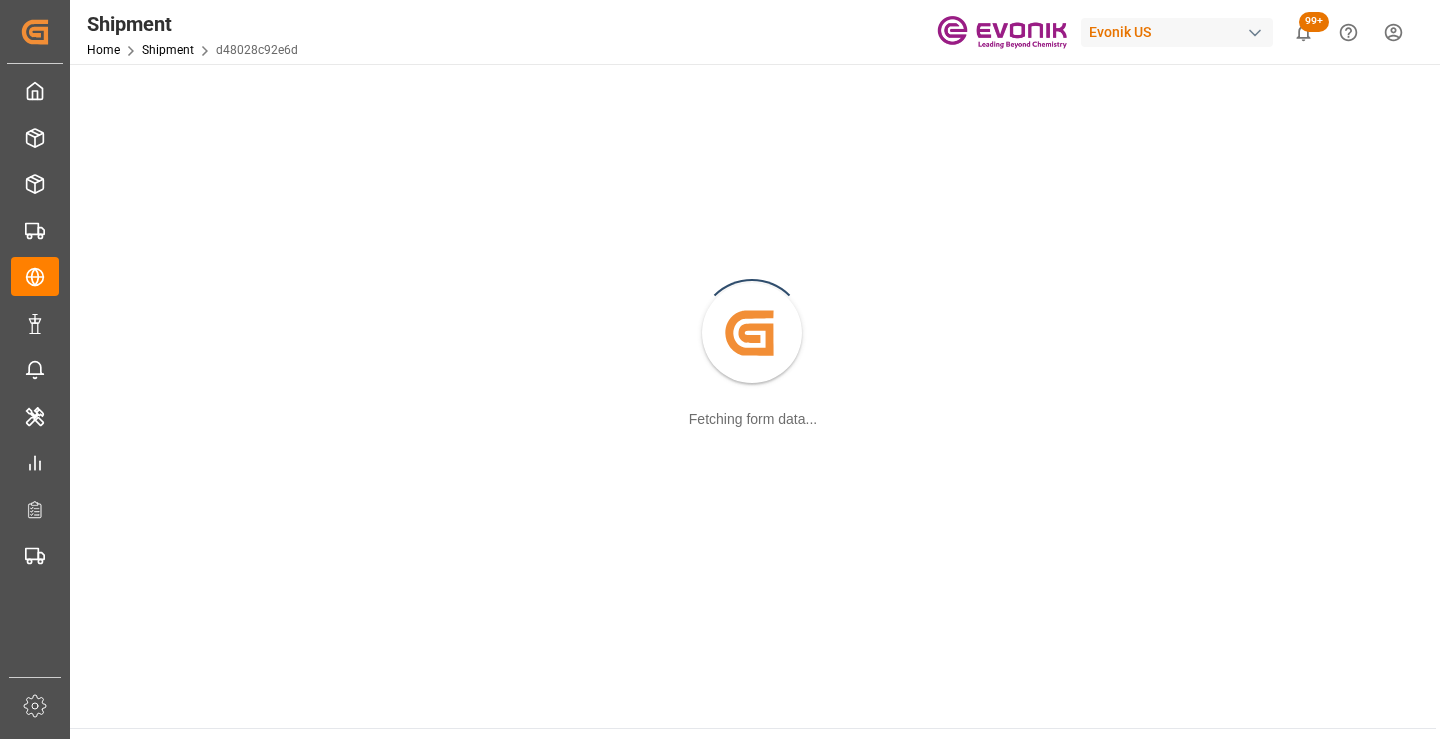 scroll, scrollTop: 0, scrollLeft: 0, axis: both 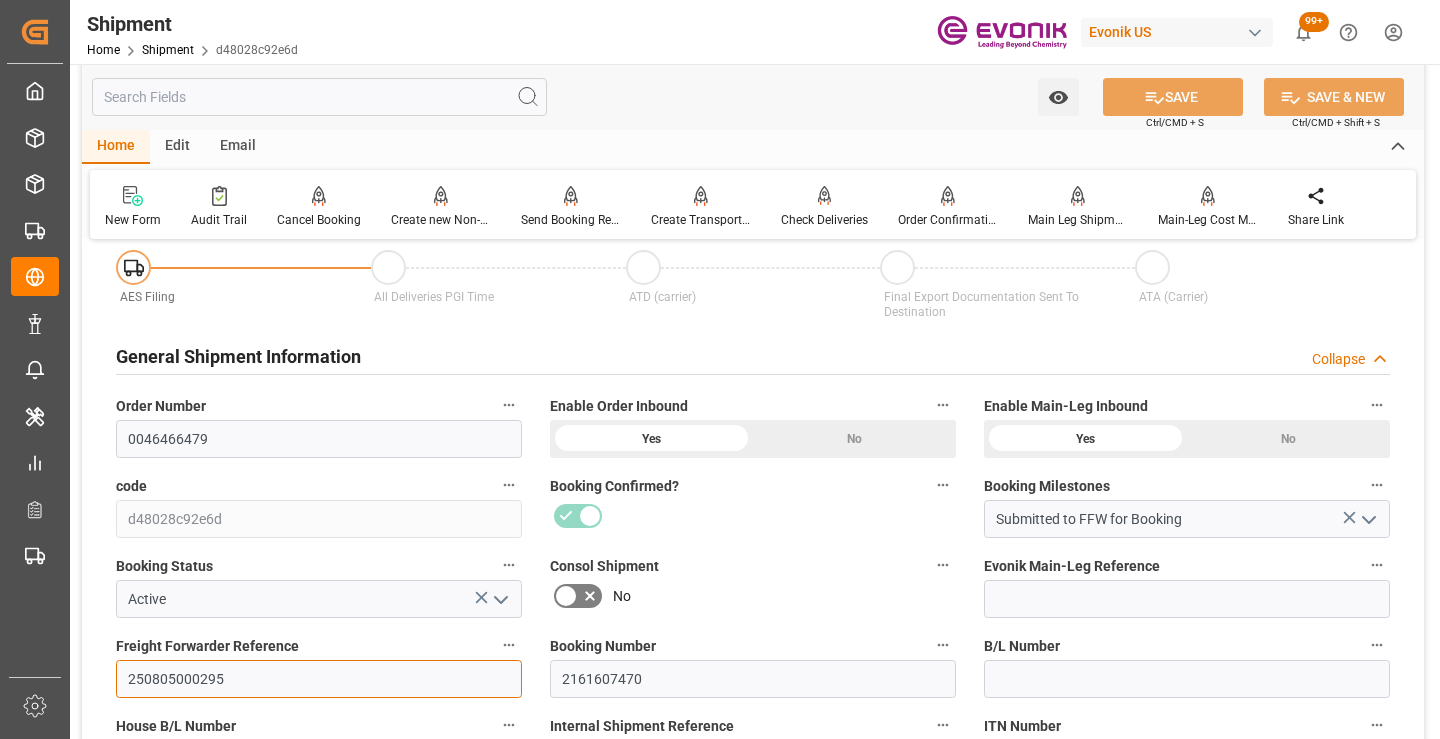 click on "250805000295" at bounding box center [319, 679] 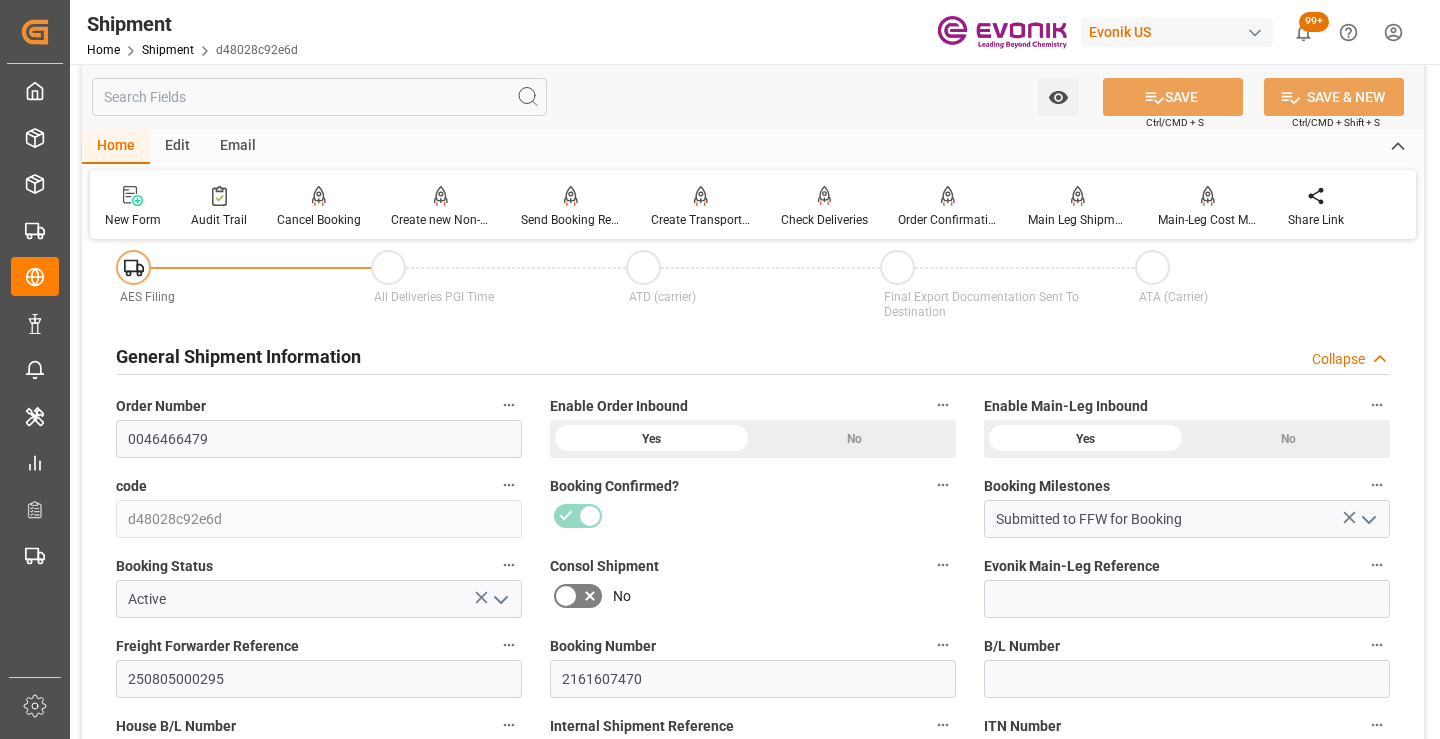 click at bounding box center [319, 97] 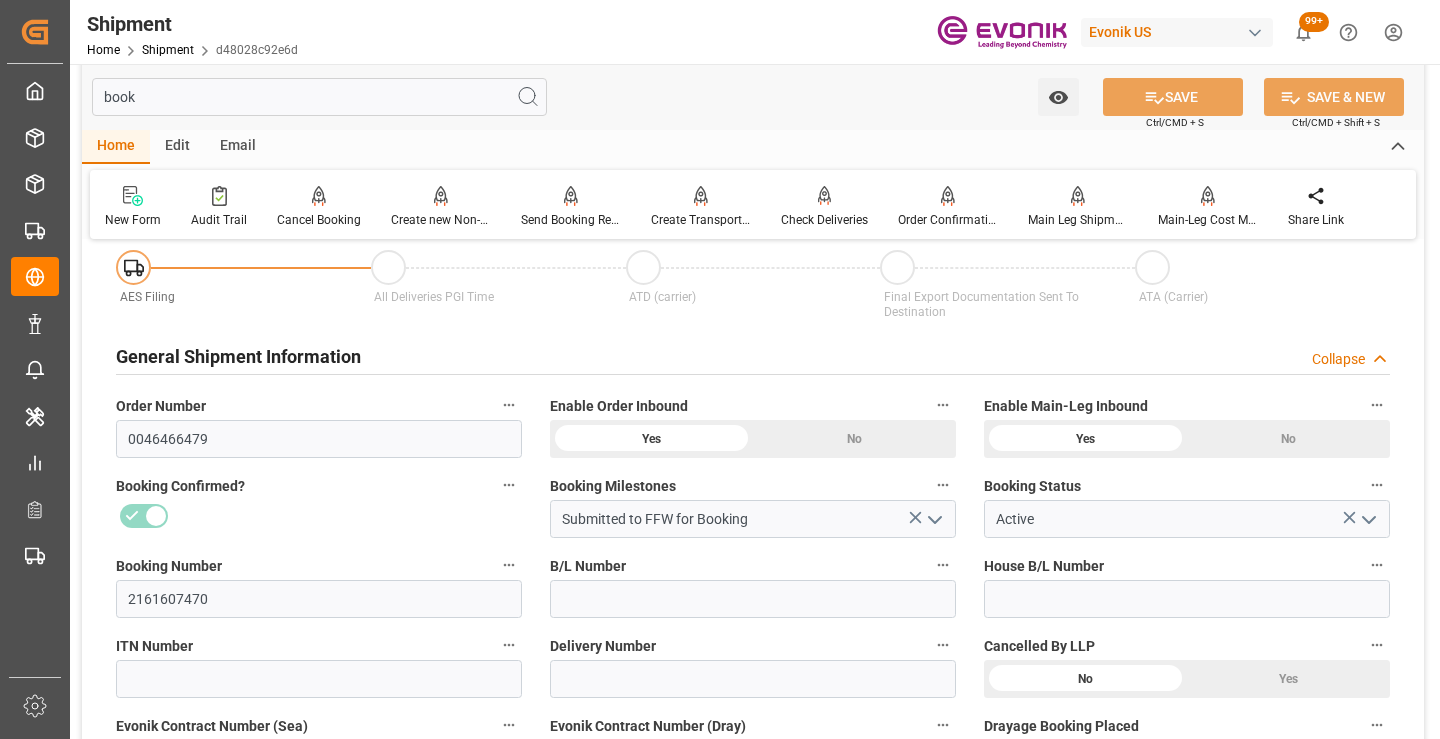 scroll, scrollTop: 0, scrollLeft: 0, axis: both 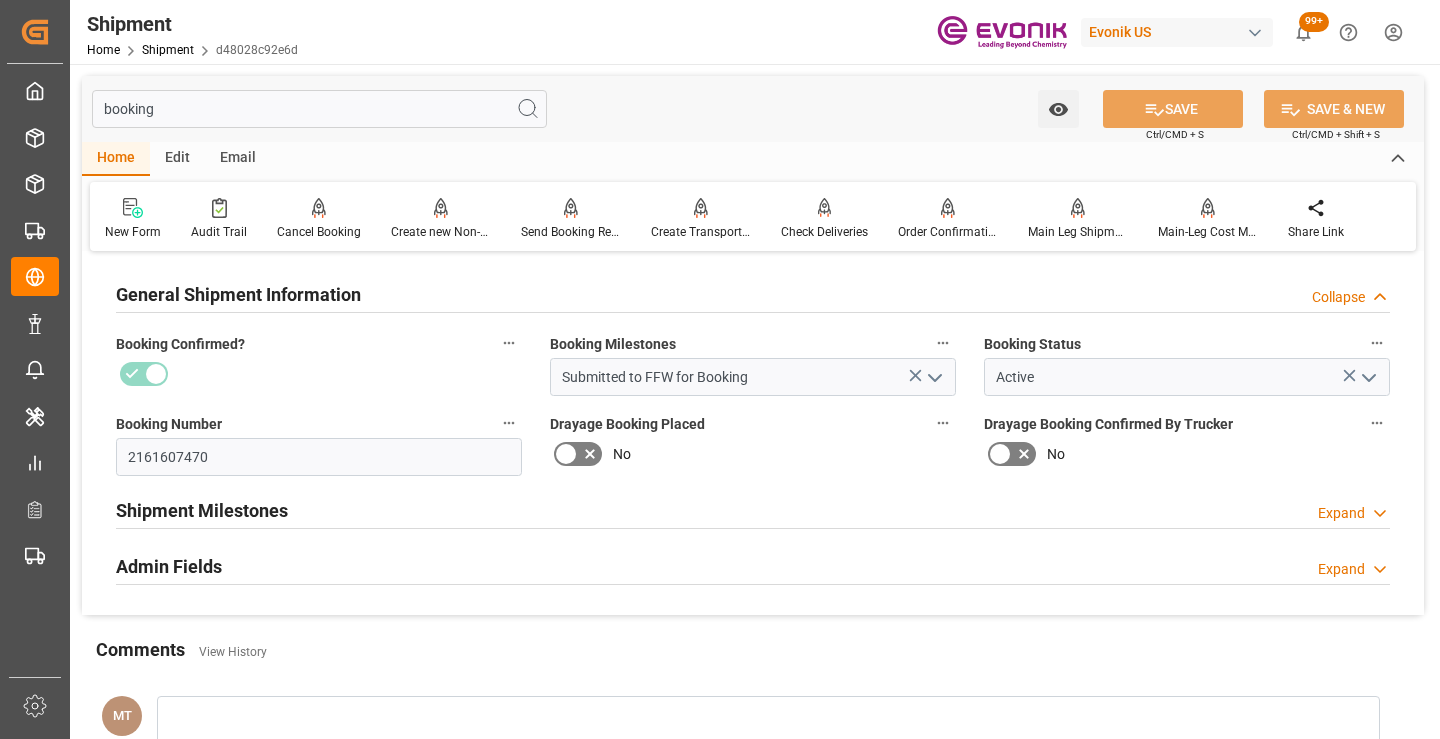 type on "booking" 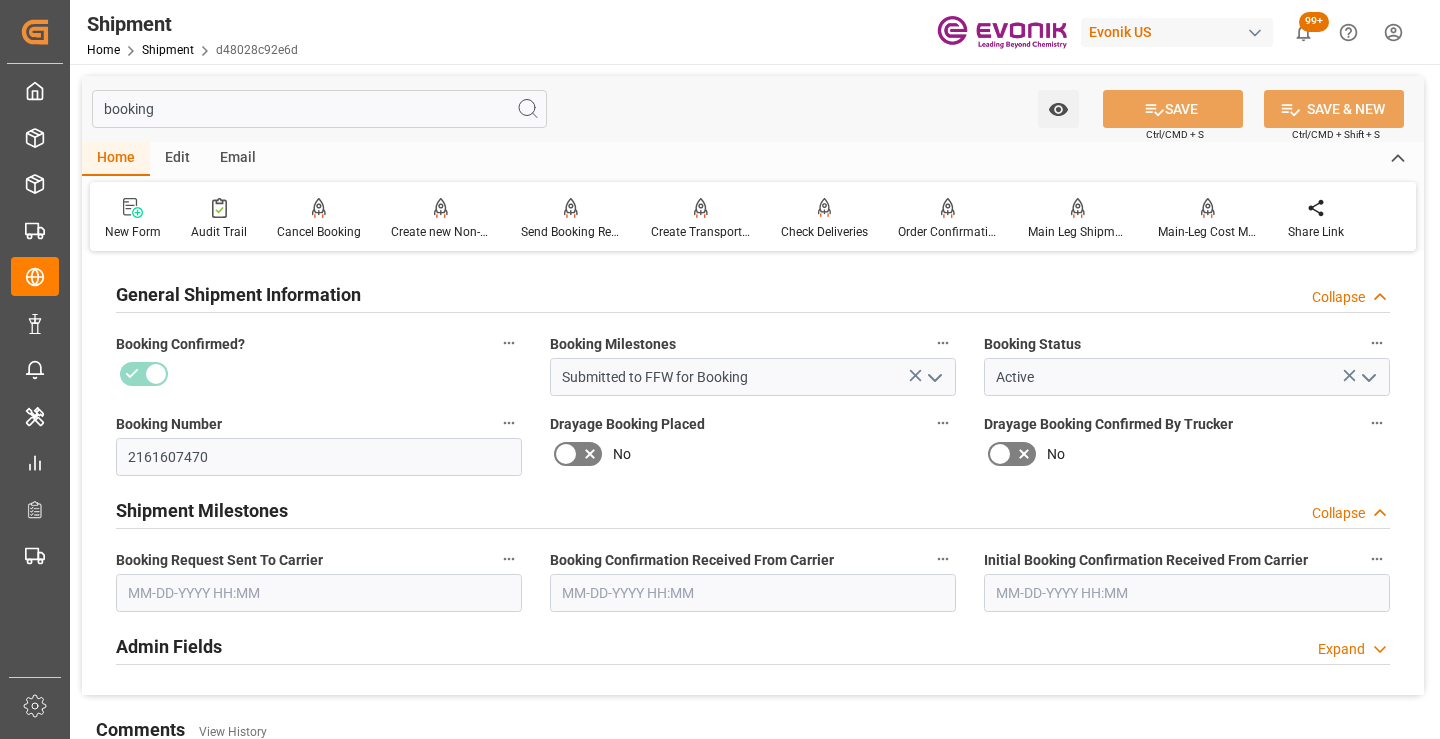 click at bounding box center [319, 593] 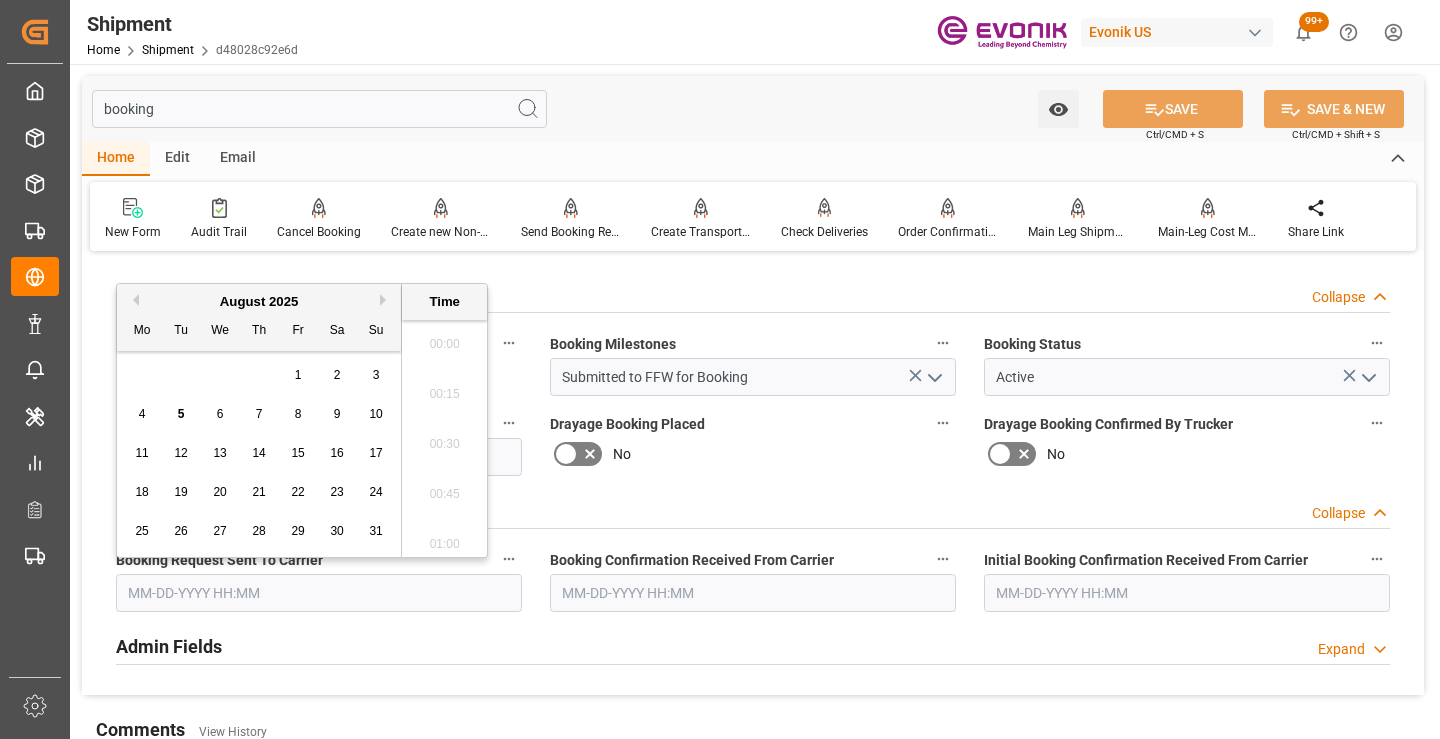 scroll, scrollTop: 3257, scrollLeft: 0, axis: vertical 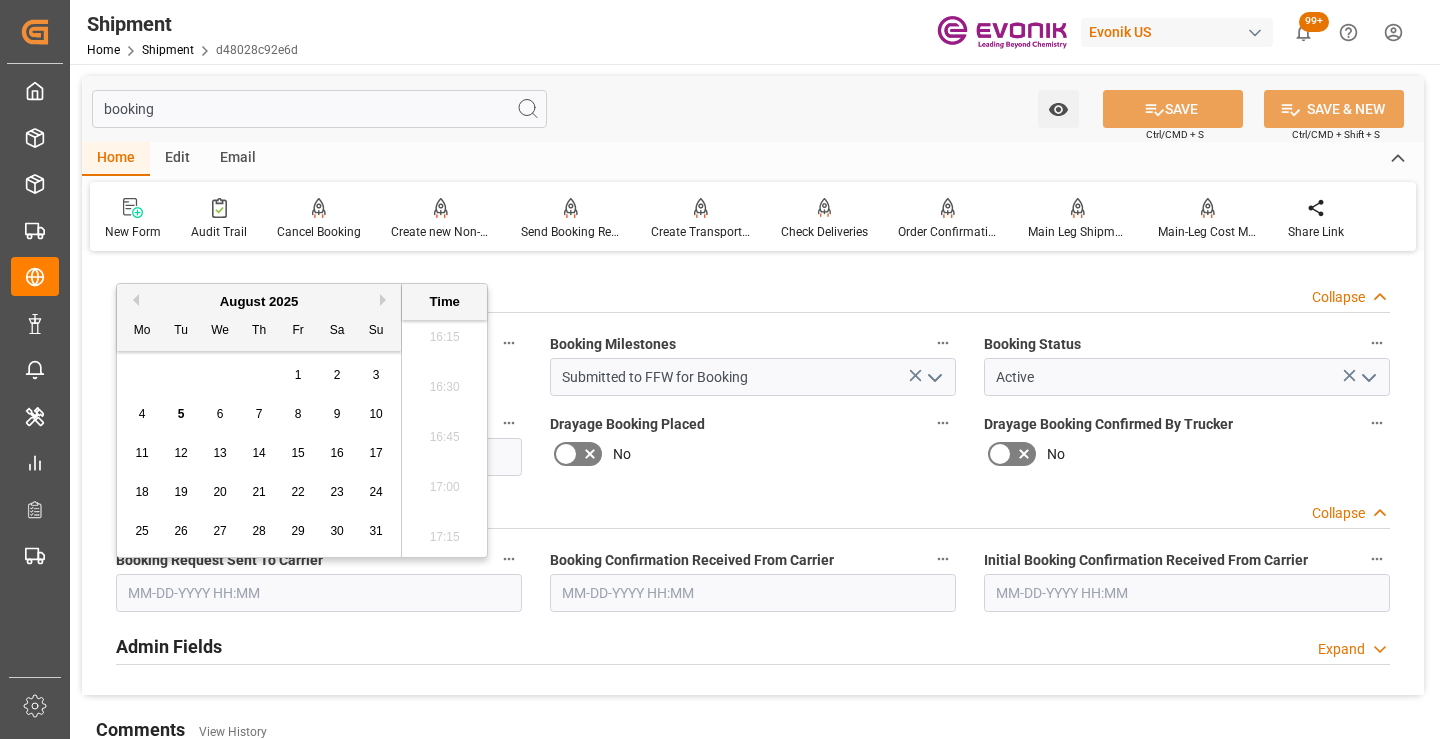 click on "4" at bounding box center (142, 414) 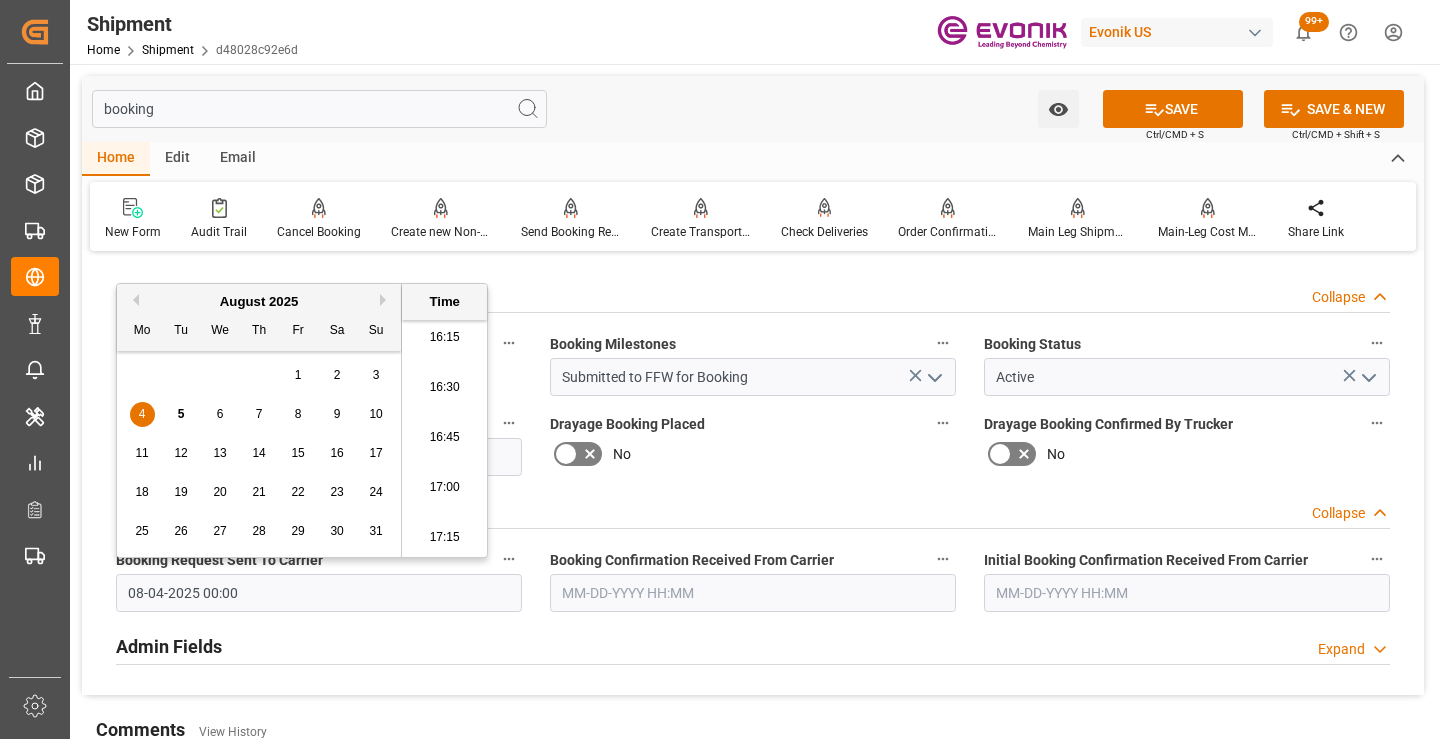 click at bounding box center [753, 593] 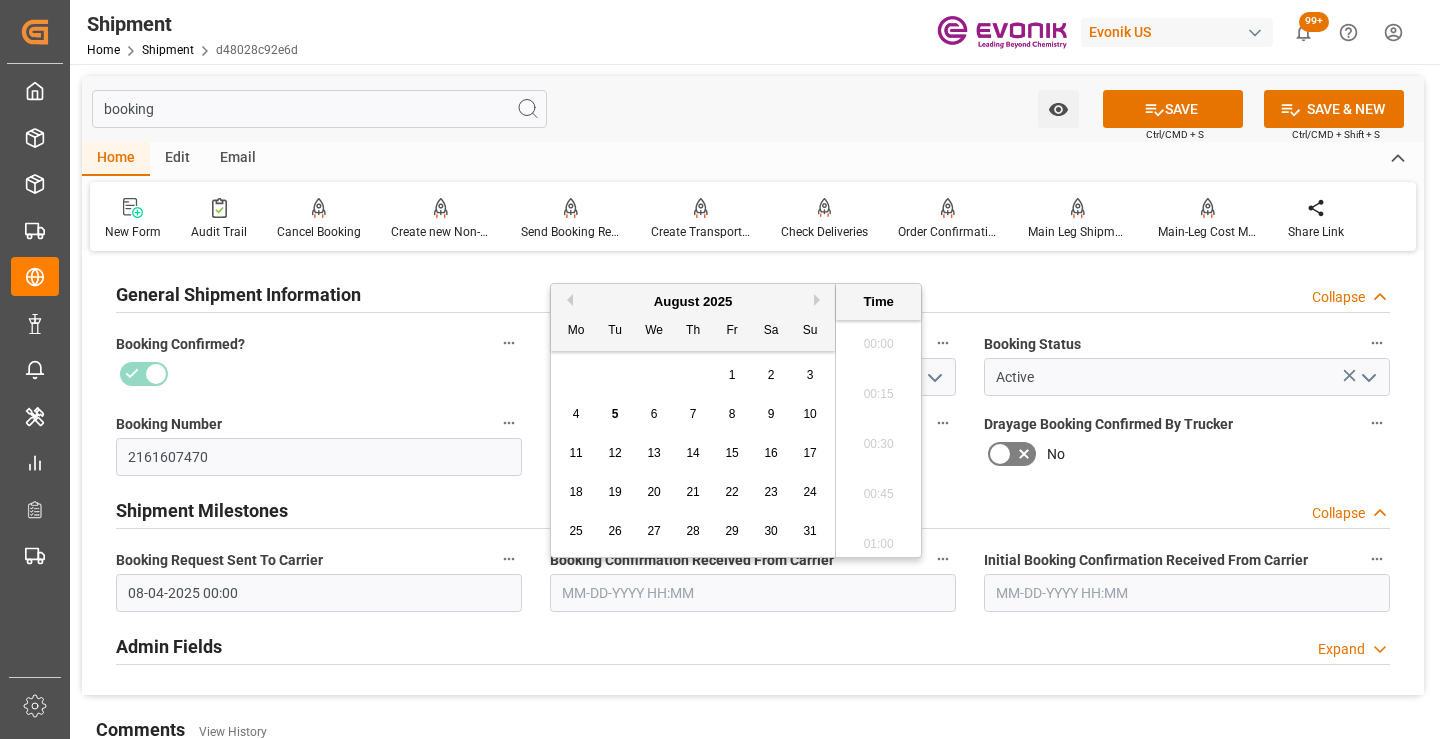 scroll, scrollTop: 3257, scrollLeft: 0, axis: vertical 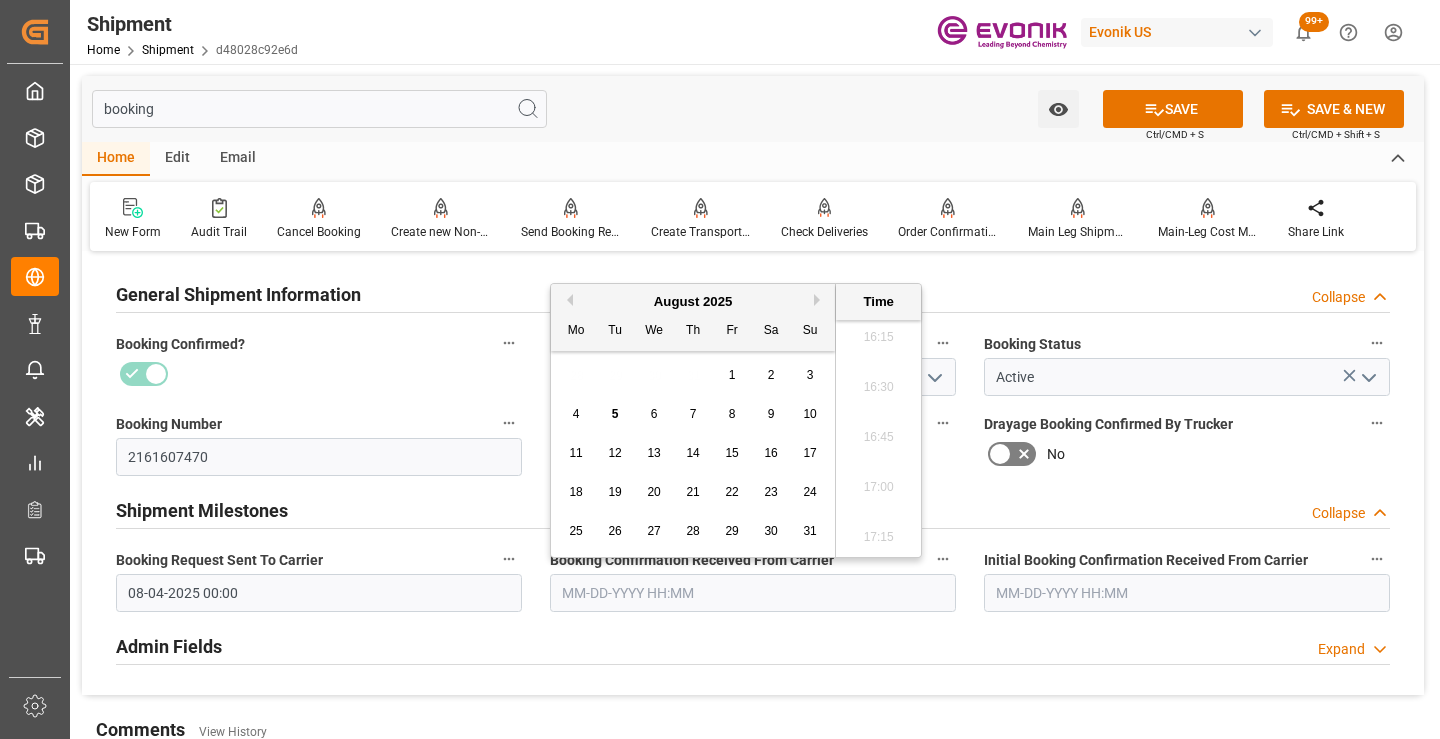 click on "5" at bounding box center (615, 415) 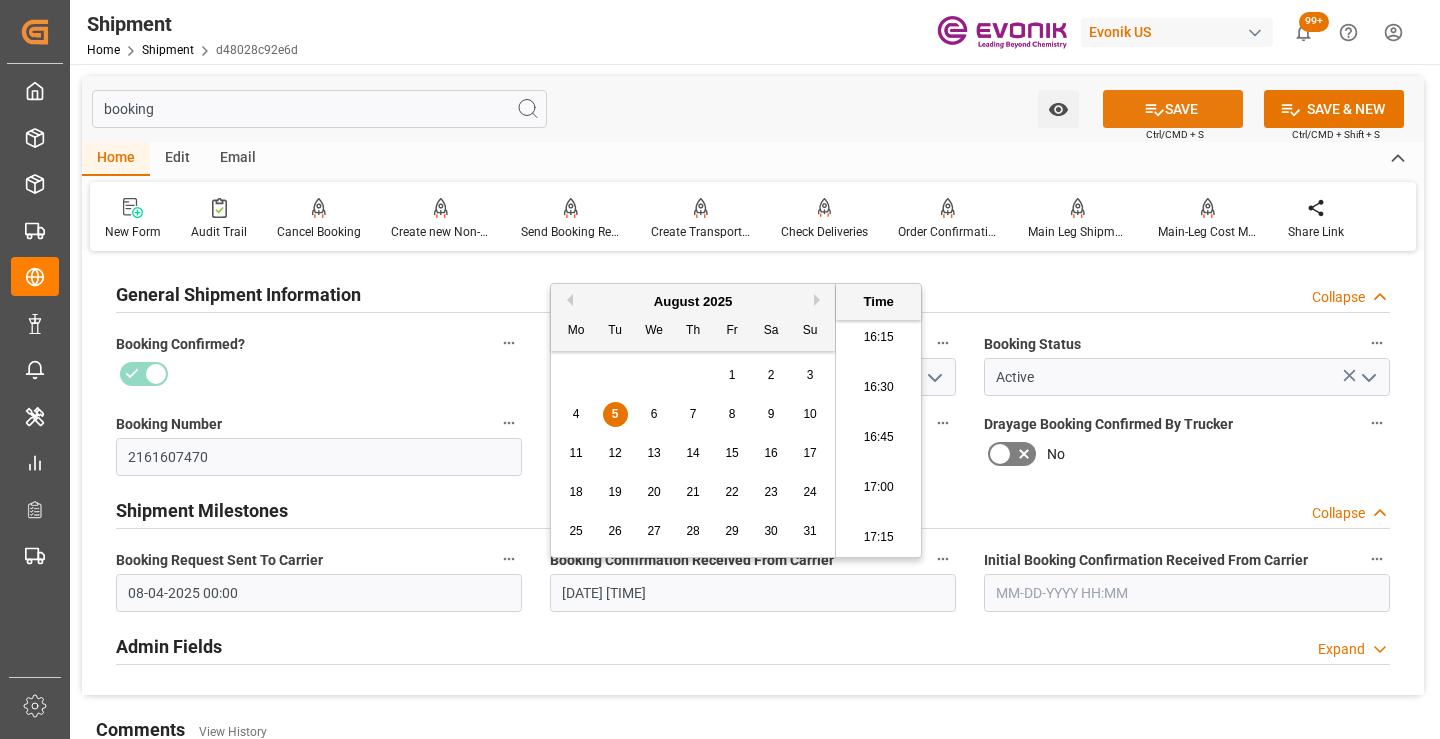 click on "SAVE" at bounding box center (1173, 109) 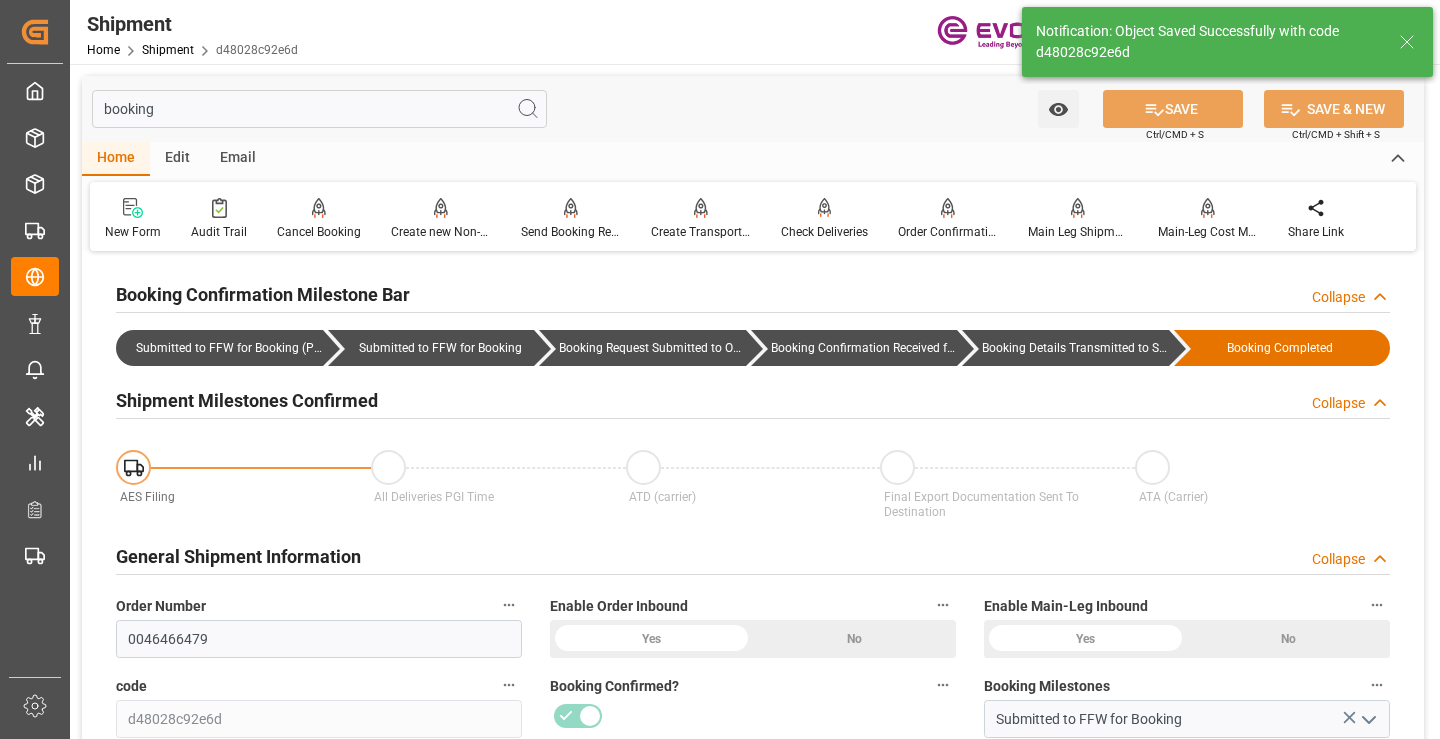 type on "Booking Details Transmitted to SAP" 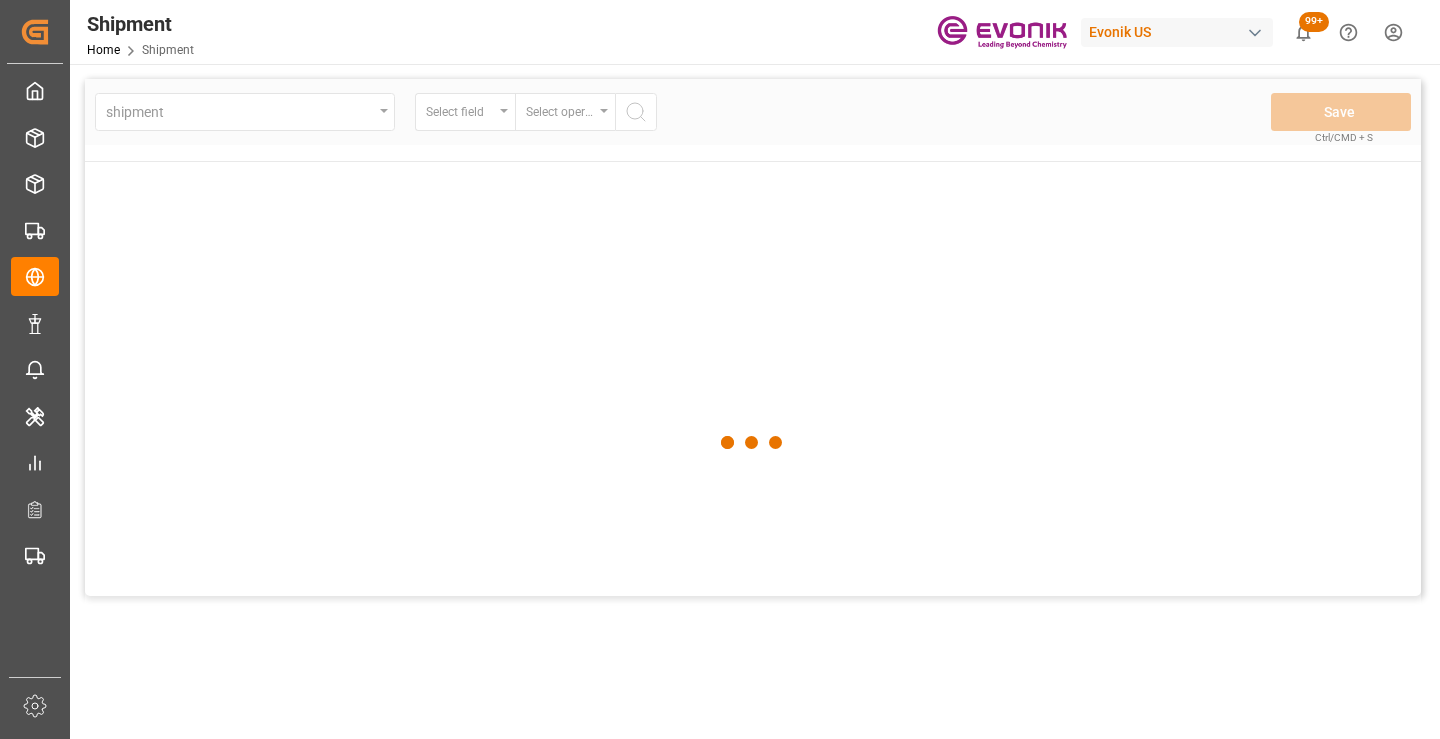 scroll, scrollTop: 0, scrollLeft: 0, axis: both 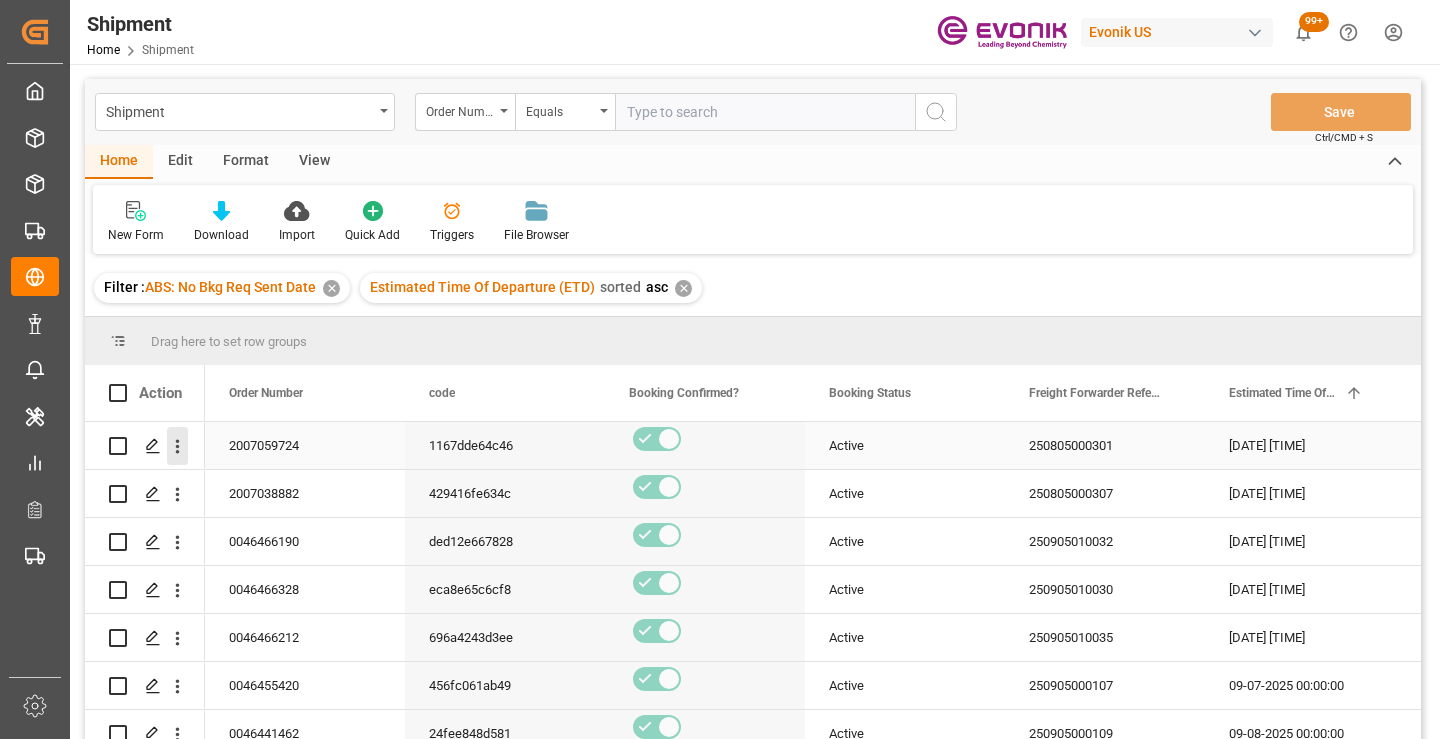 click 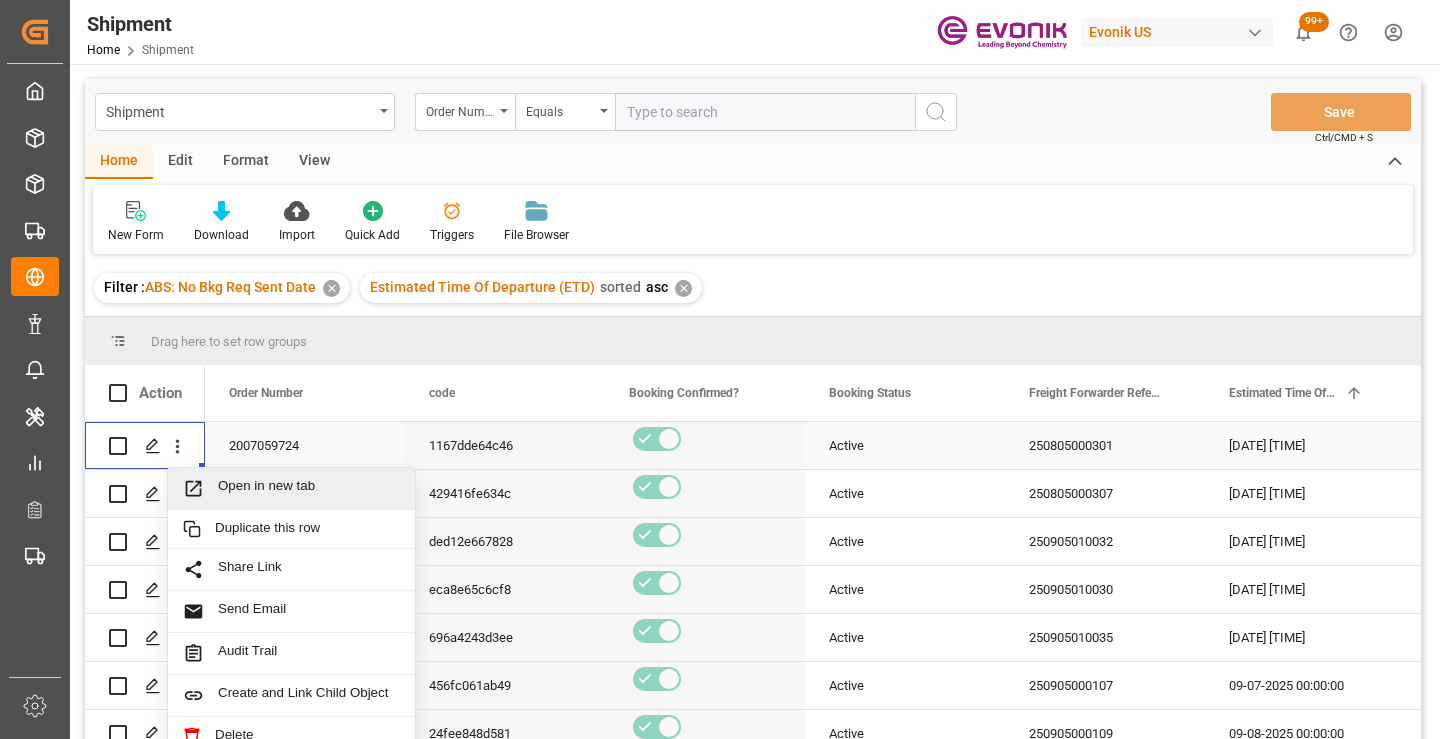 click on "Open in new tab" at bounding box center (291, 489) 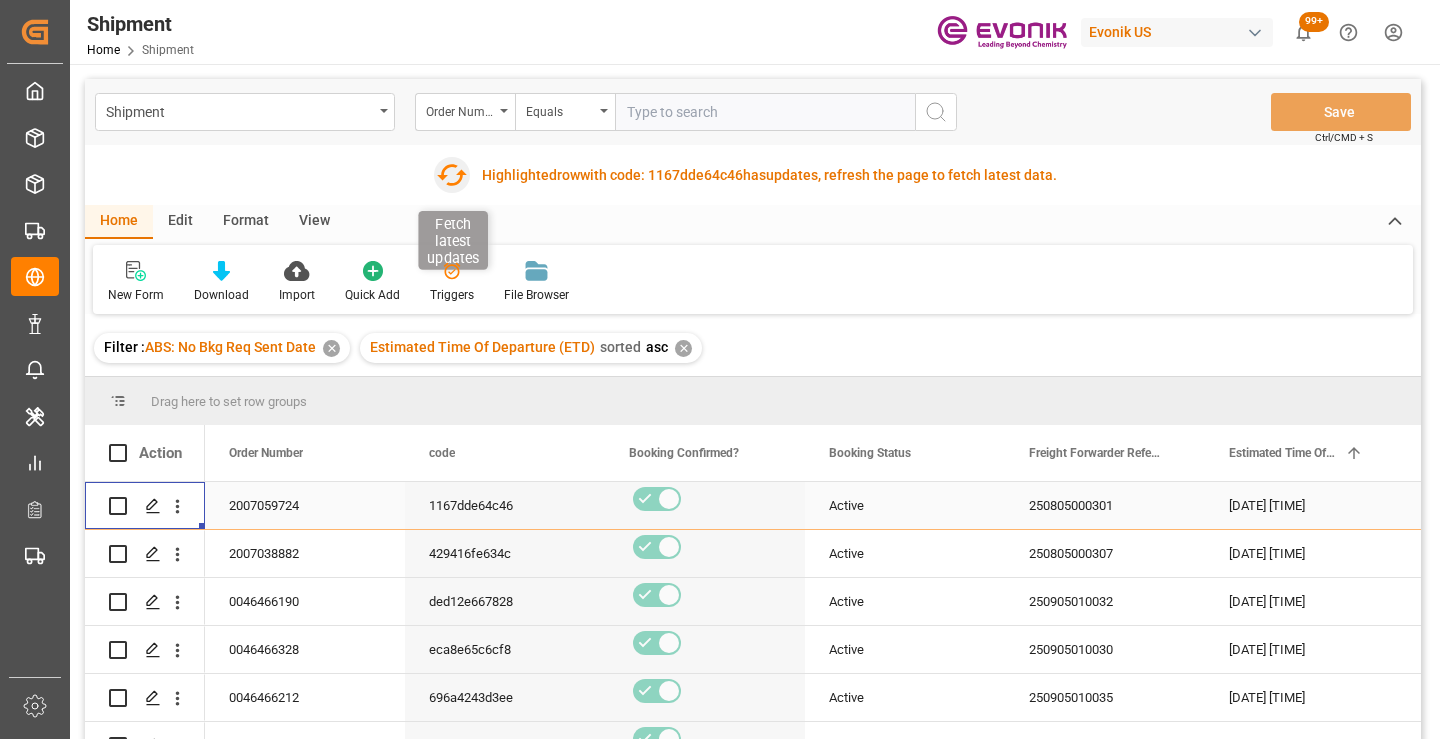 click 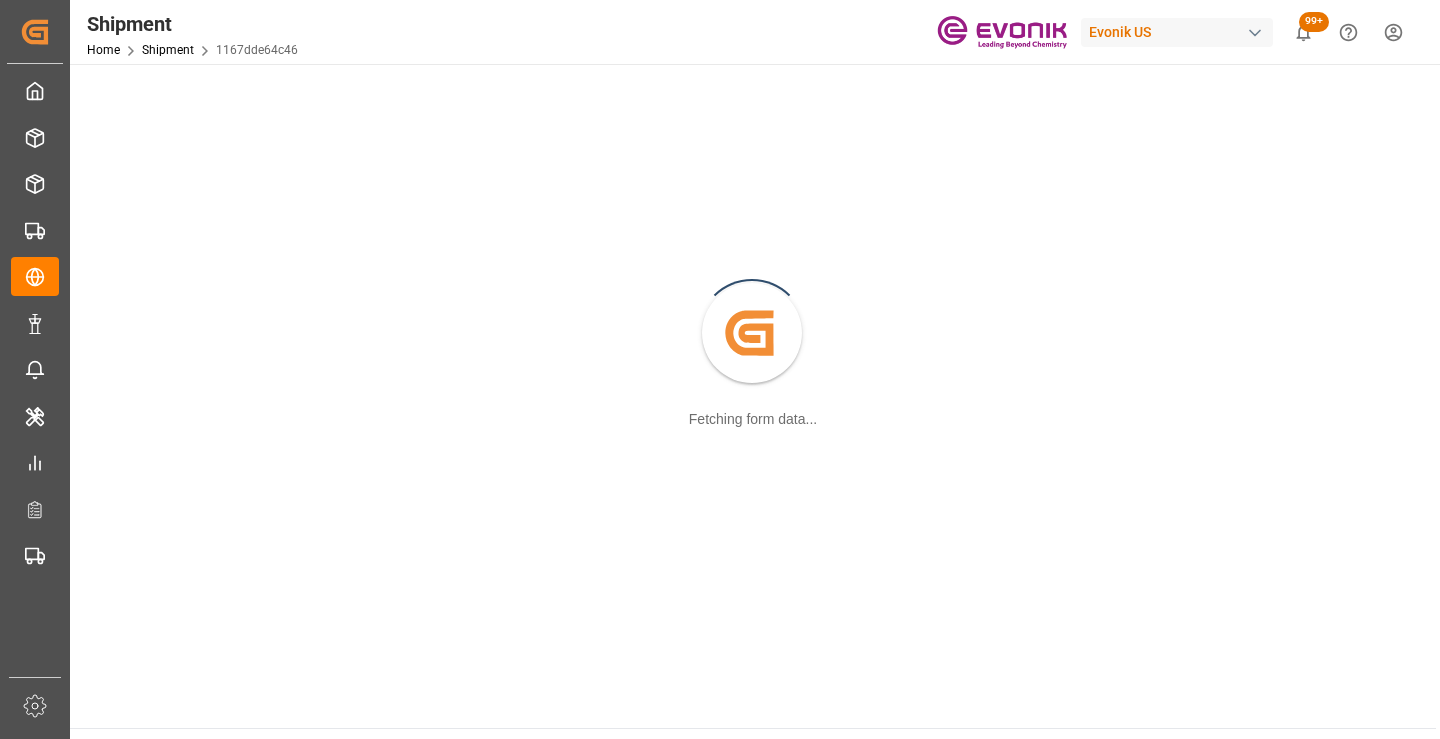 scroll, scrollTop: 0, scrollLeft: 0, axis: both 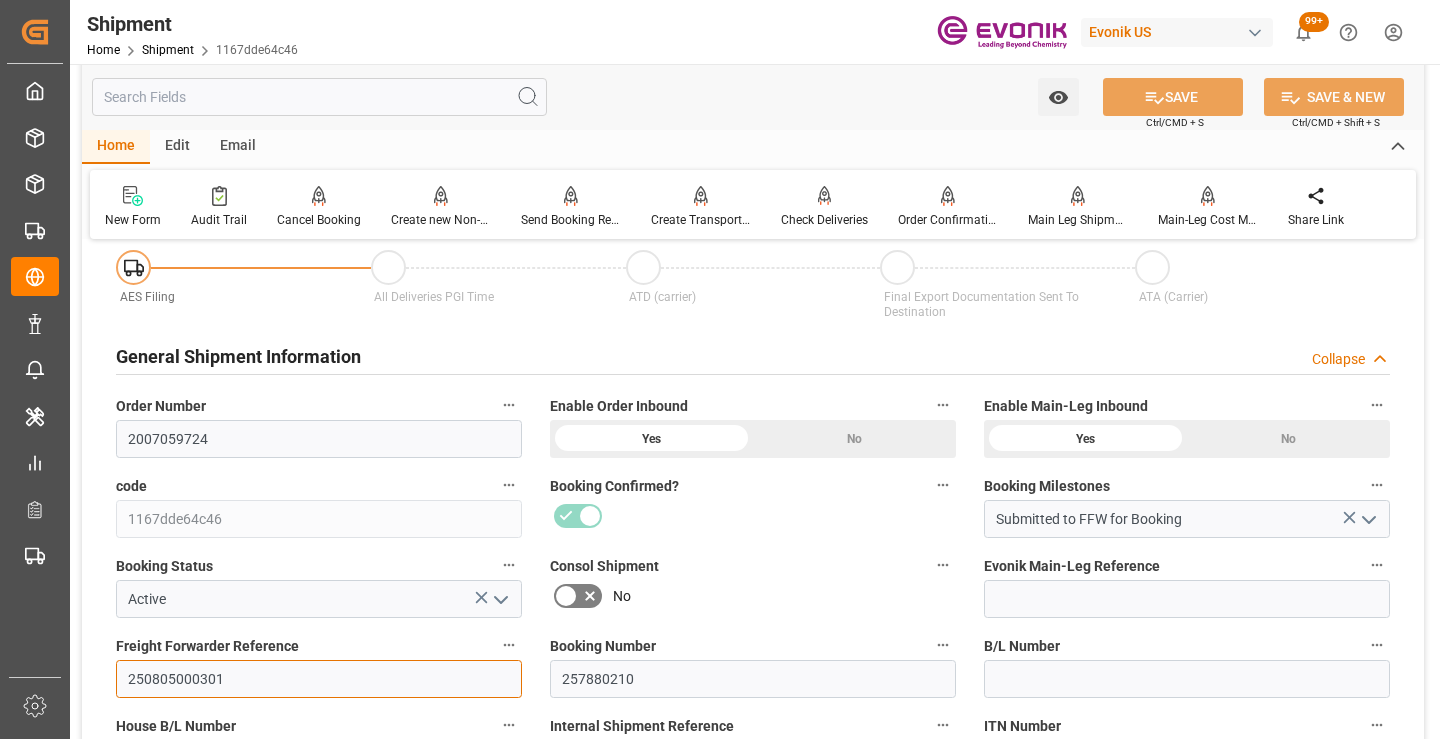 click on "250805000301" at bounding box center [319, 679] 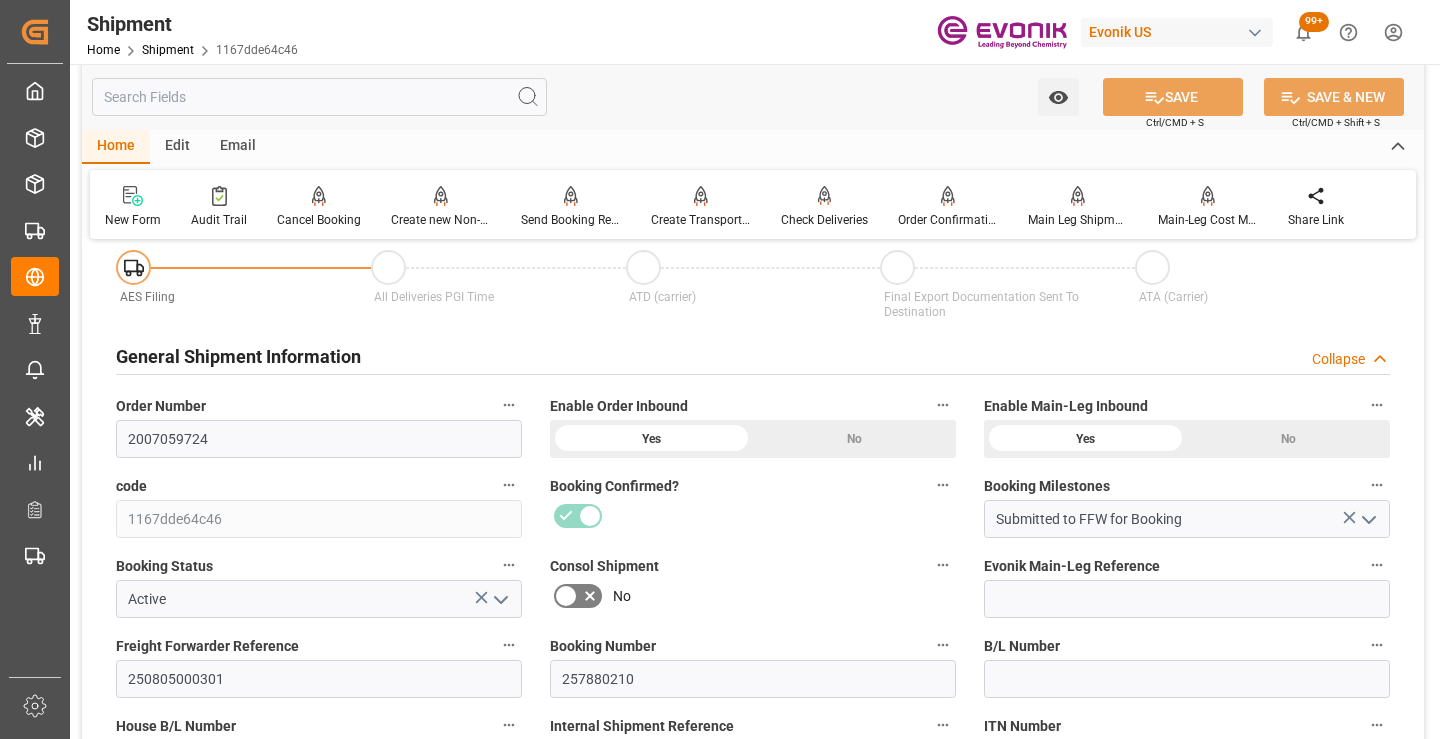 click at bounding box center (319, 97) 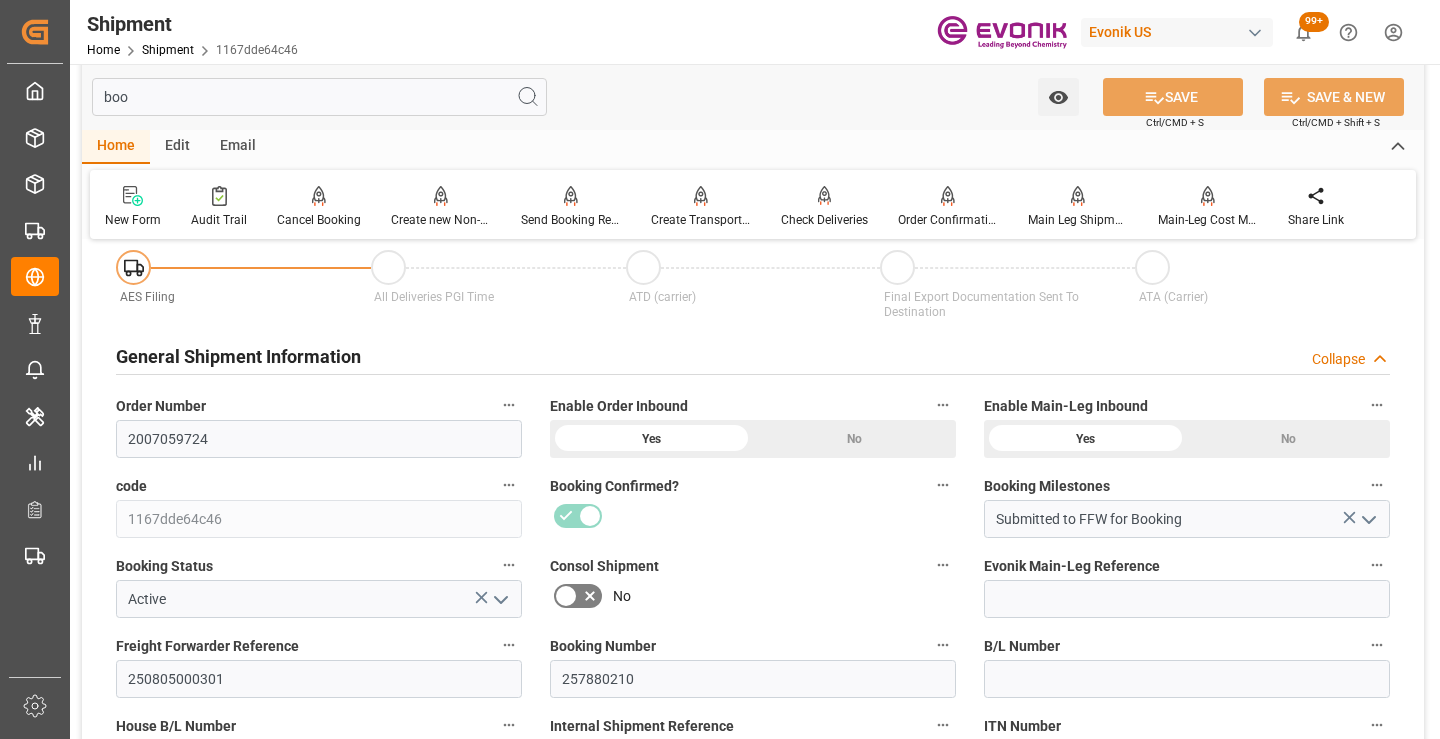 scroll, scrollTop: 0, scrollLeft: 0, axis: both 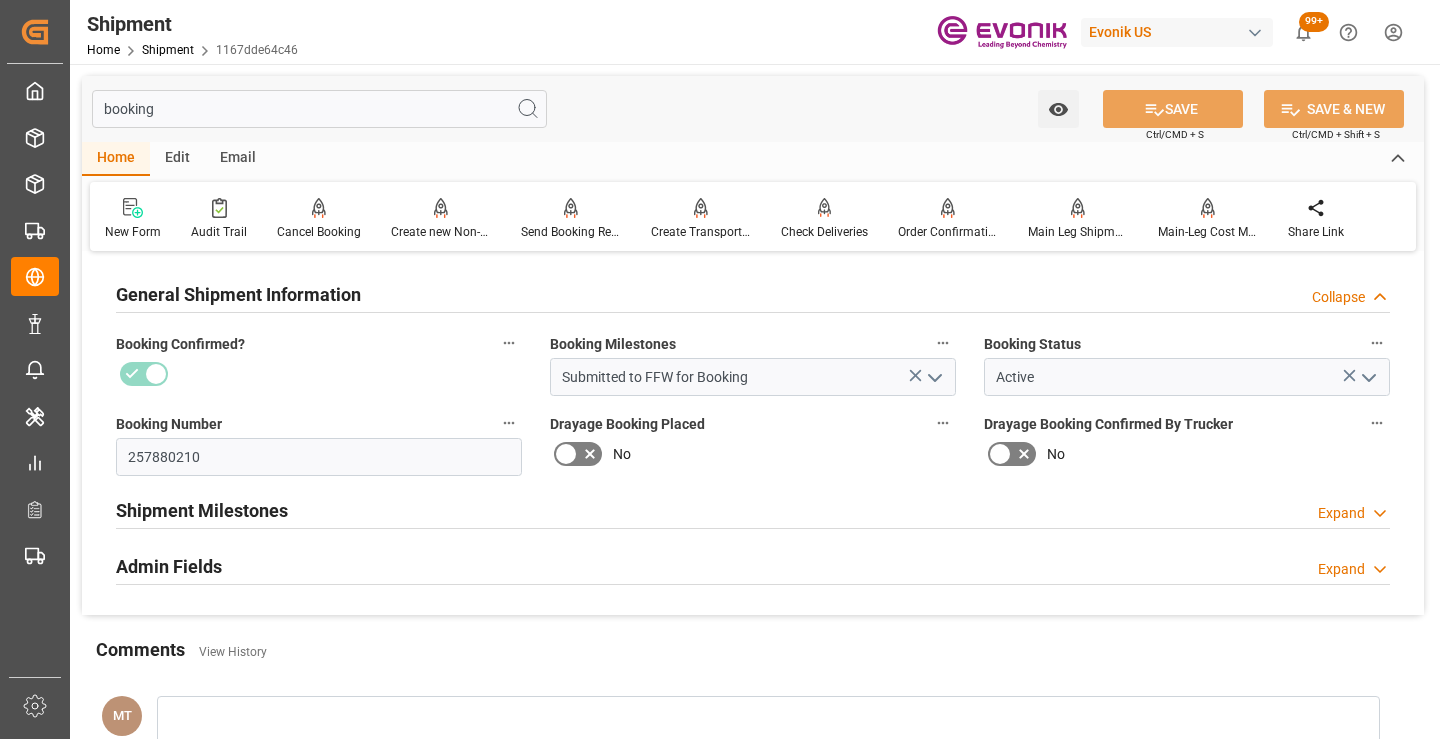 type on "booking" 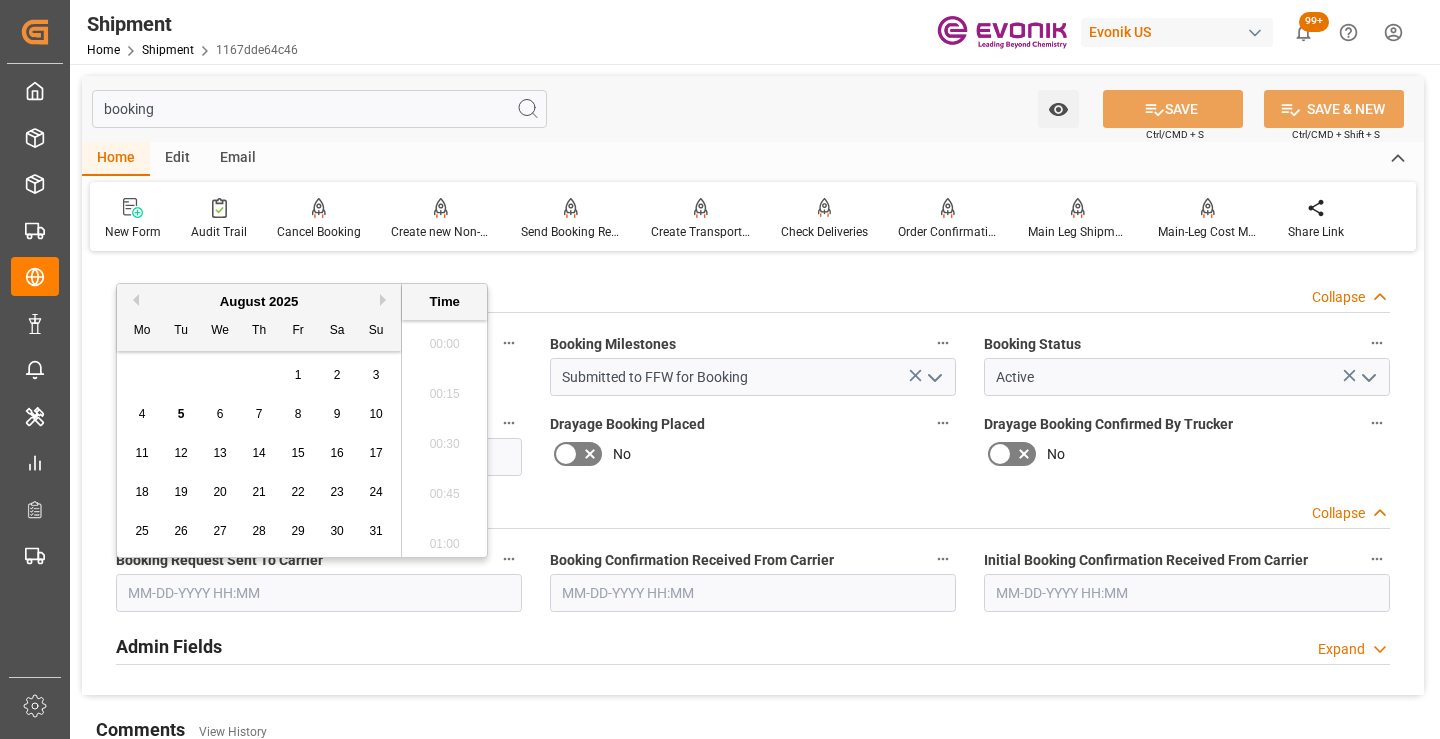 click at bounding box center [319, 593] 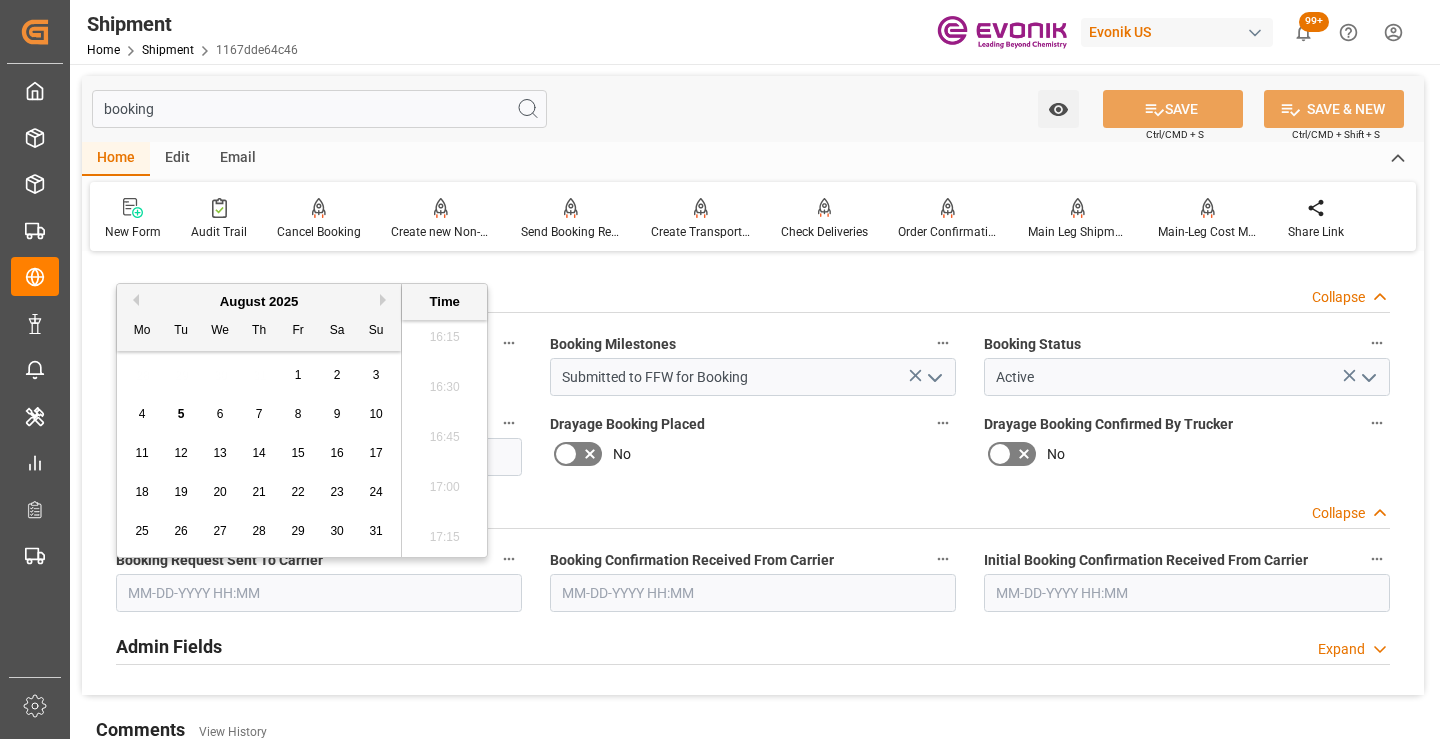 click on "5" at bounding box center (181, 414) 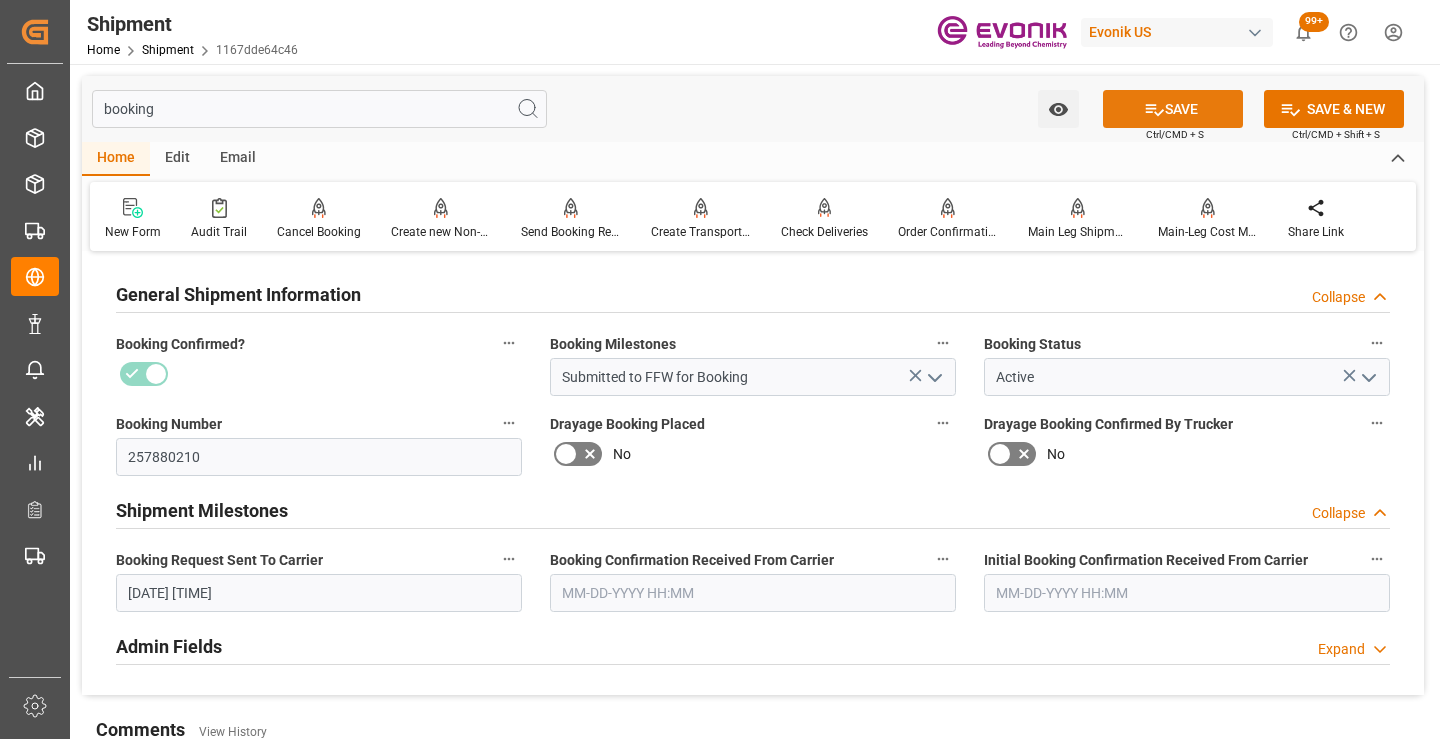 click on "SAVE" at bounding box center [1173, 109] 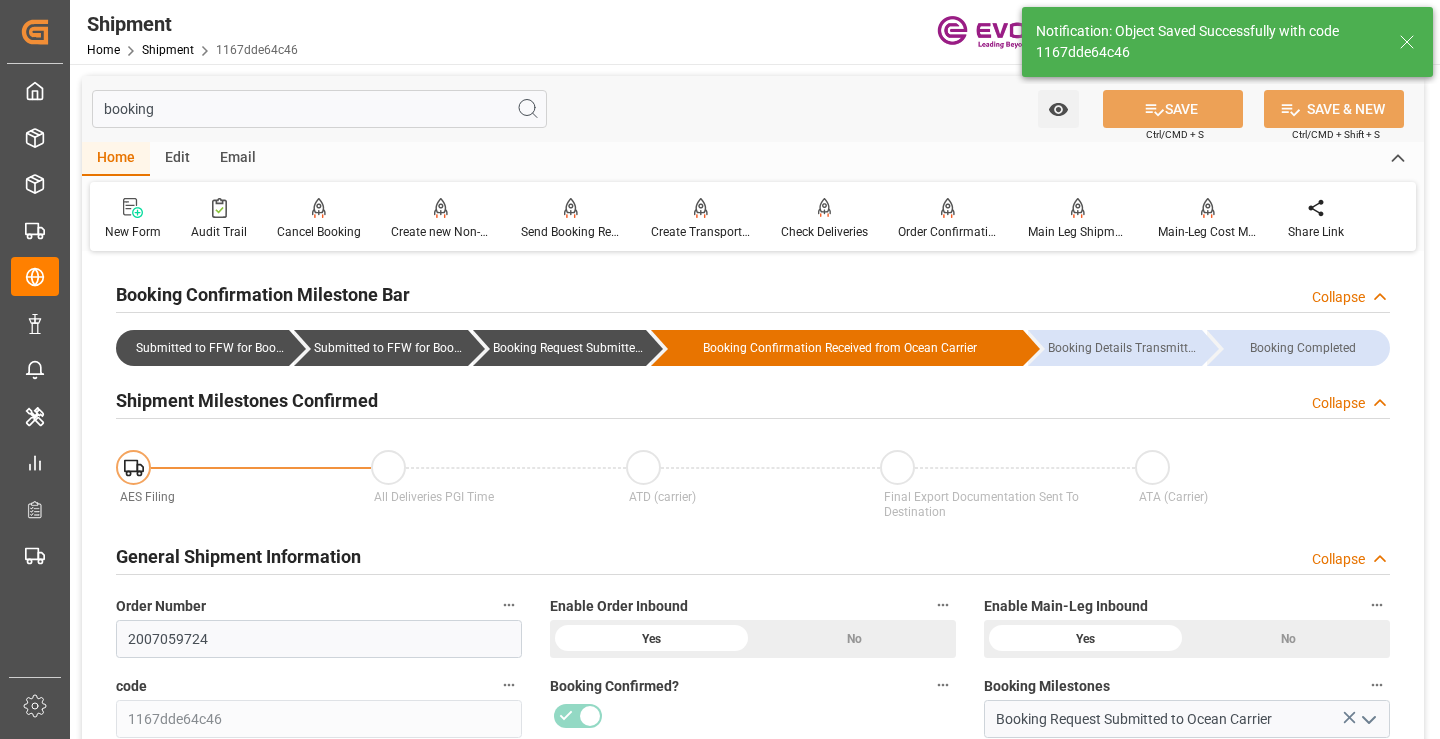 type on "Booking Request Submitted to Ocean Carrier" 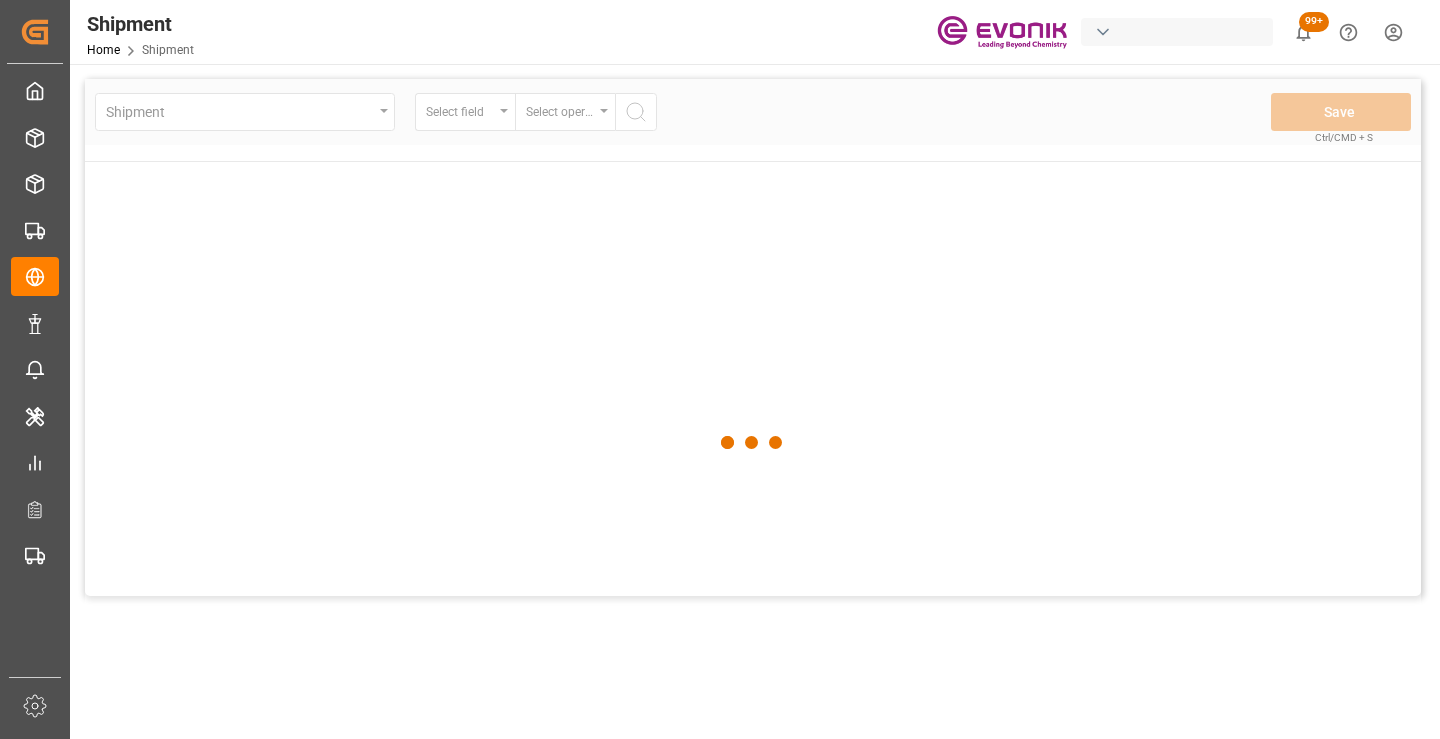 scroll, scrollTop: 0, scrollLeft: 0, axis: both 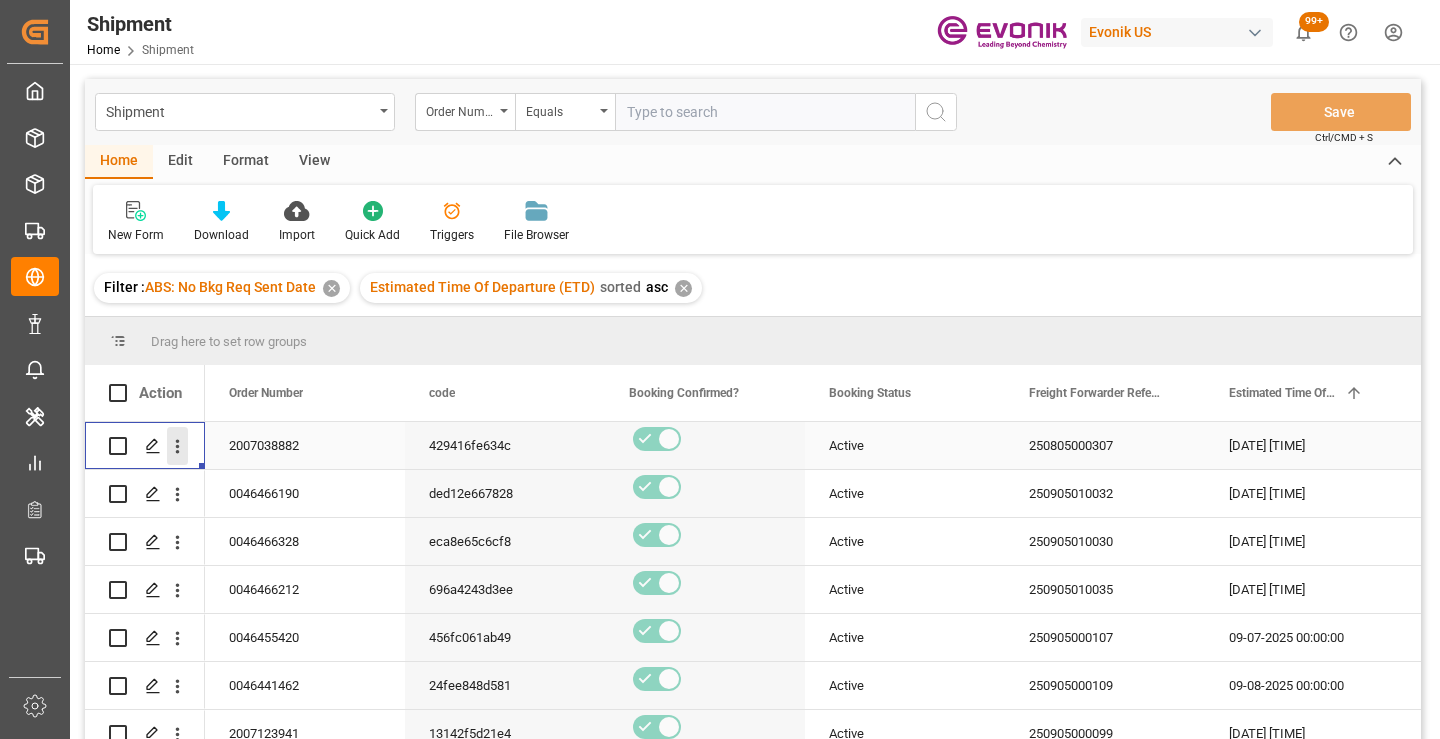click 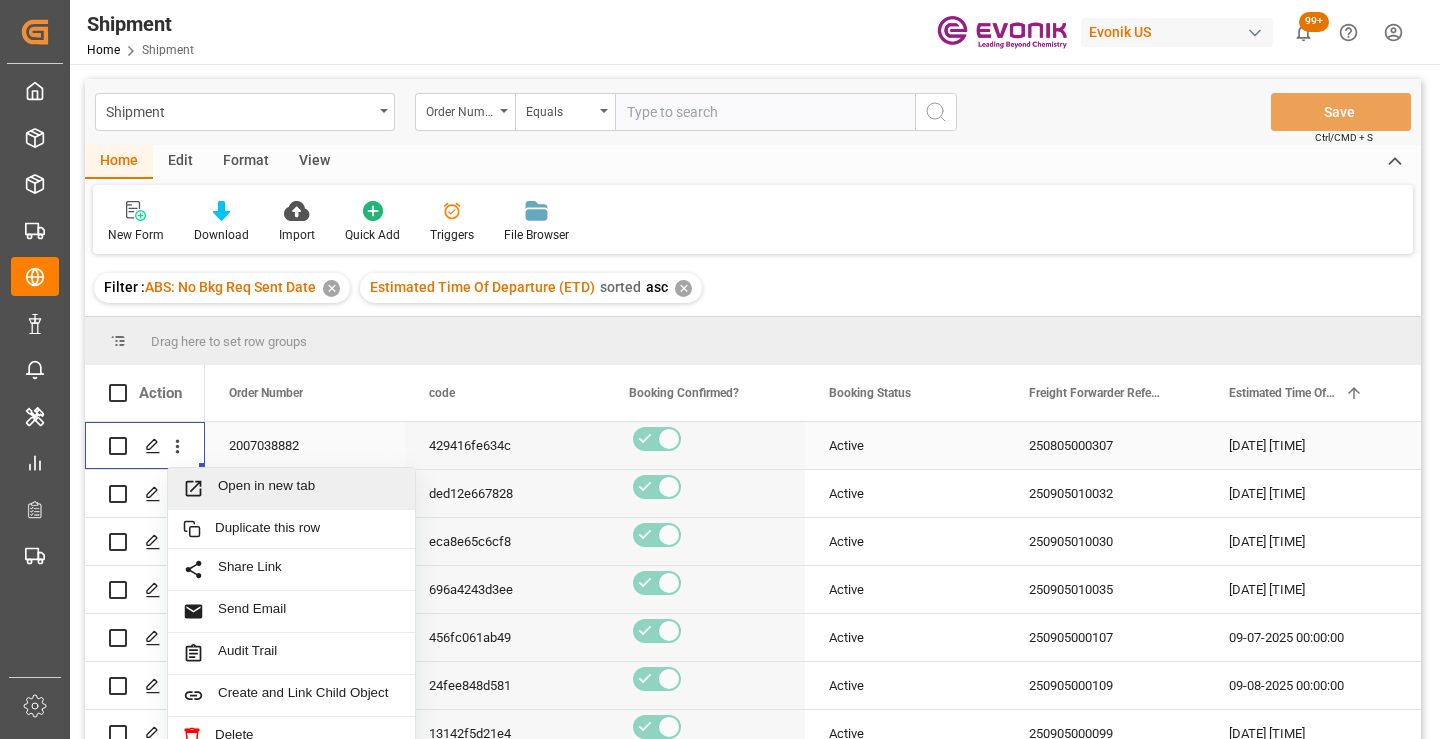 click on "Open in new tab" at bounding box center [309, 488] 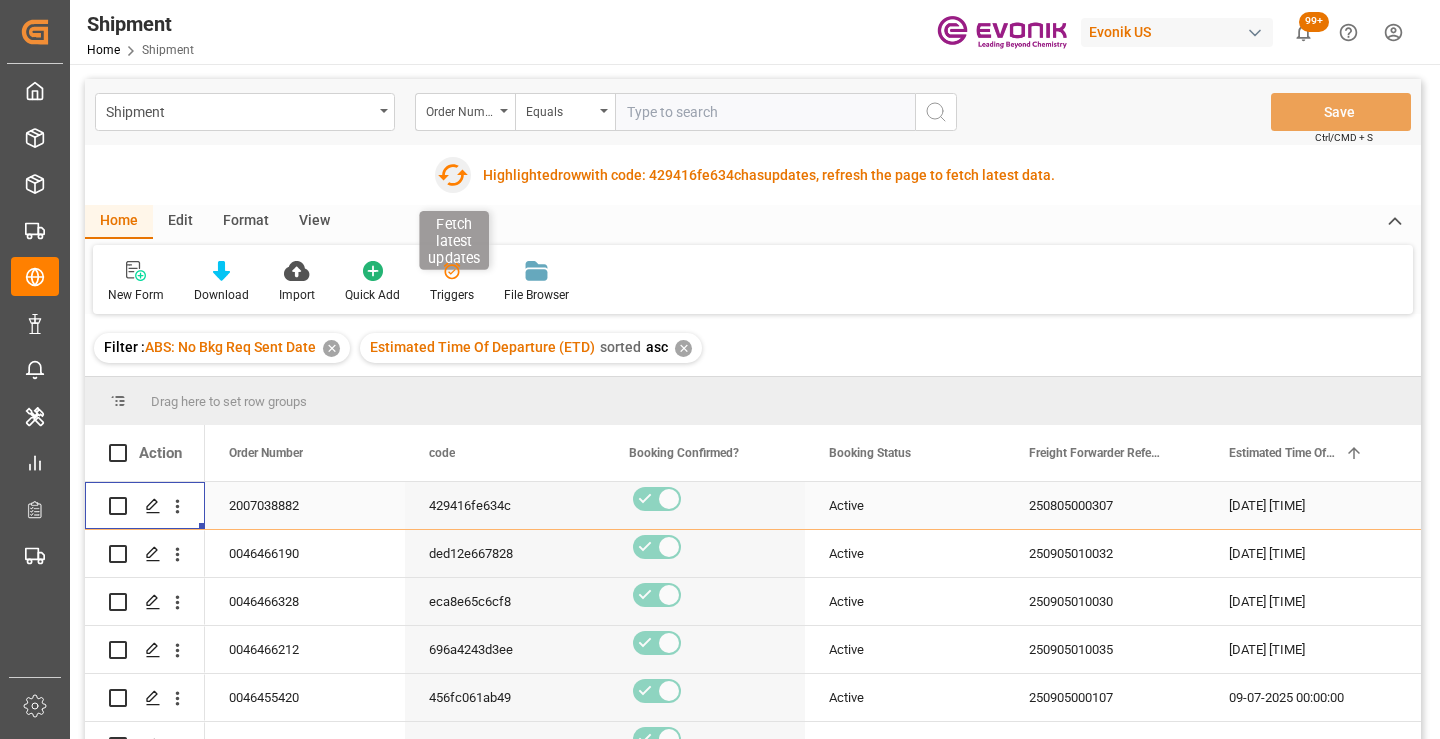 click 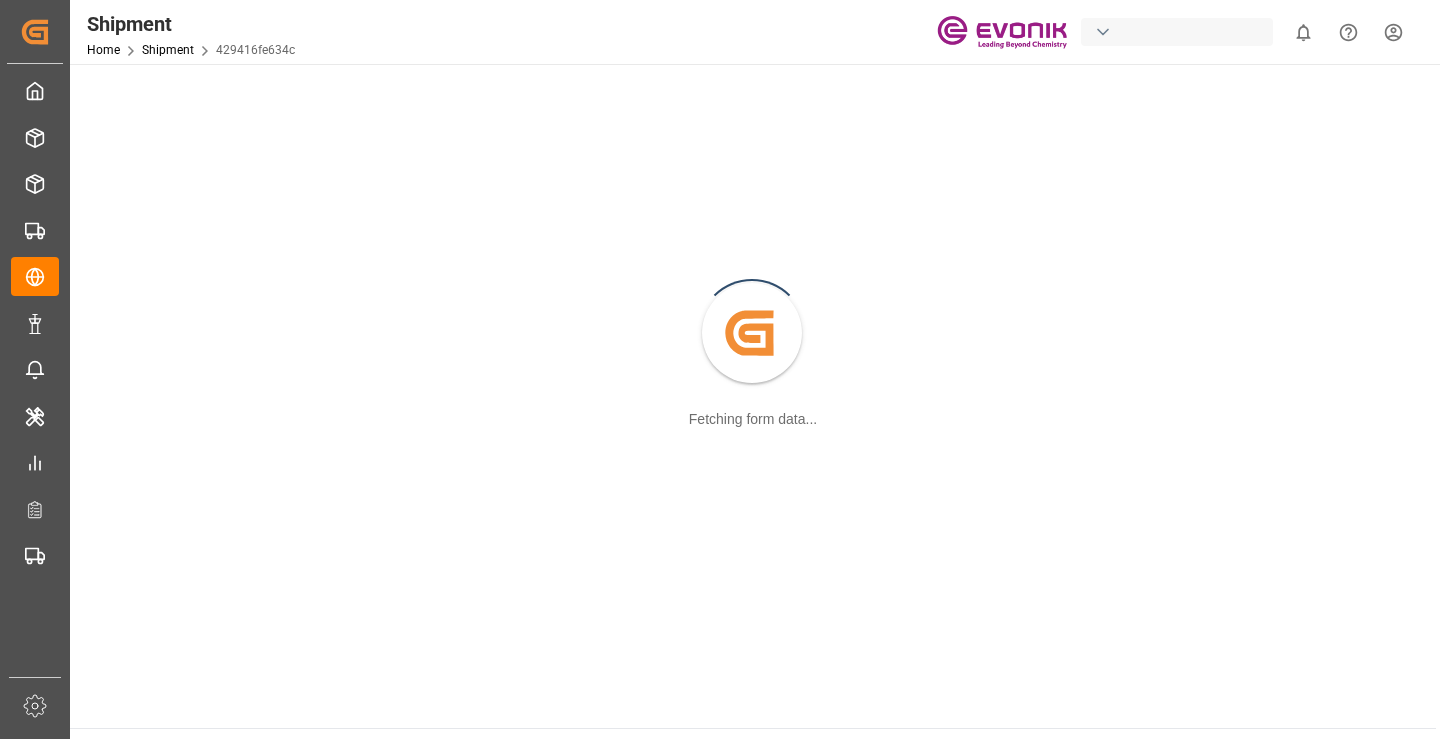 scroll, scrollTop: 0, scrollLeft: 0, axis: both 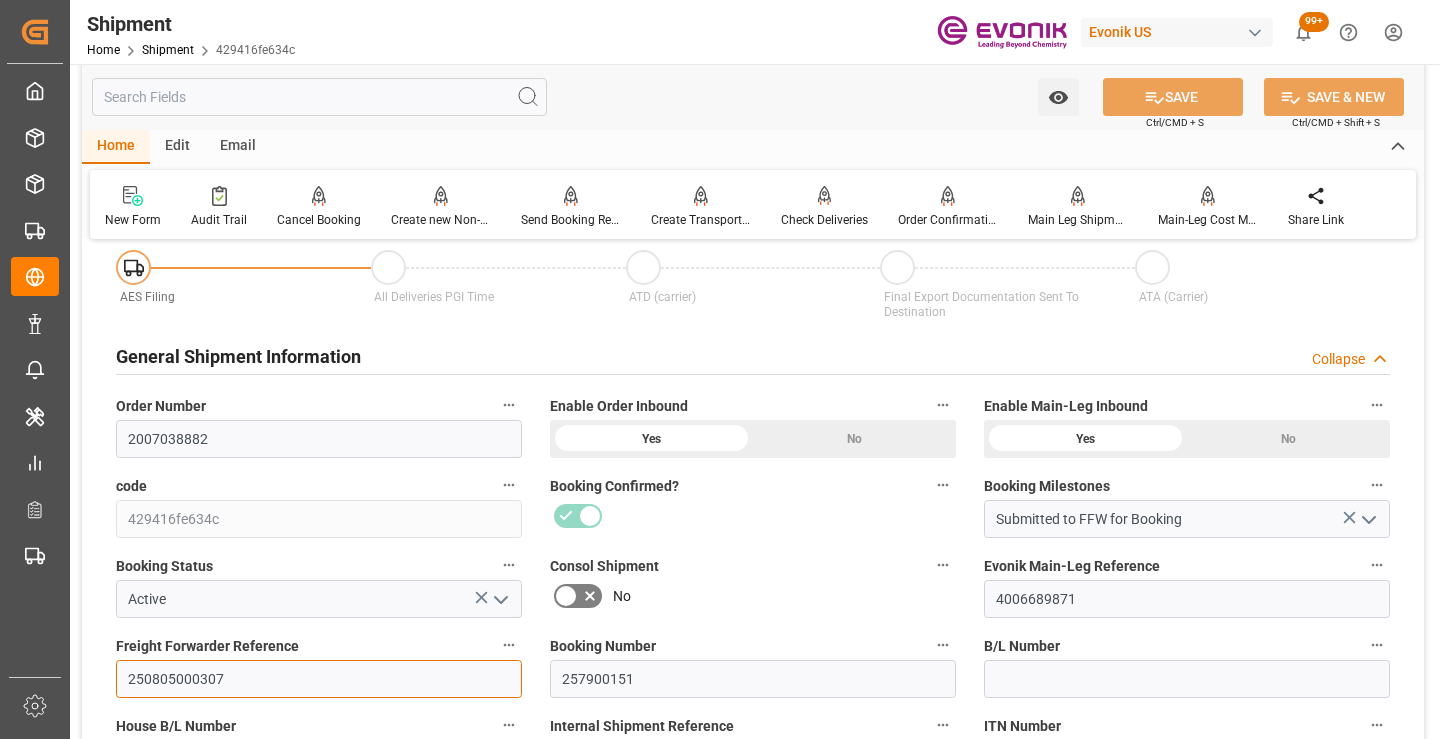 click on "250805000307" at bounding box center [319, 679] 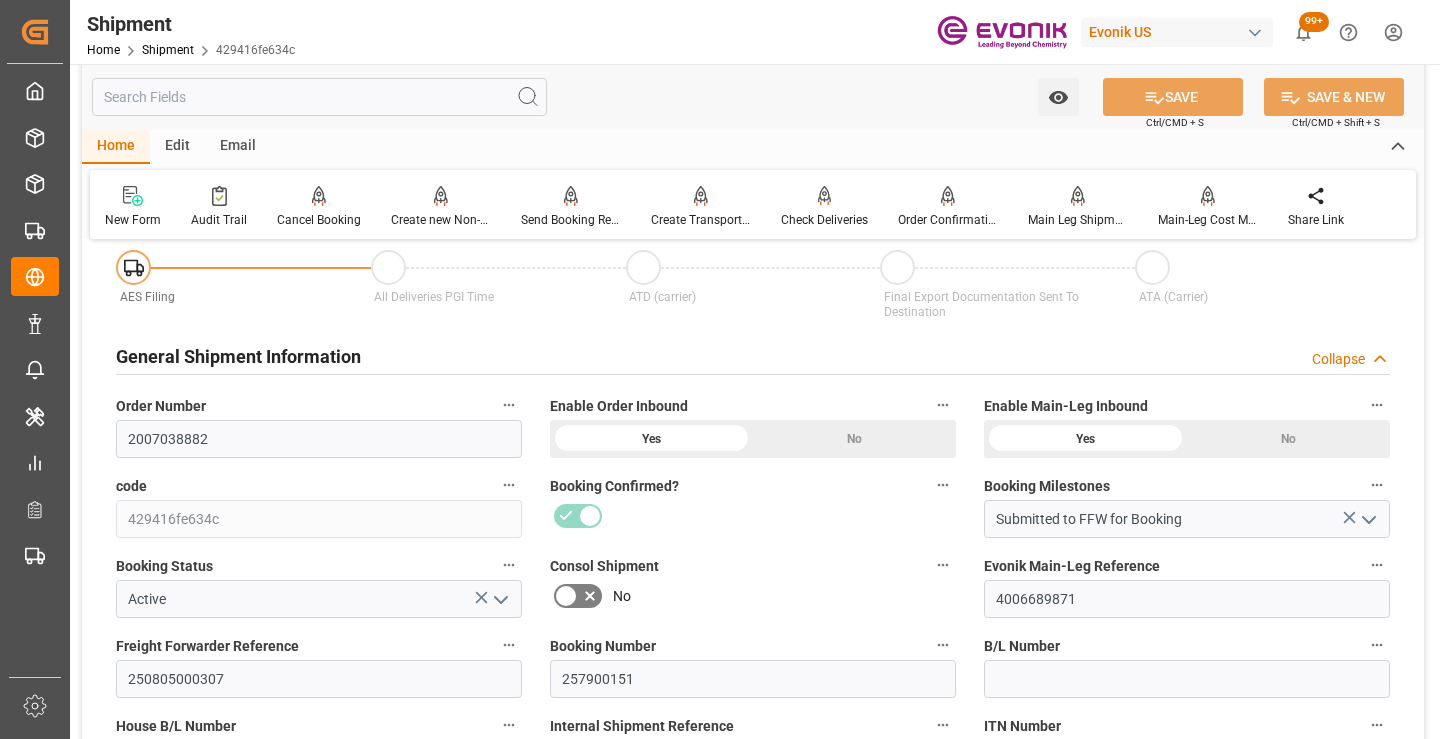 click at bounding box center (319, 97) 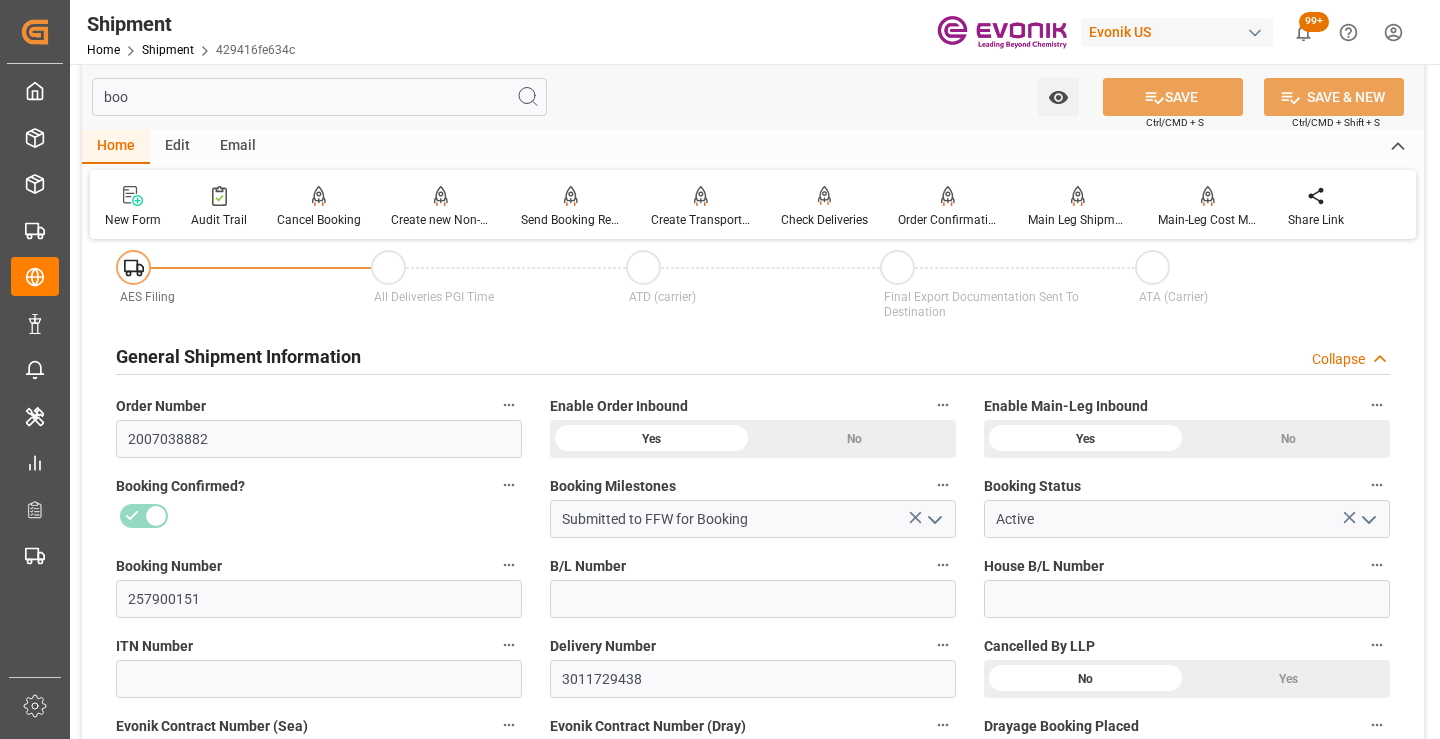 scroll, scrollTop: 0, scrollLeft: 0, axis: both 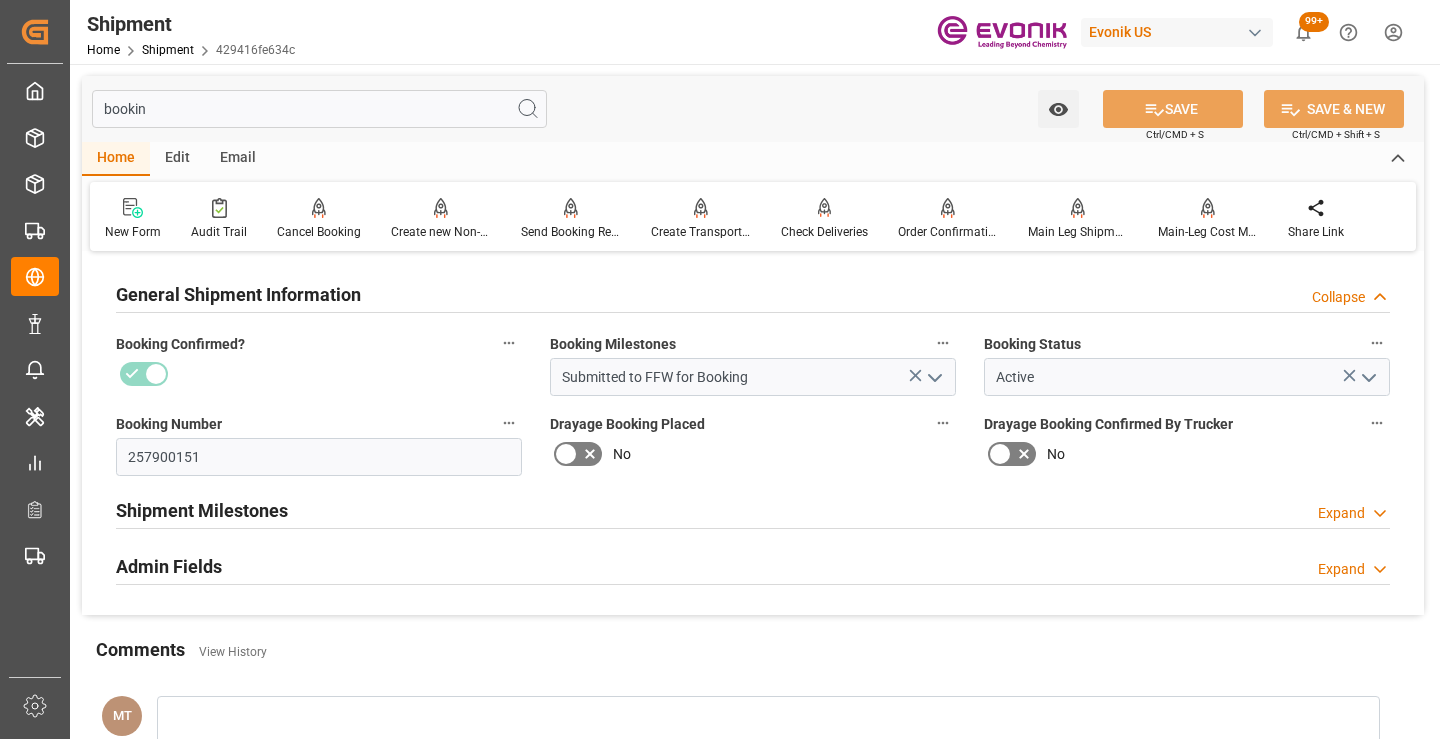 type on "bookin" 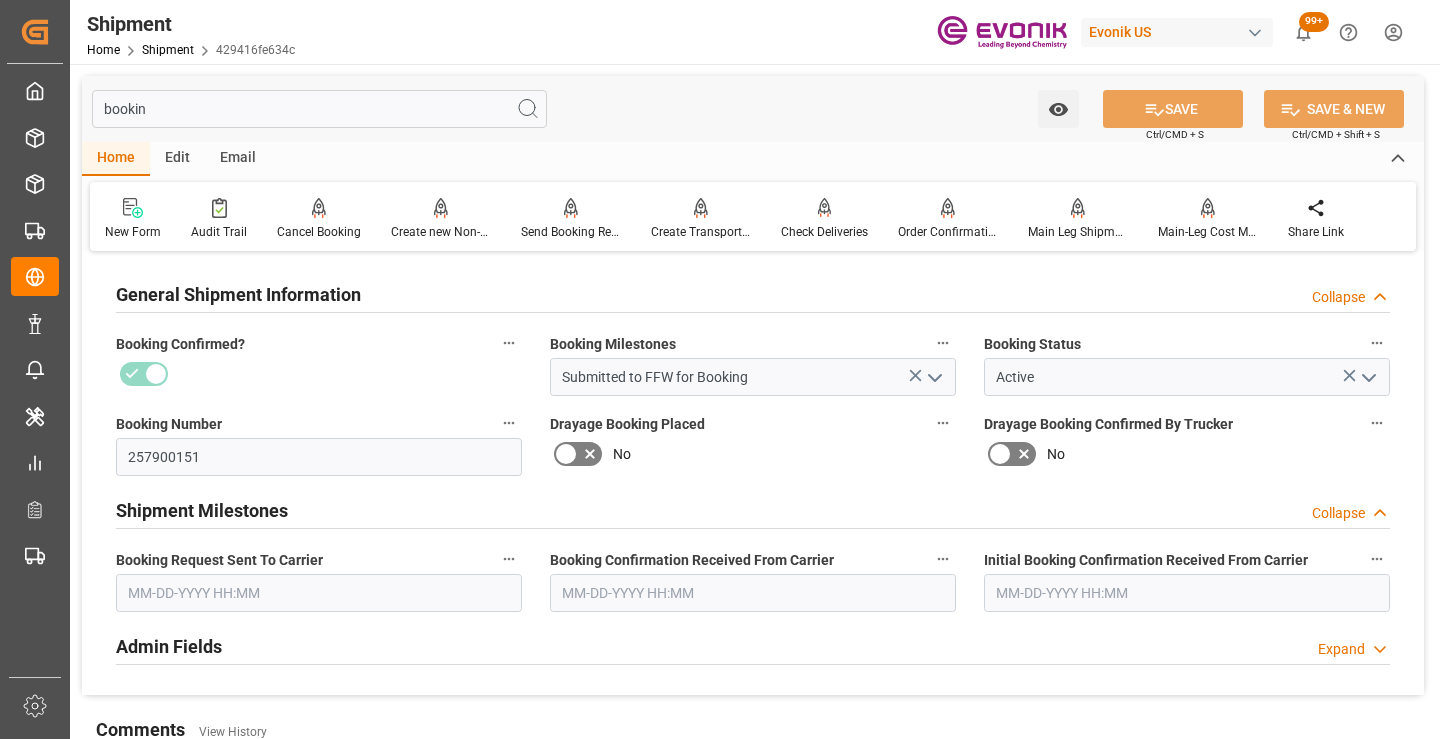click at bounding box center (319, 593) 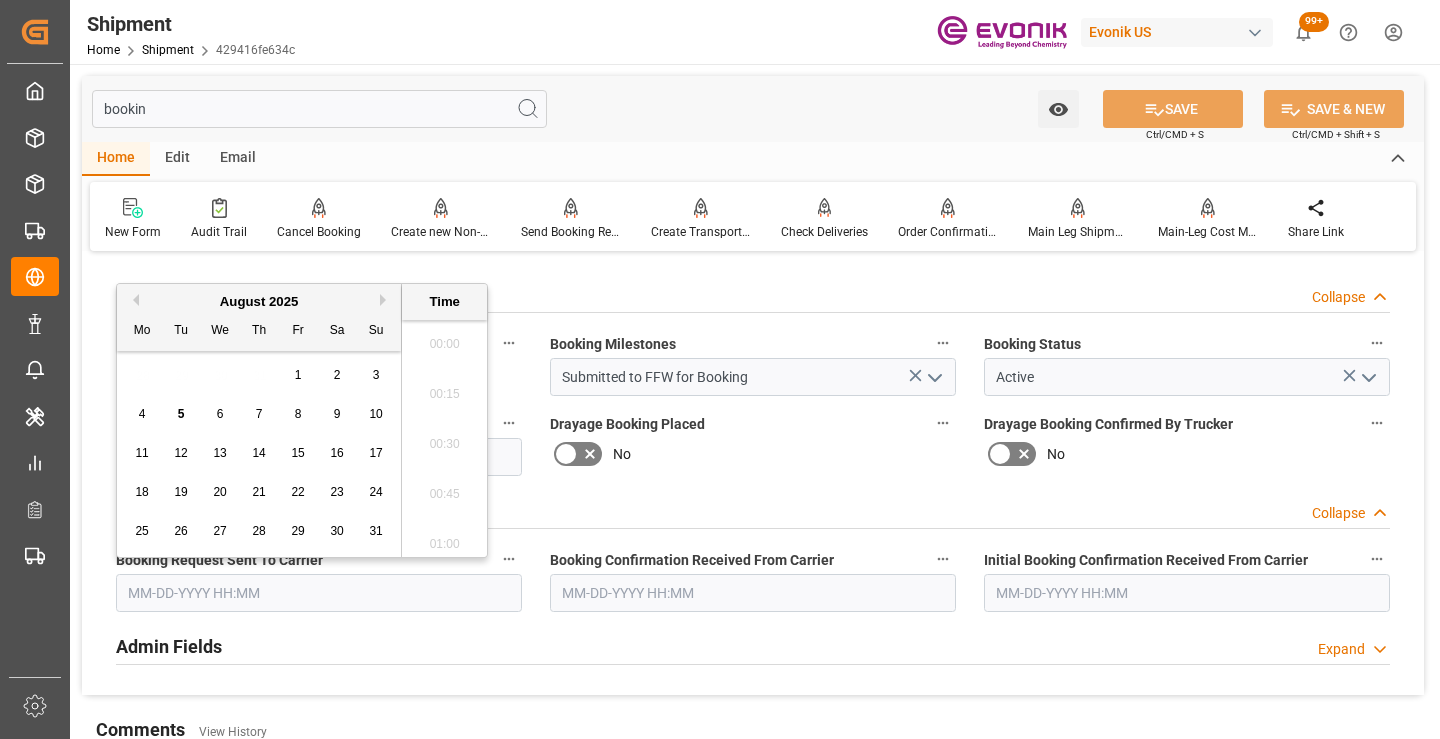 scroll, scrollTop: 3257, scrollLeft: 0, axis: vertical 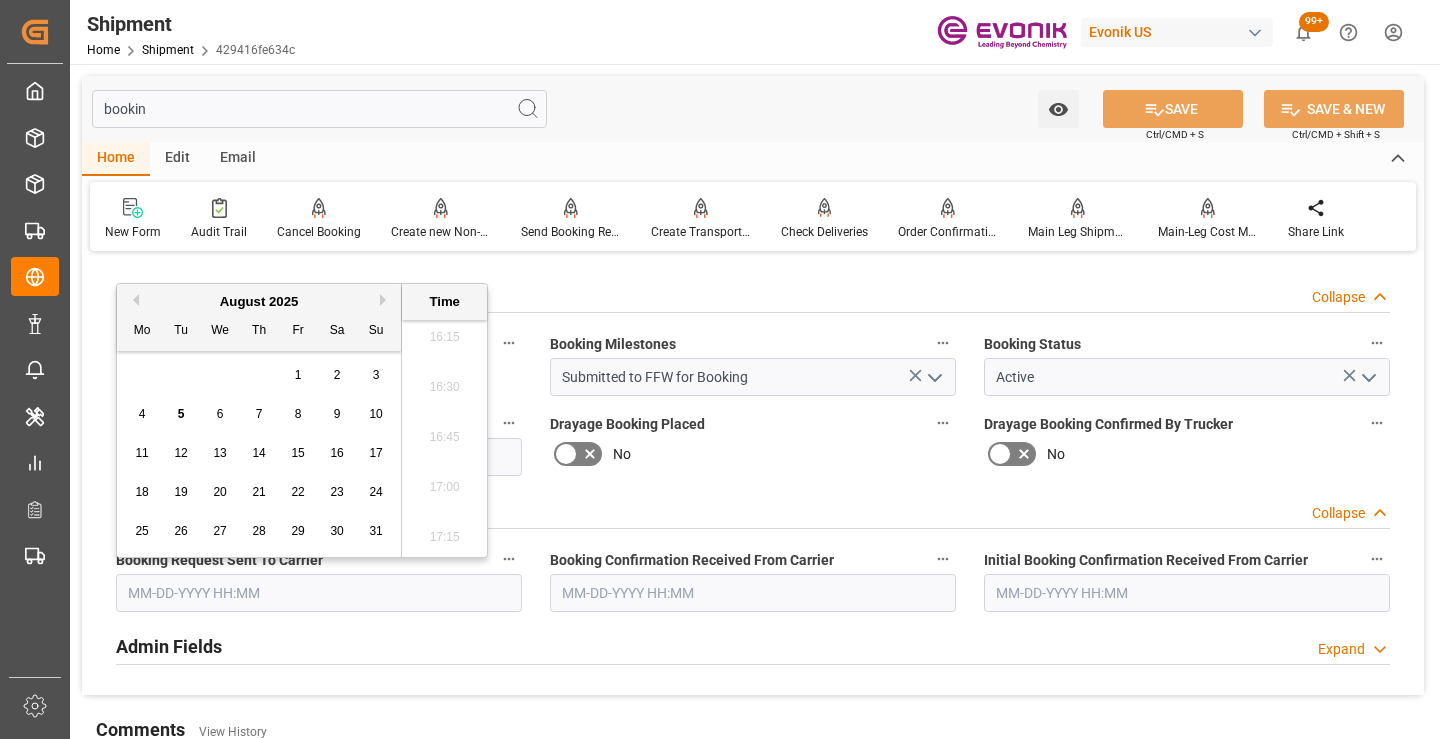 click on "5" at bounding box center [181, 414] 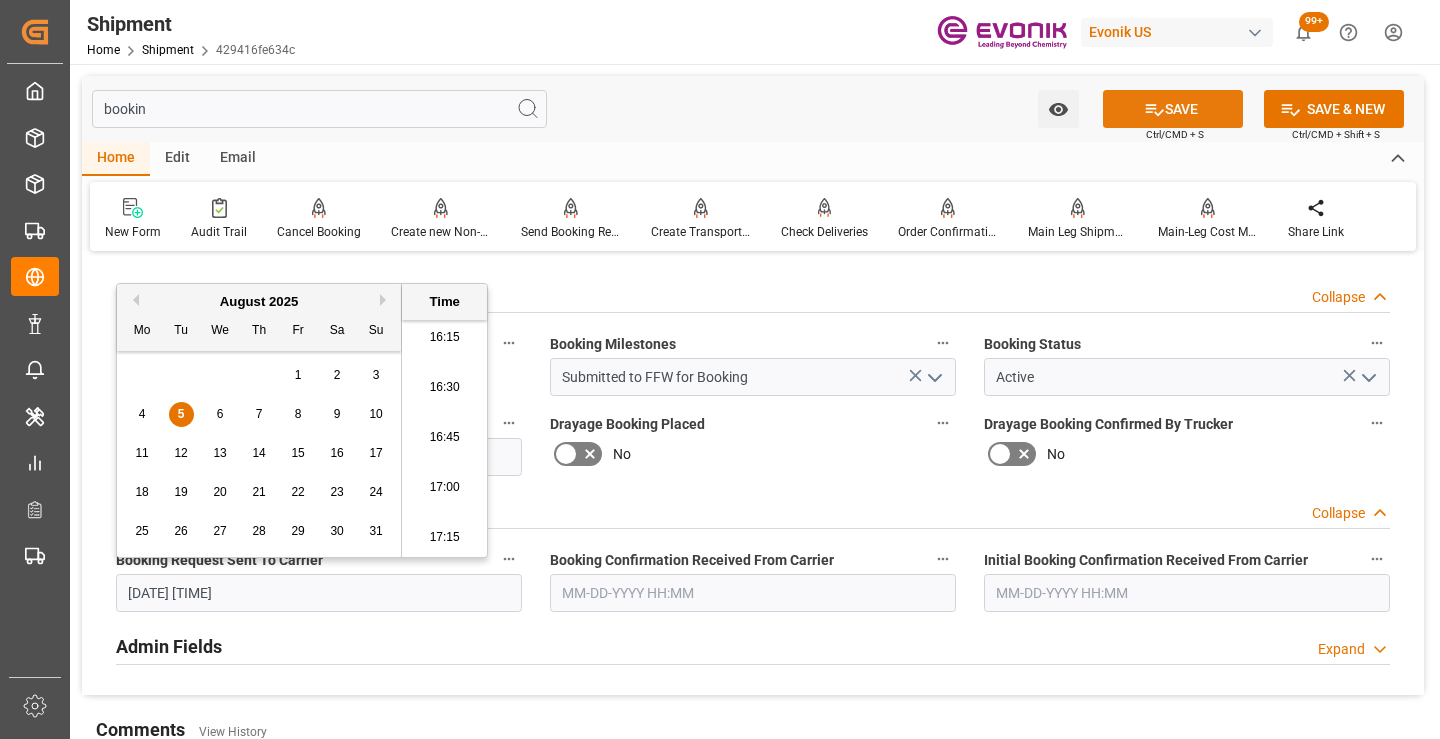 click 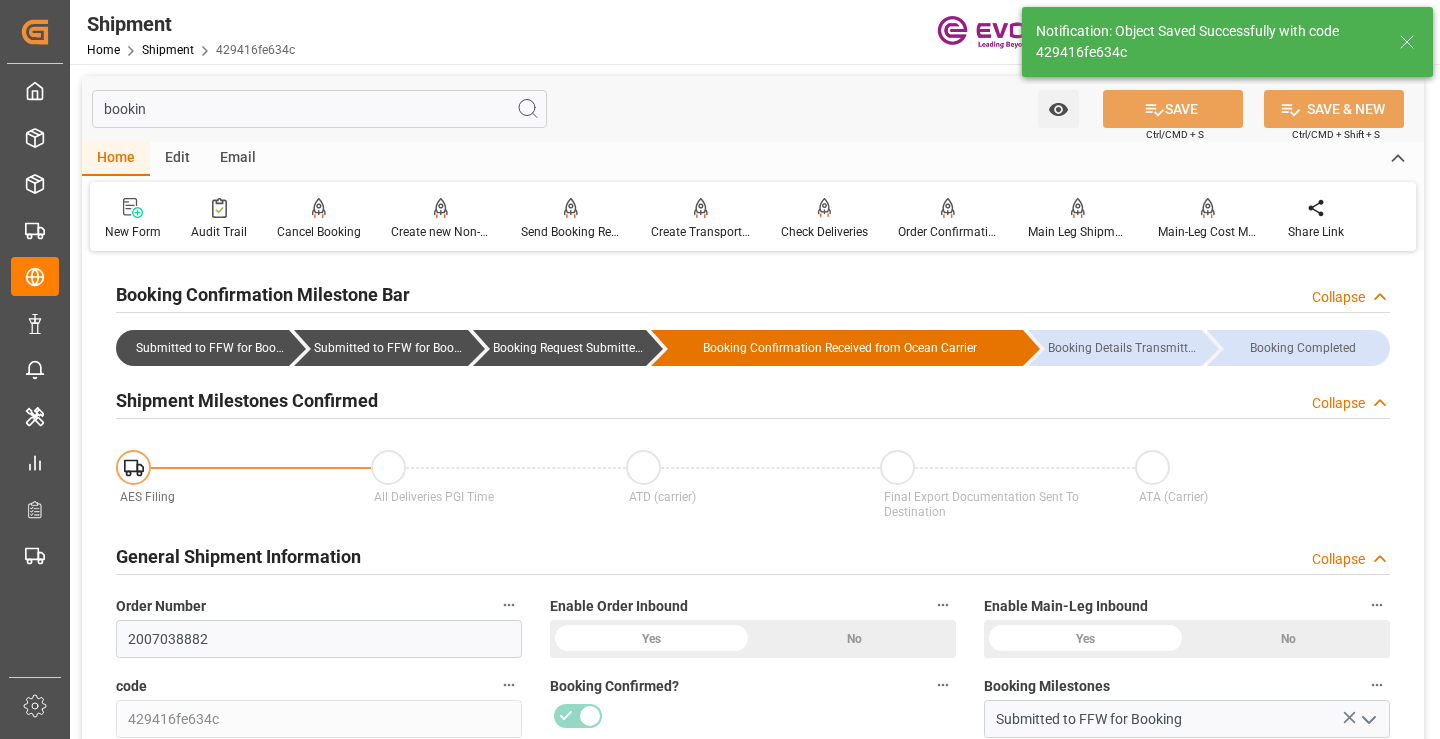 type on "Booking Request Submitted to Ocean Carrier" 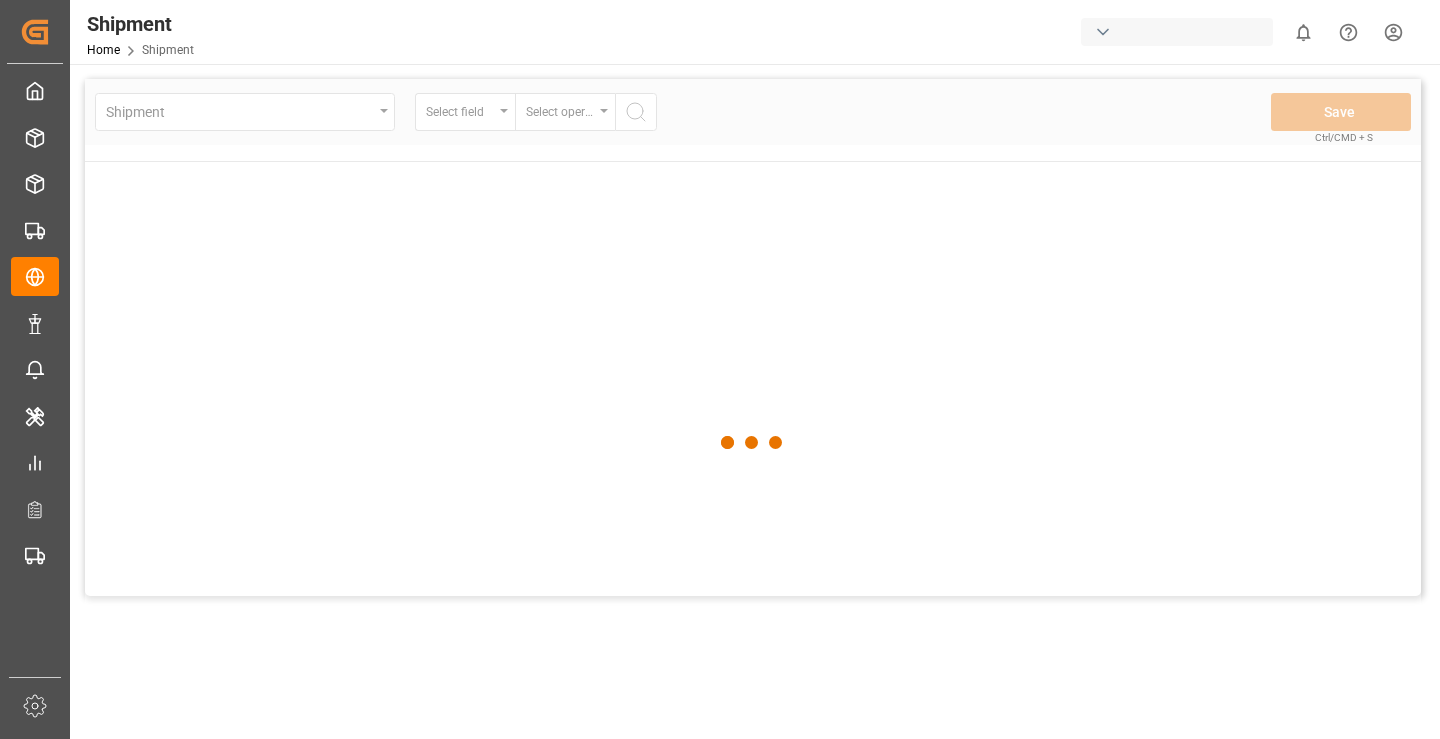 scroll, scrollTop: 0, scrollLeft: 0, axis: both 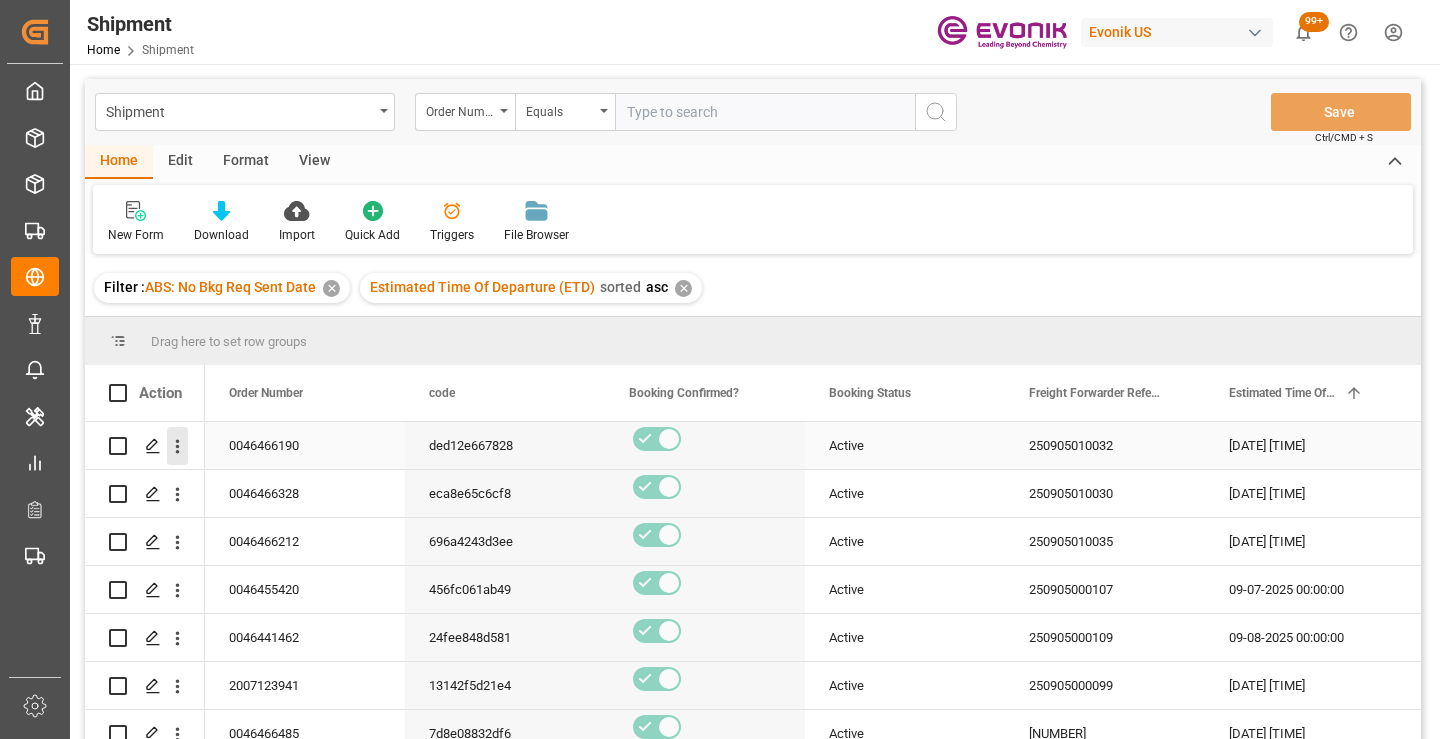 click 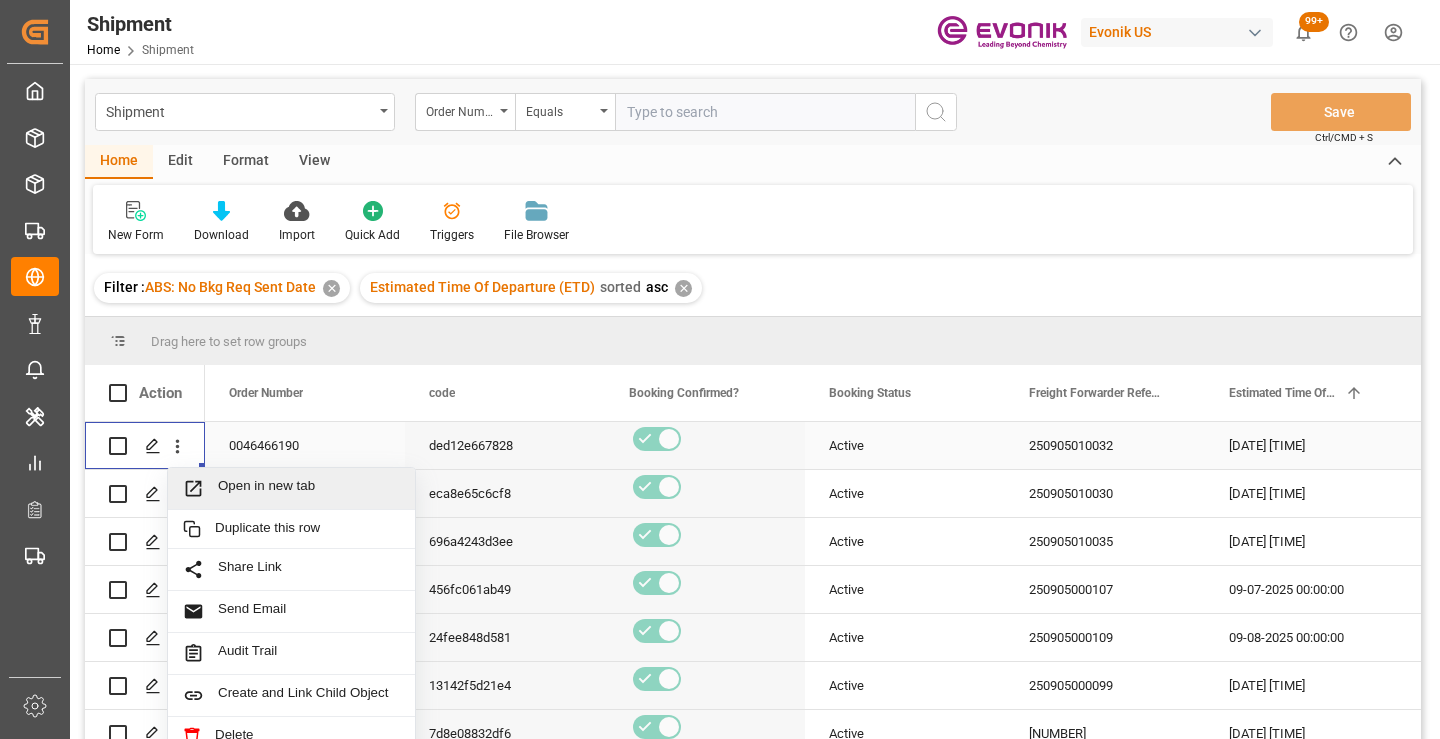 click on "Open in new tab" at bounding box center [309, 488] 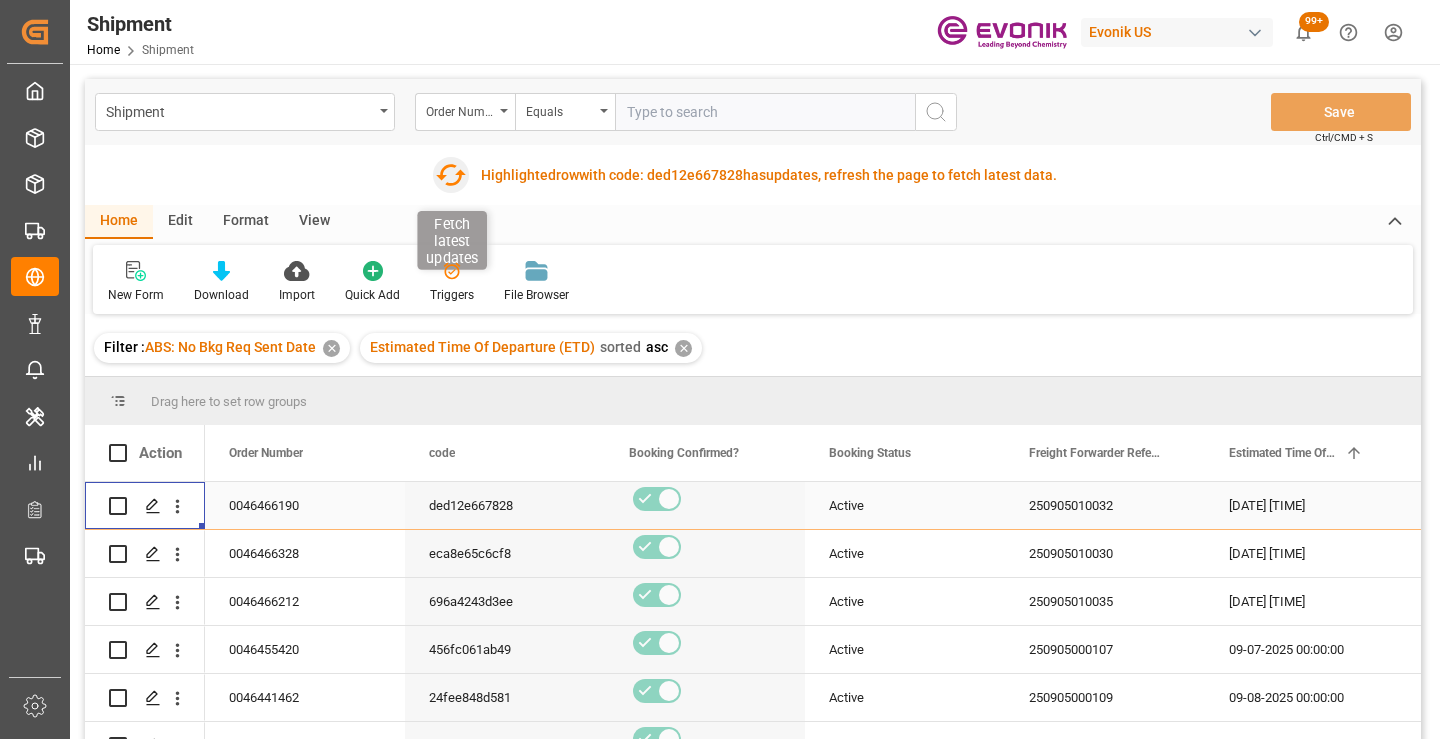 click 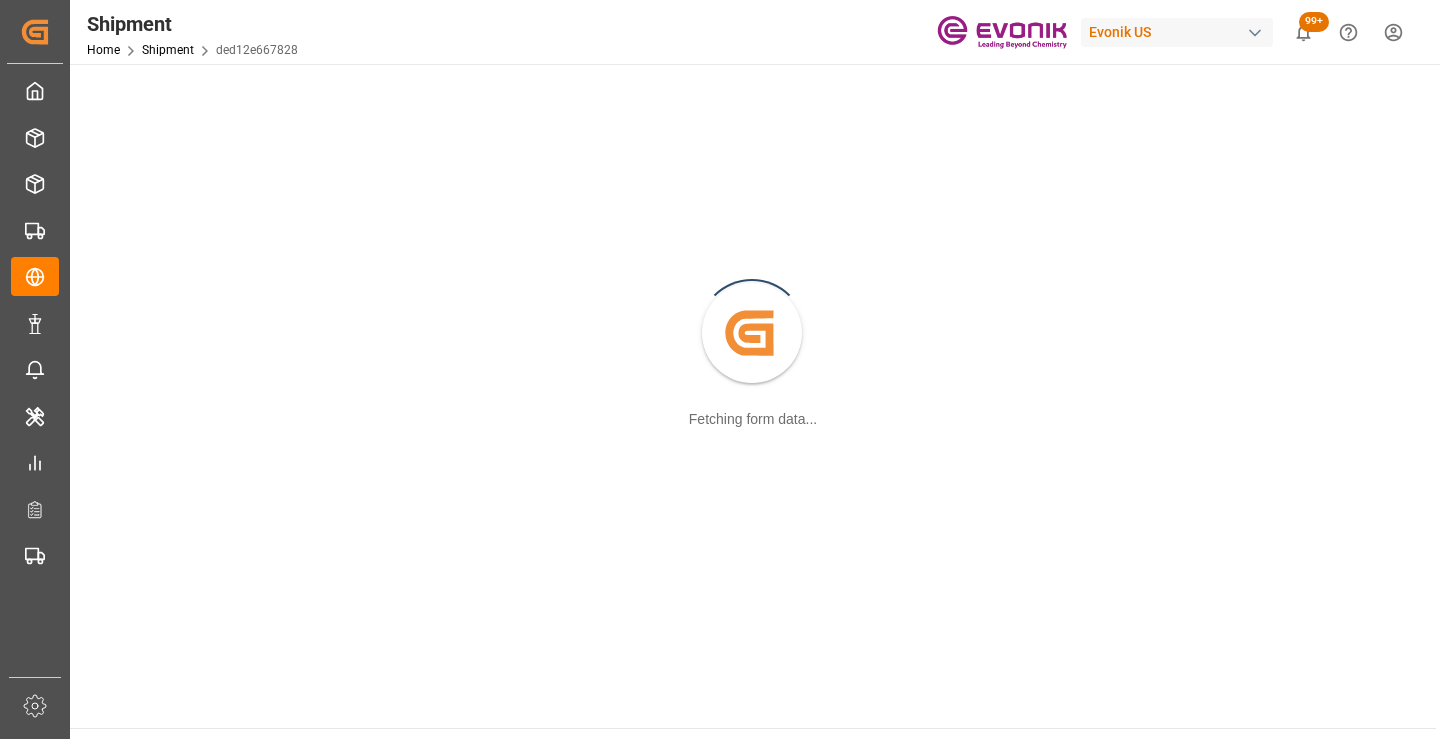 scroll, scrollTop: 0, scrollLeft: 0, axis: both 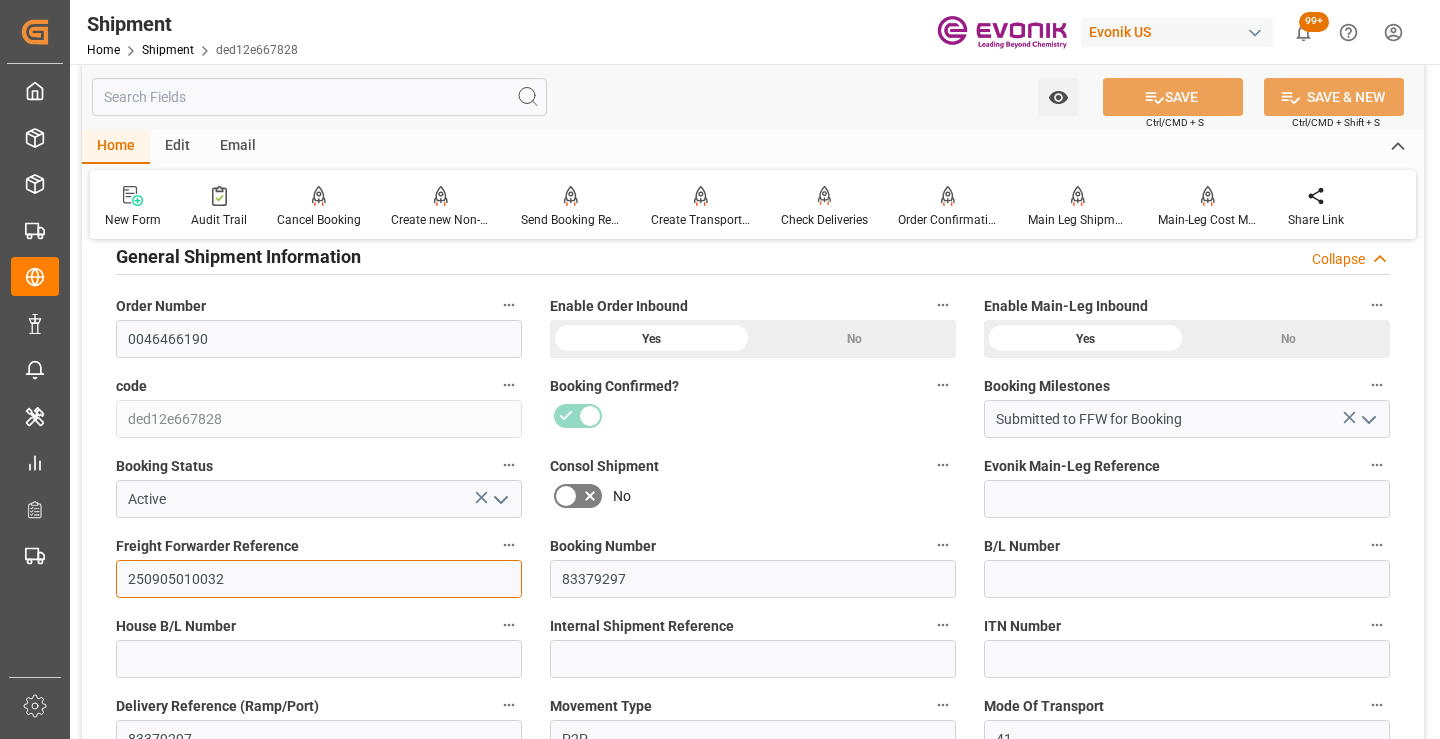 click on "250905010032" at bounding box center [319, 579] 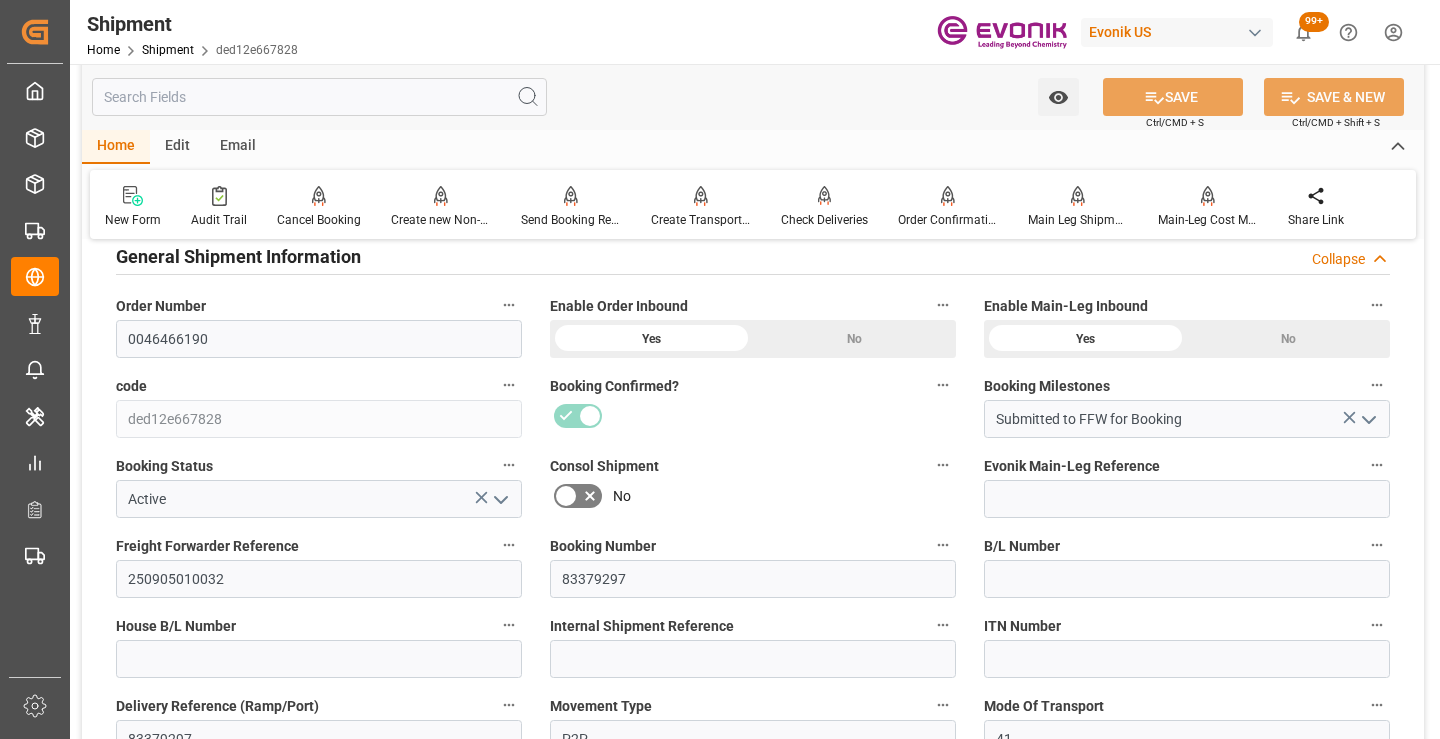 click at bounding box center [319, 97] 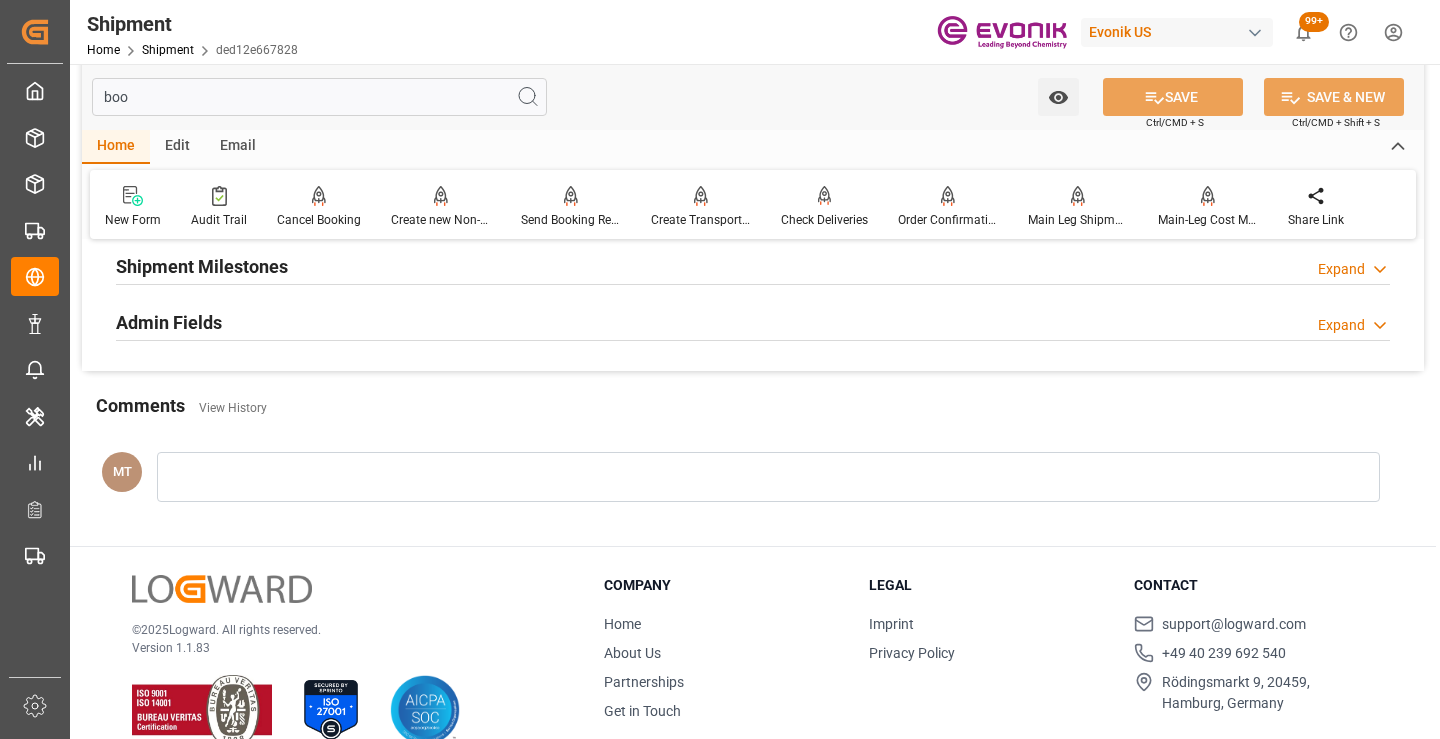 scroll, scrollTop: 40, scrollLeft: 0, axis: vertical 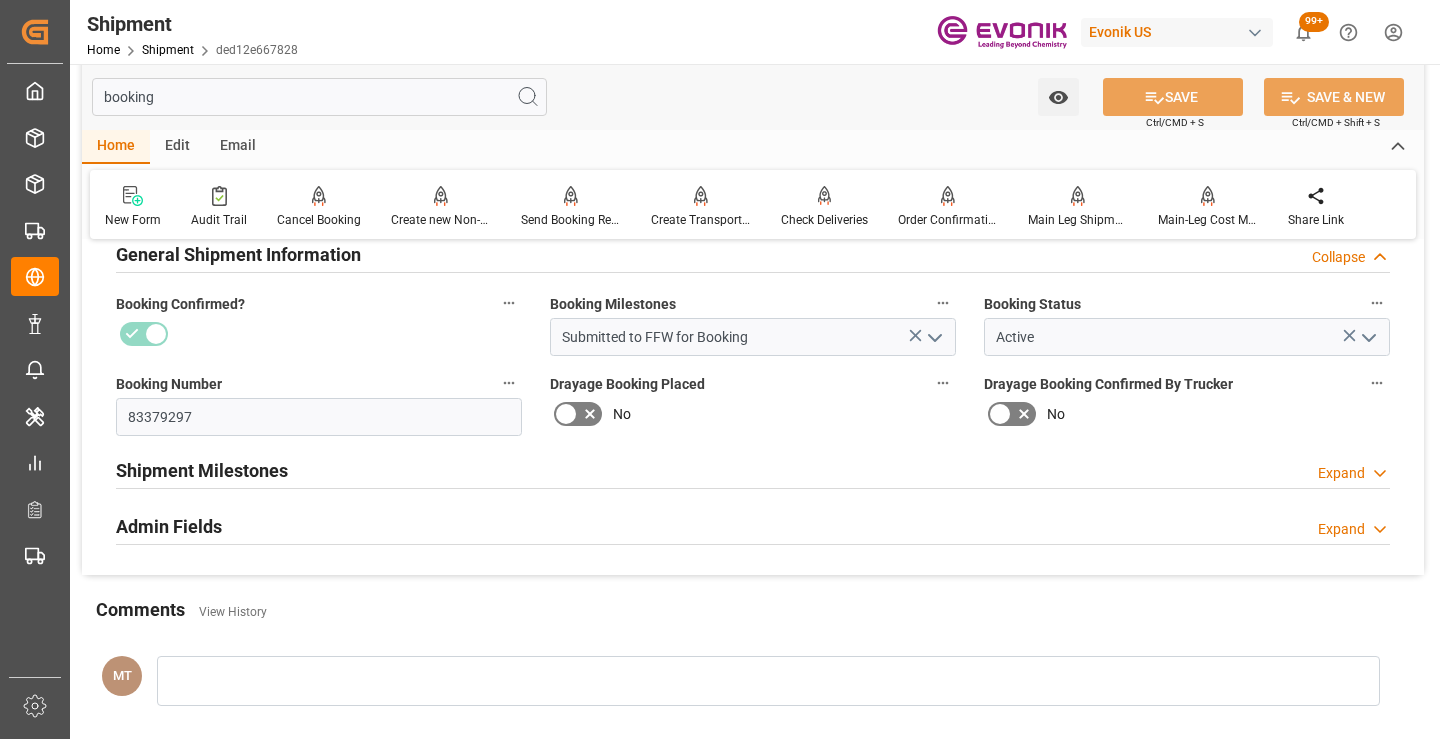 type on "booking" 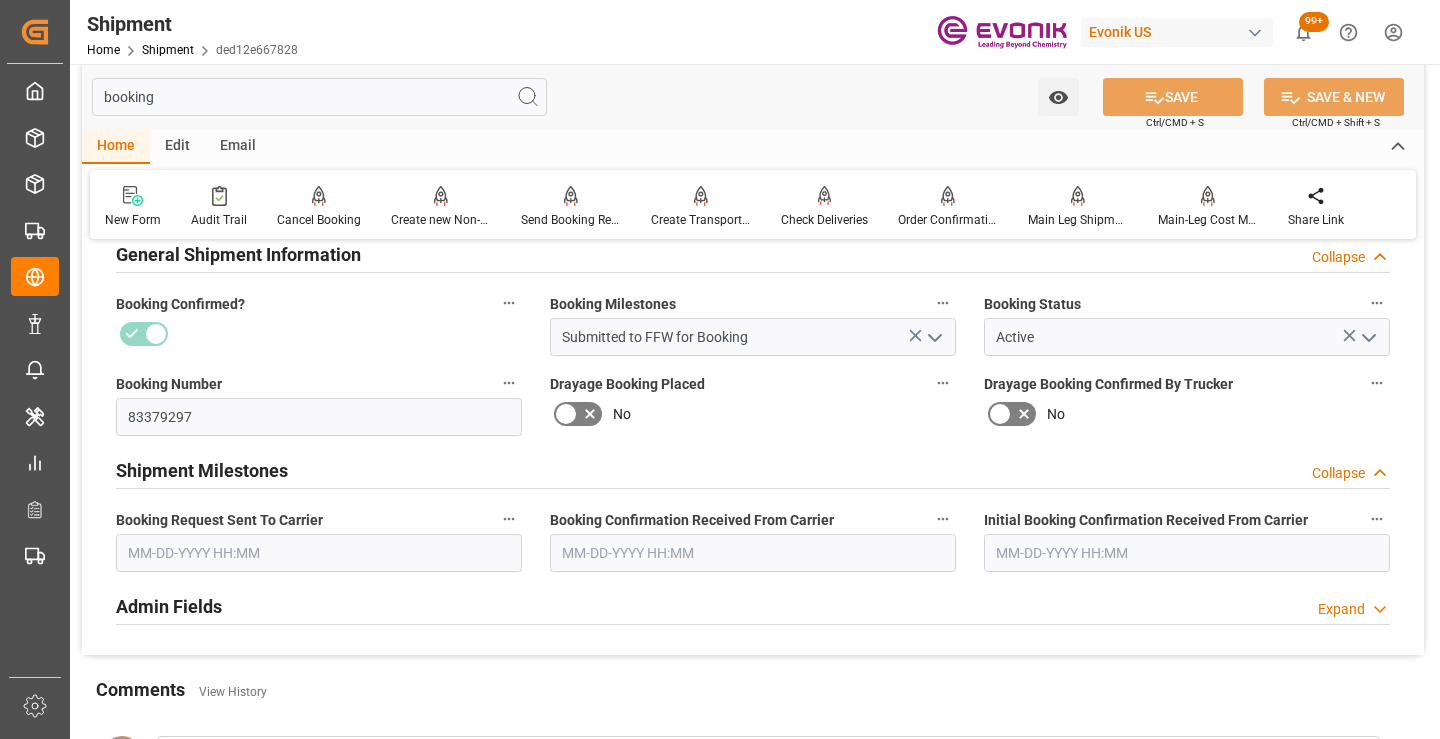 click at bounding box center [319, 553] 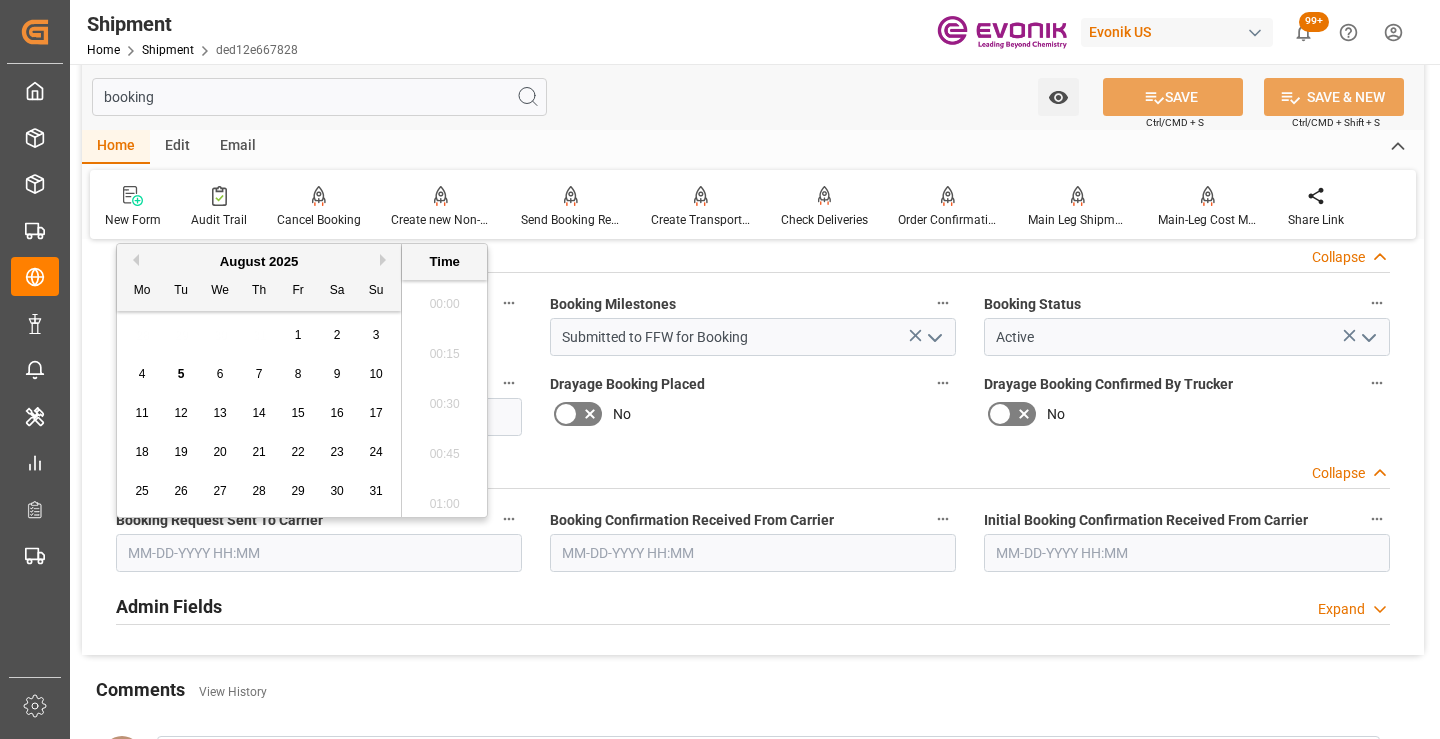 scroll, scrollTop: 3257, scrollLeft: 0, axis: vertical 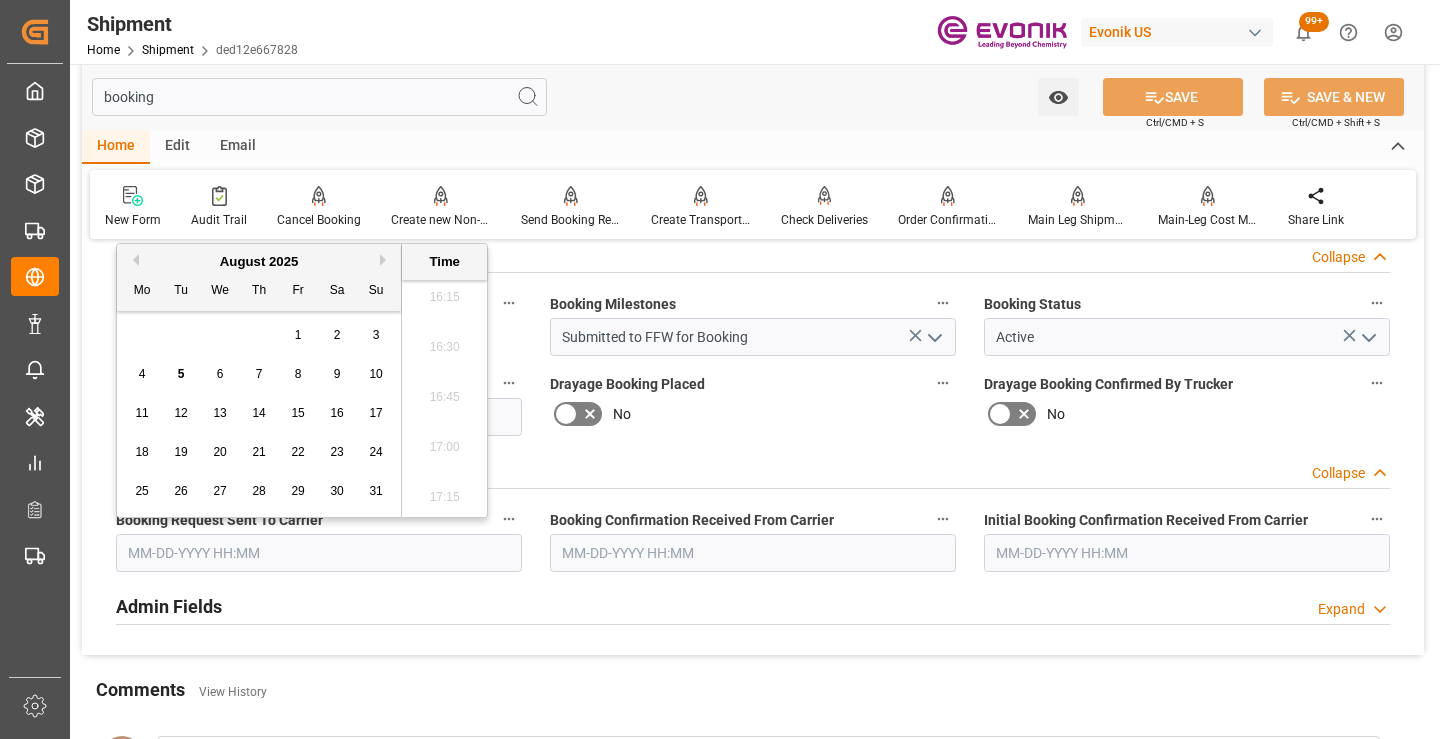 click on "3" at bounding box center (376, 336) 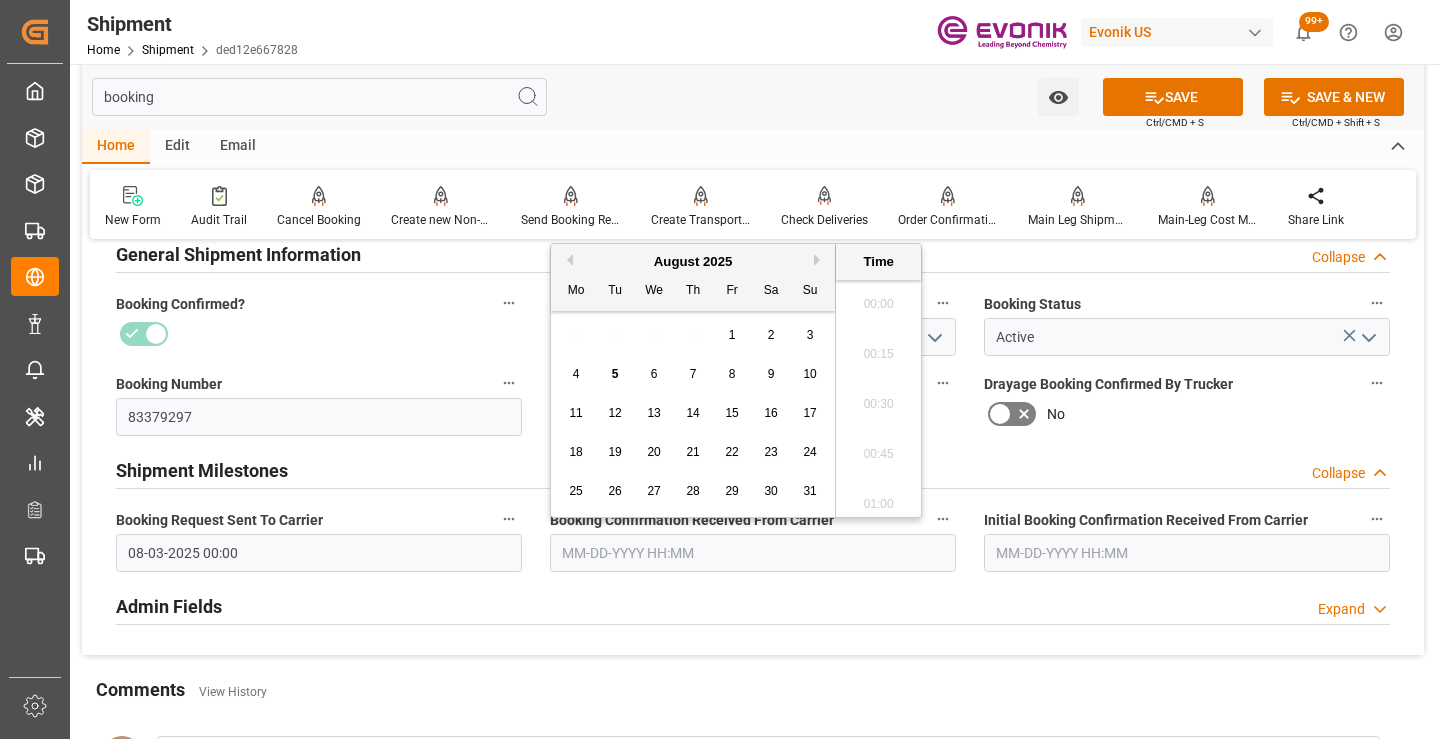 click at bounding box center [753, 553] 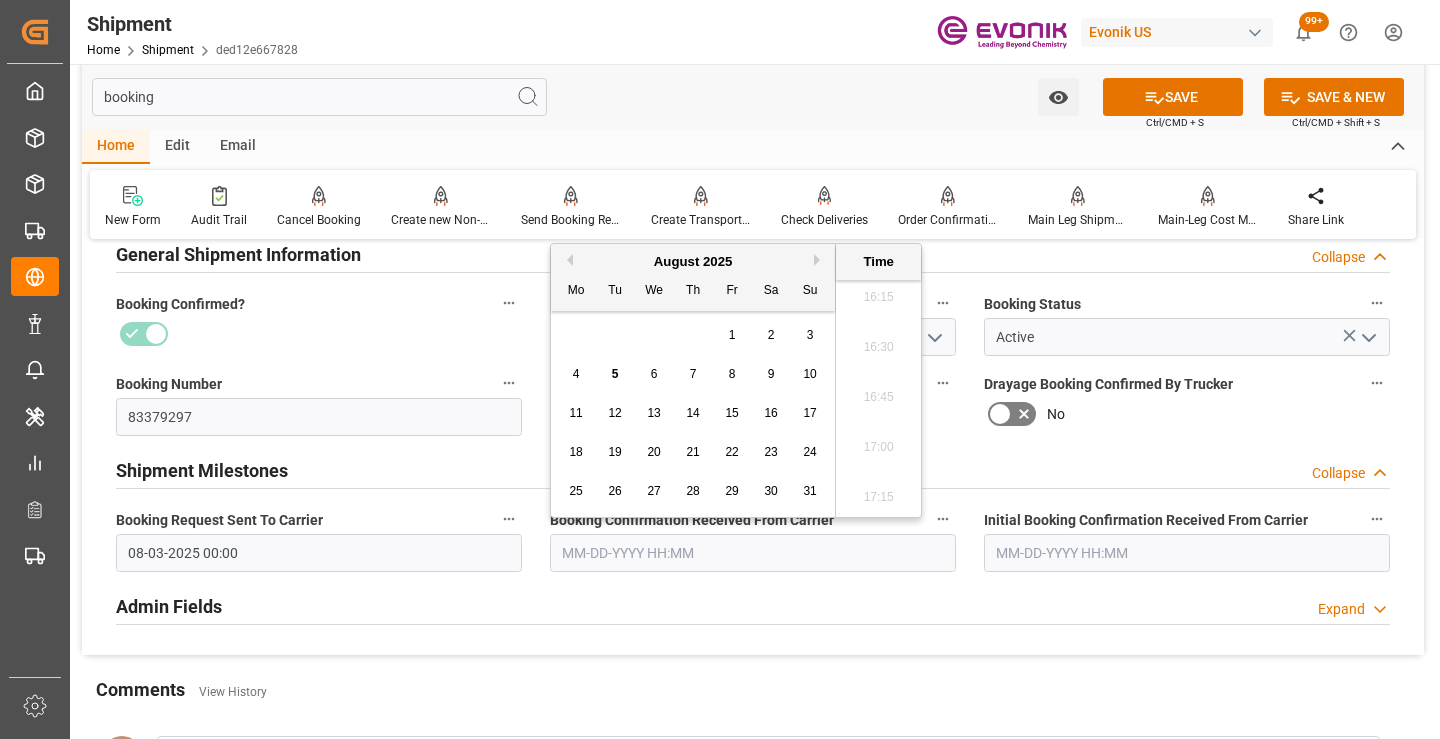 click on "4" at bounding box center (576, 374) 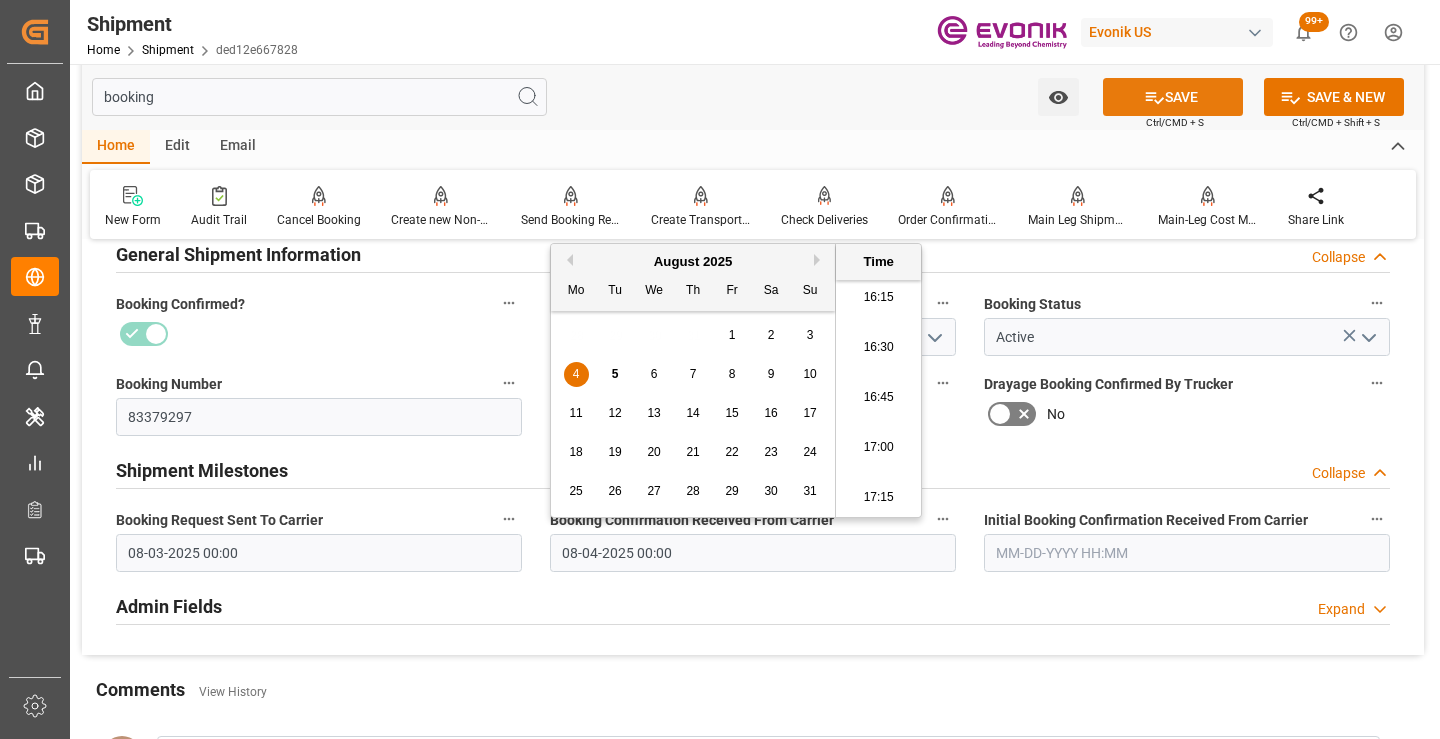 click on "SAVE" at bounding box center (1173, 97) 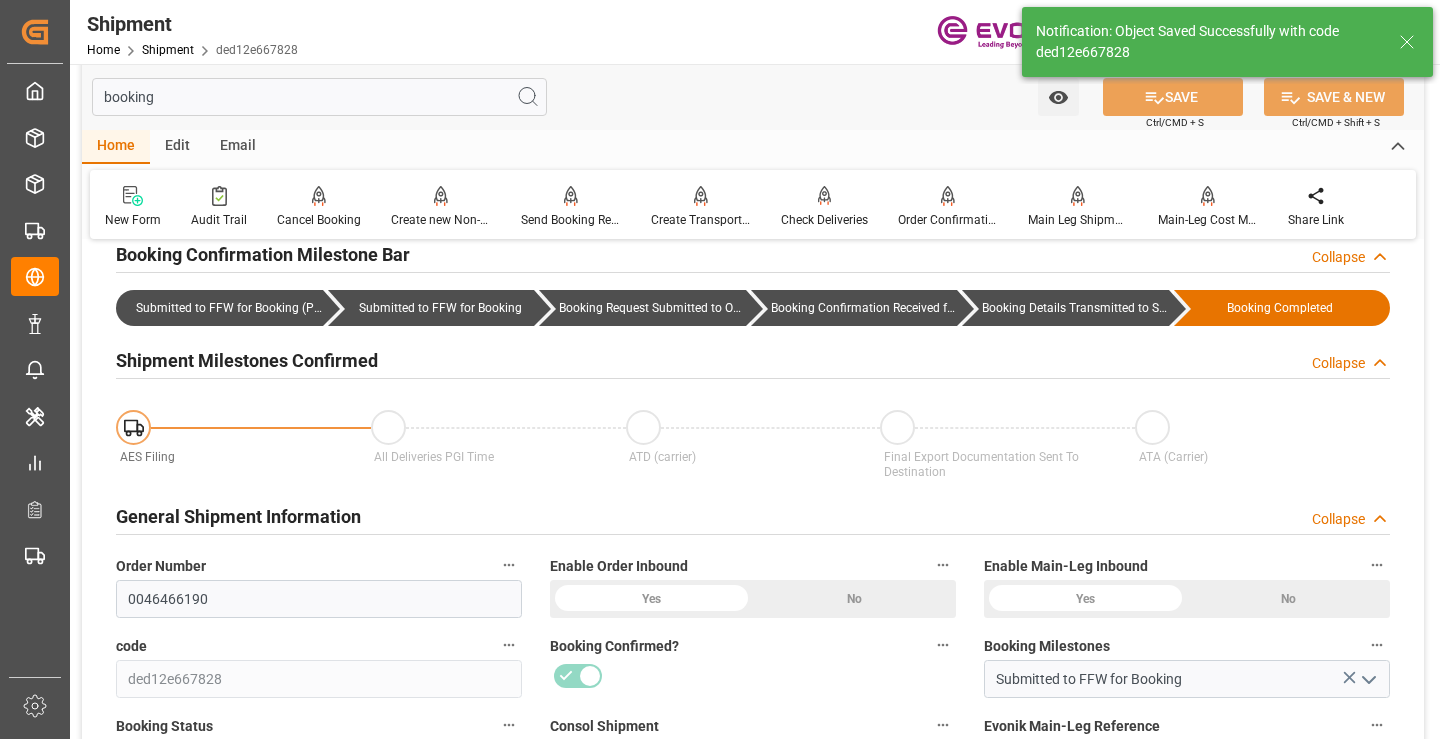 type on "Booking Details Transmitted to SAP" 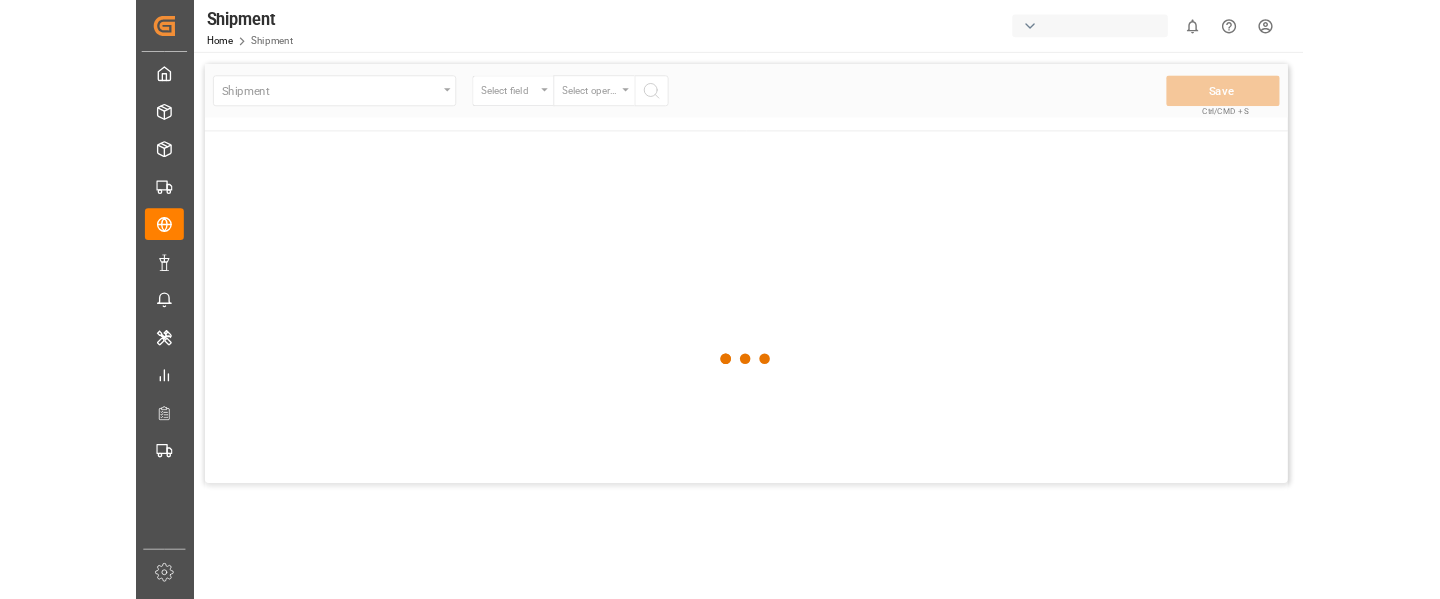 scroll, scrollTop: 0, scrollLeft: 0, axis: both 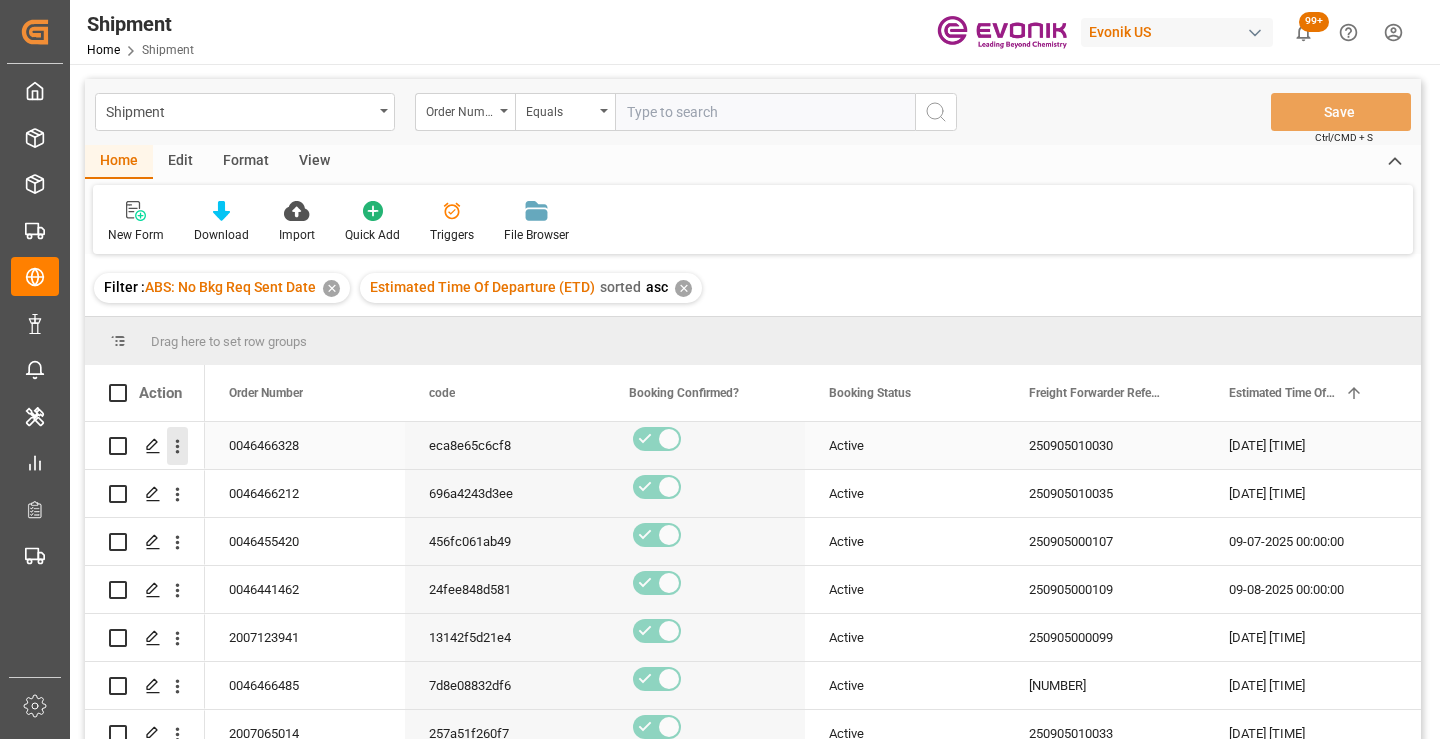 click 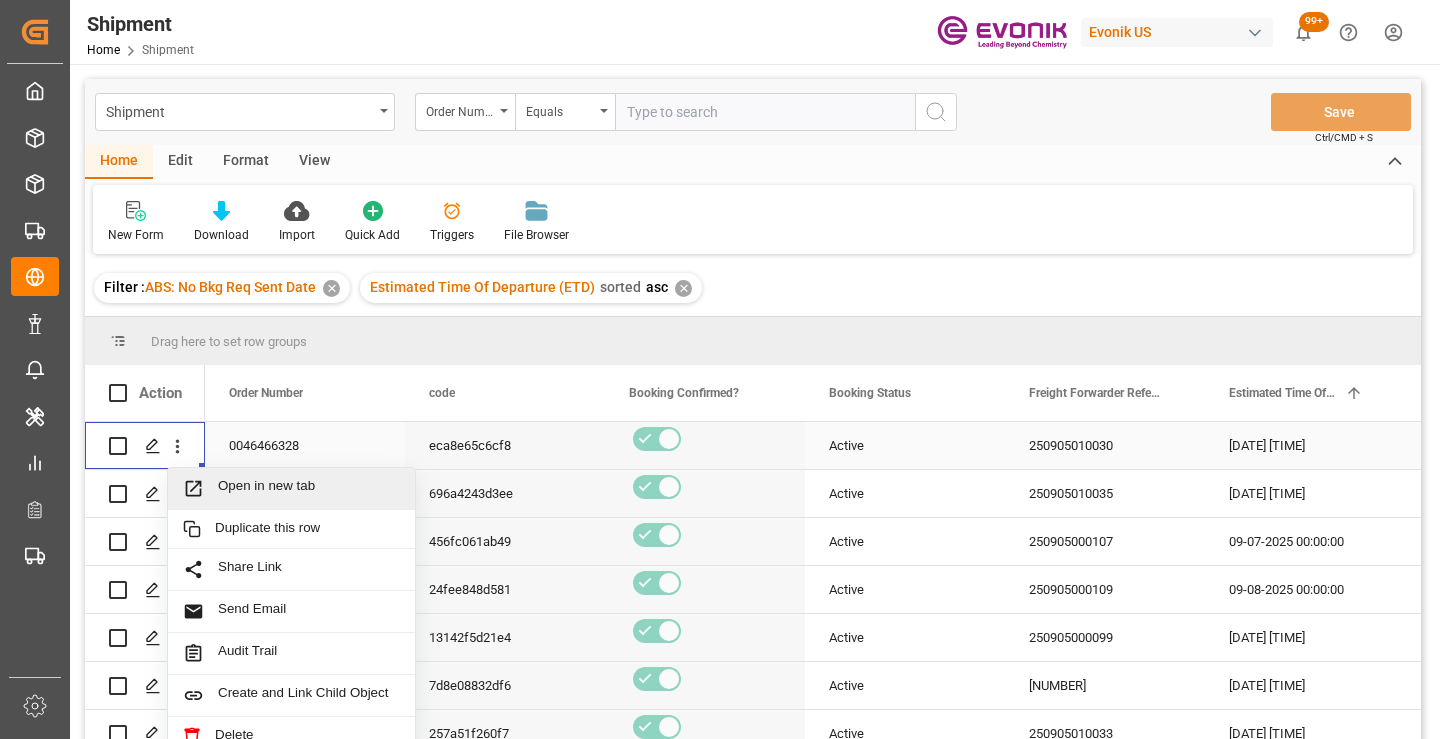 click on "Open in new tab" at bounding box center (309, 488) 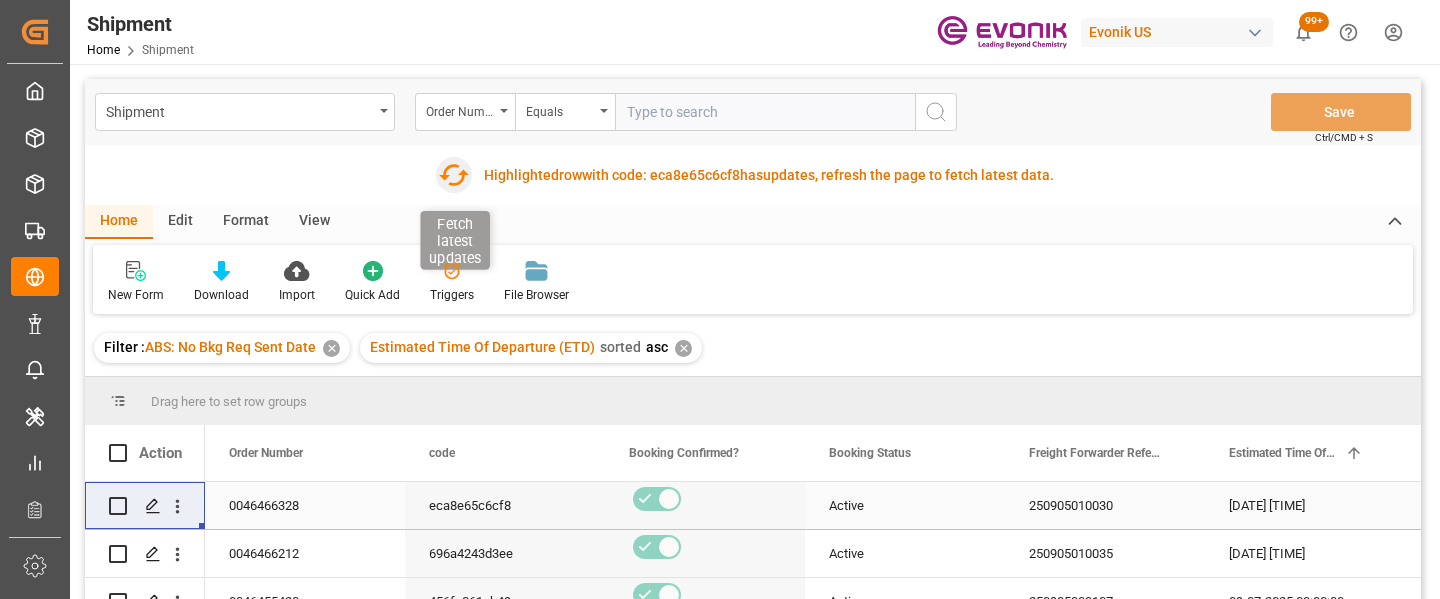 click 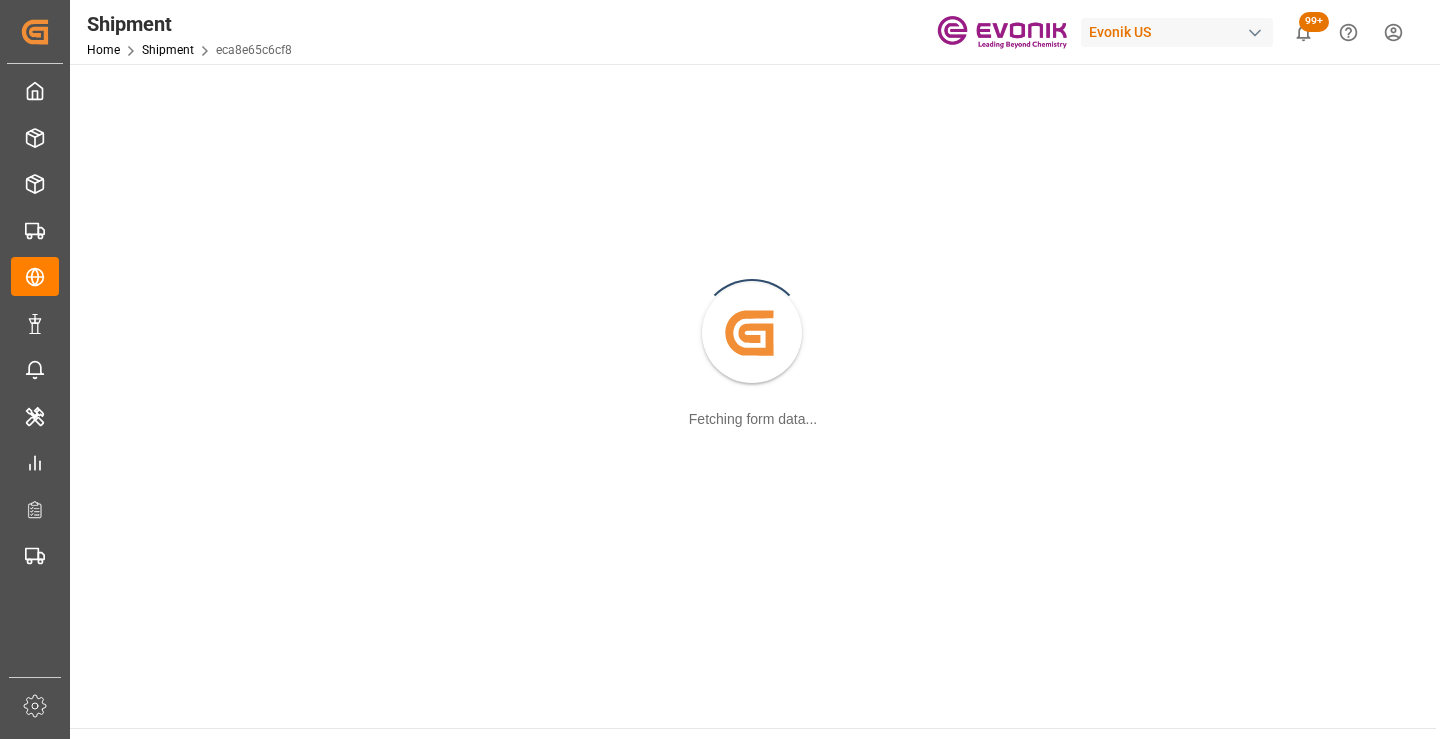 scroll, scrollTop: 0, scrollLeft: 0, axis: both 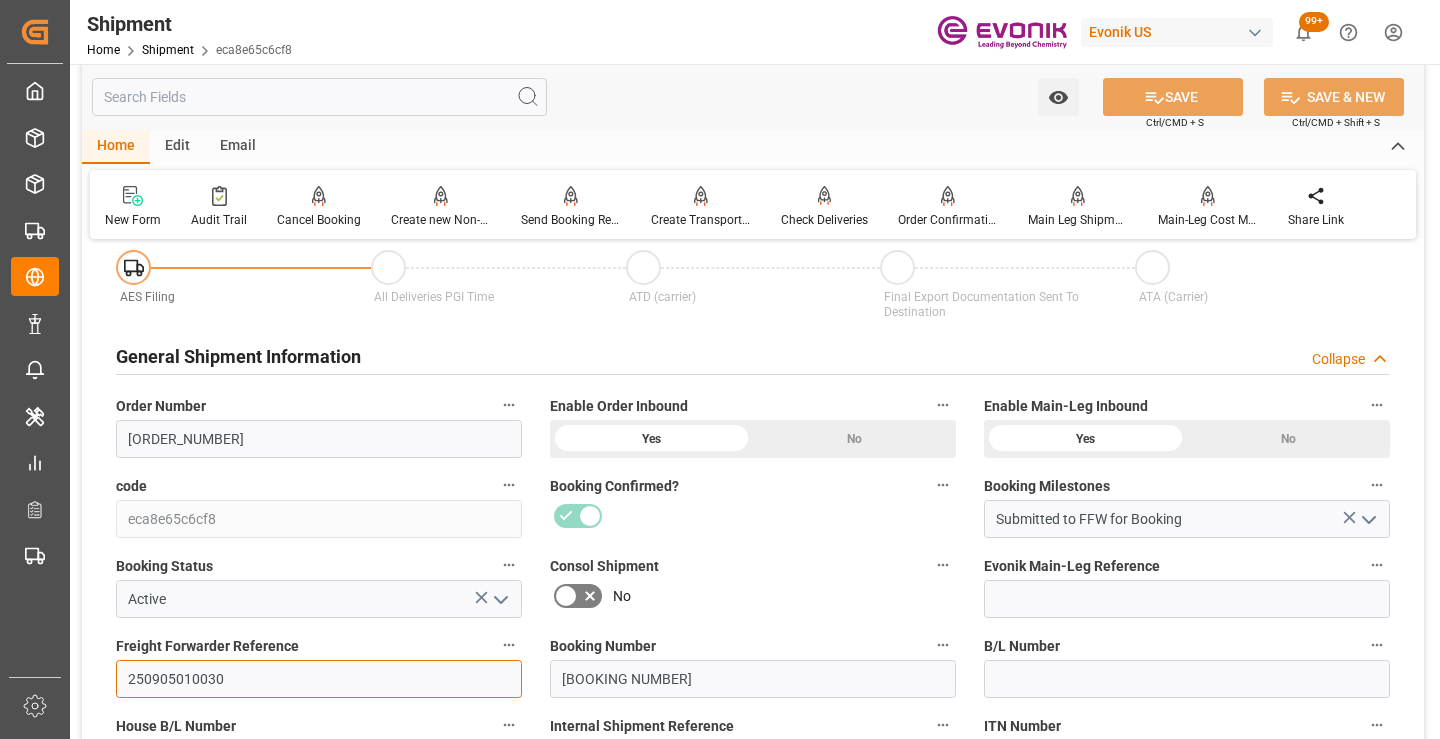 click on "250905010030" at bounding box center (319, 679) 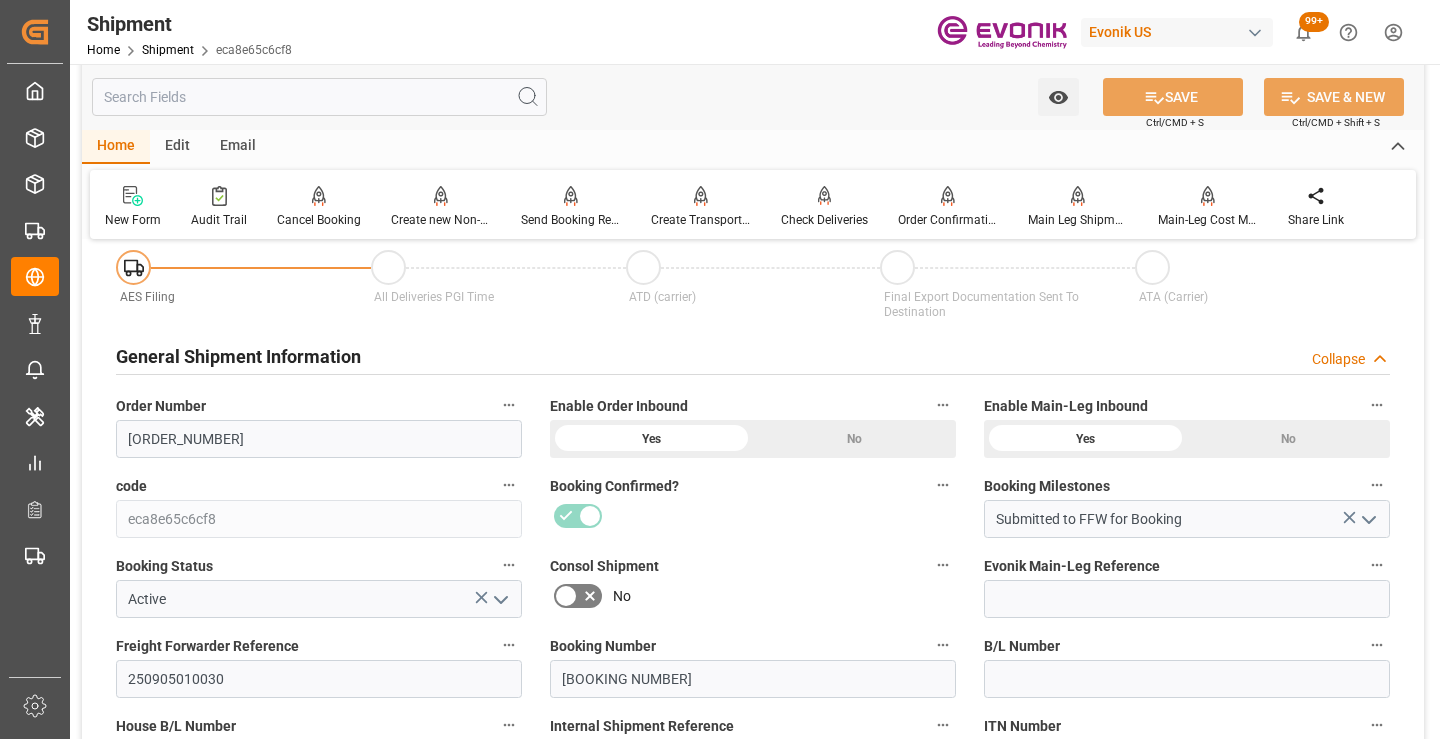 click at bounding box center [319, 97] 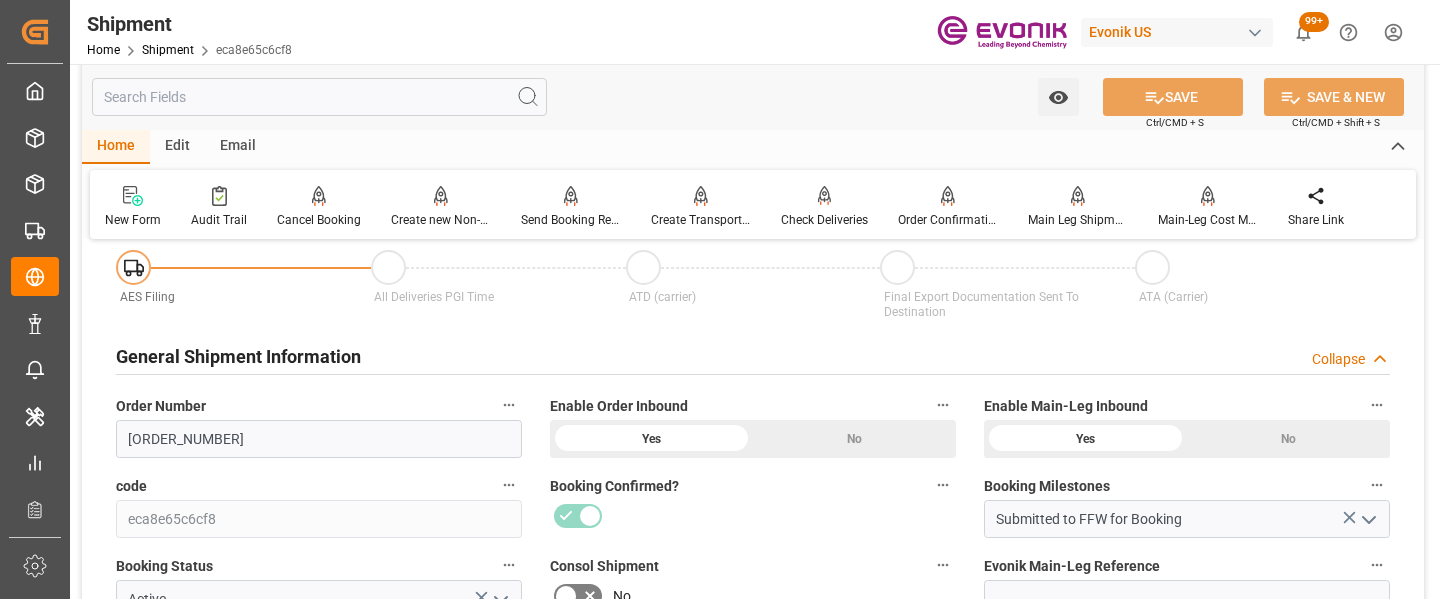 click on "Order Number     [ORDER_NUMBER] Enable Order Inbound     Yes No Enable Main-Leg Inbound     Yes No code     [CODE]  Booking Confirmed?     Booking Milestones     Submitted to FFW for Booking Booking Status     Active Consol Shipment     No Evonik Main-Leg Reference     Freight Forwarder Reference     [REFERENCE_NUMBER] Booking Number     [BOOKING_NUMBER] B/L Number     House B/L Number     Internal Shipment Reference     ITN Number     Delivery Reference (Ramp/Port)     [BOOKING_NUMBER] Movement Type     P2P Mode Of Transport     41 Mode Of Transport Translation     LCL     [NUMBER]" at bounding box center [753, 1098] 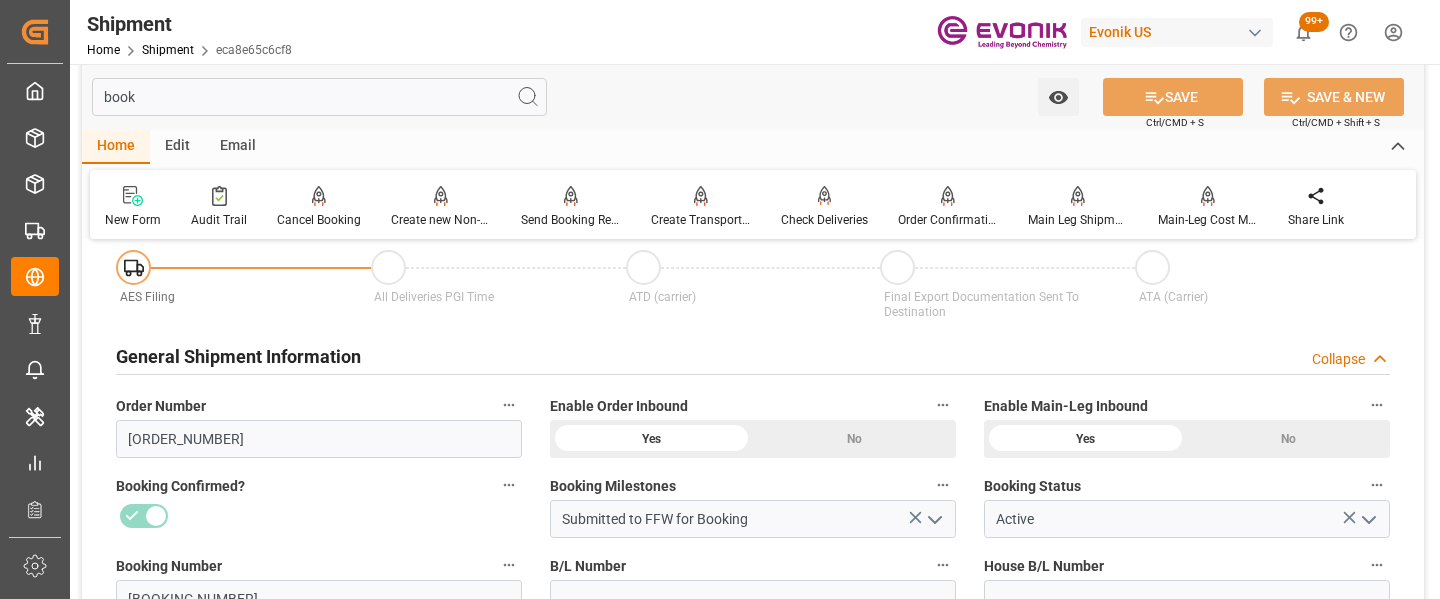 scroll, scrollTop: 0, scrollLeft: 0, axis: both 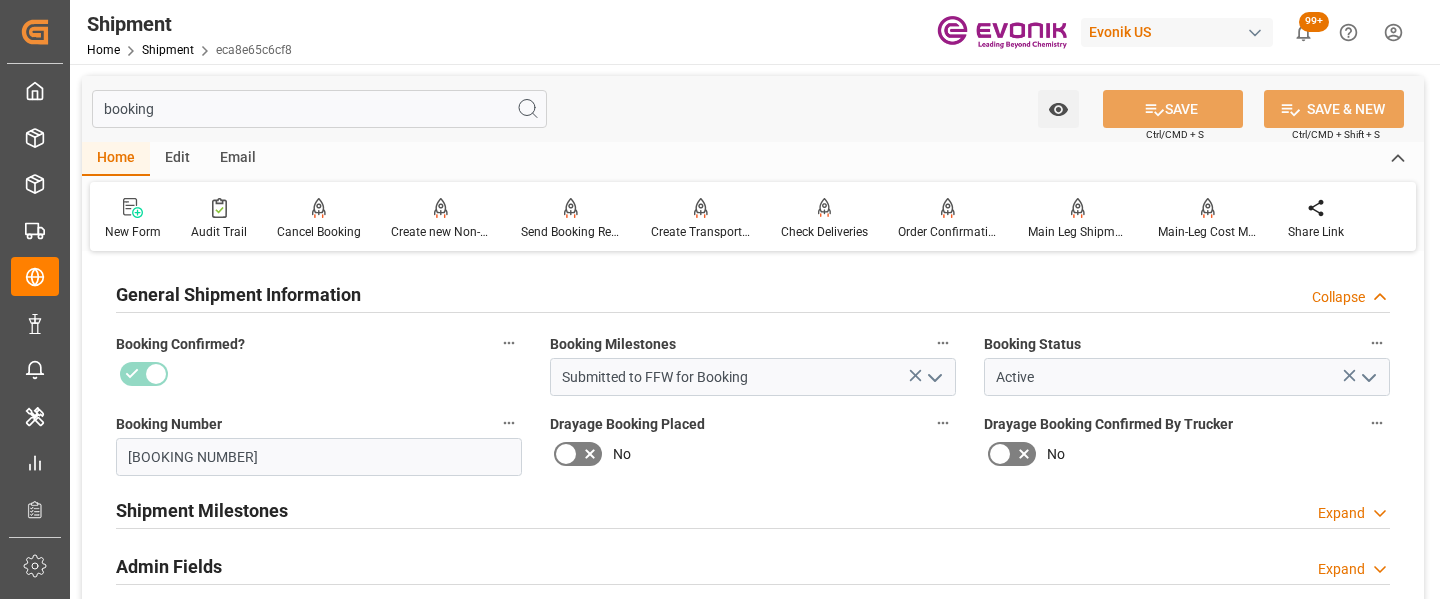 type on "booking" 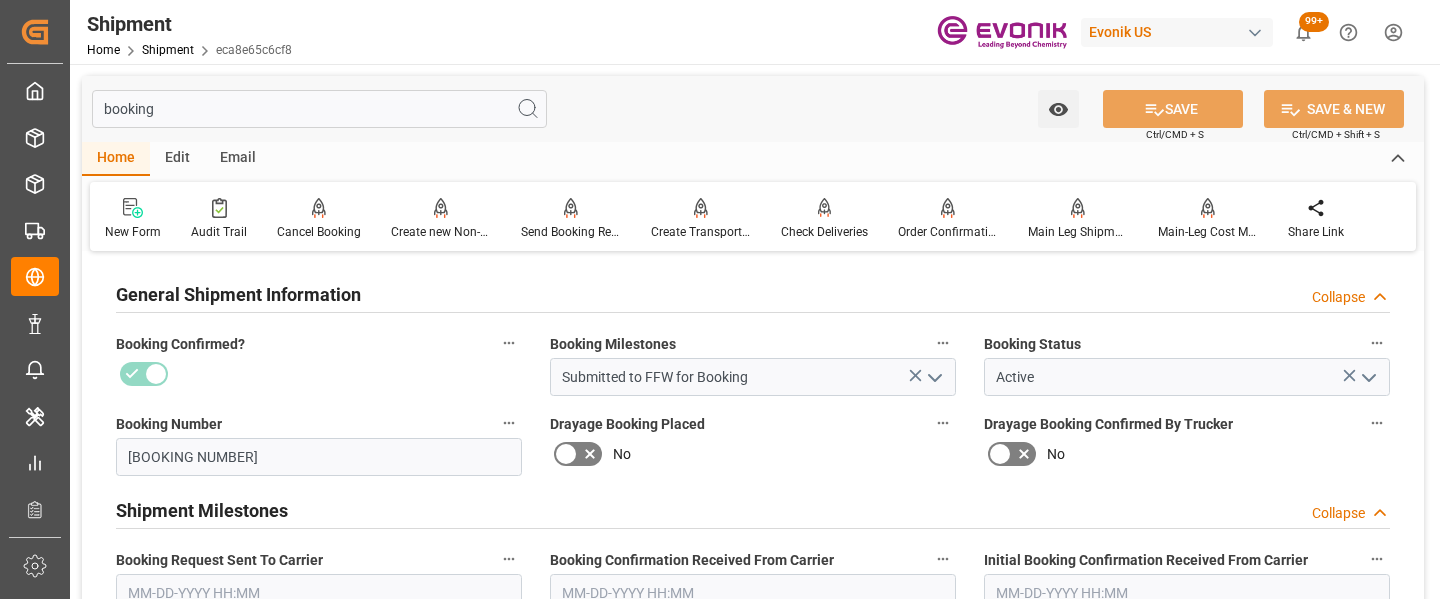 click at bounding box center [319, 593] 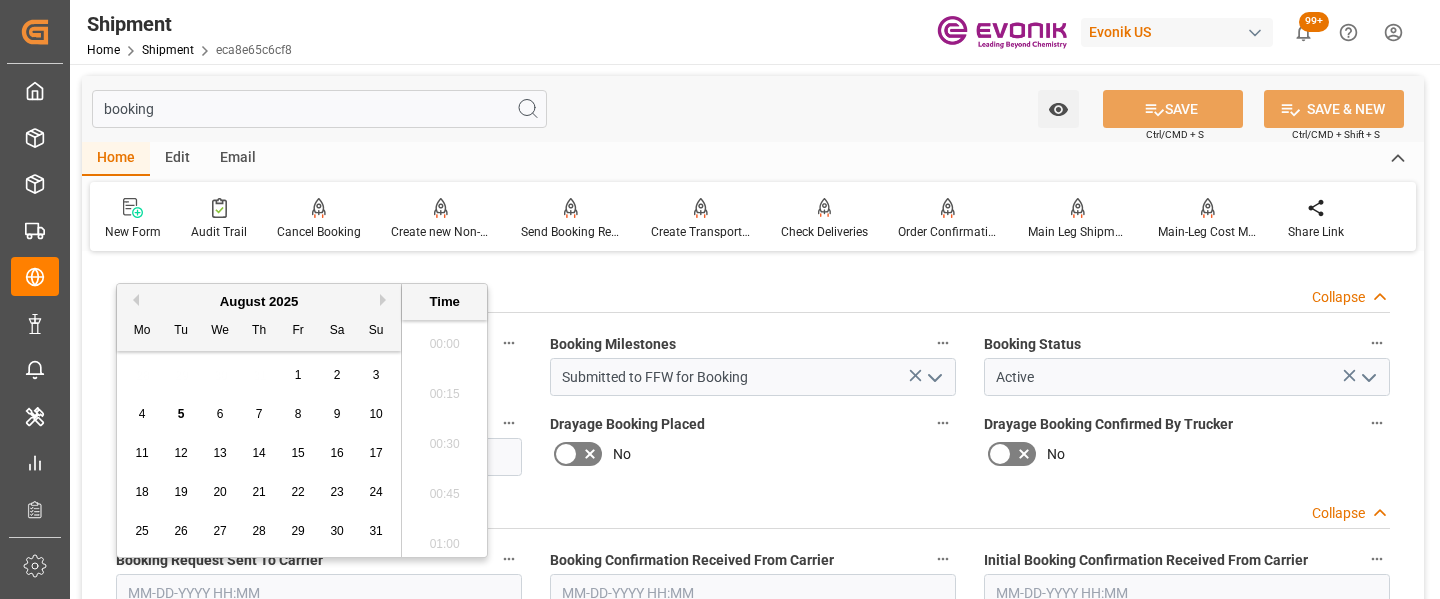 scroll, scrollTop: 3257, scrollLeft: 0, axis: vertical 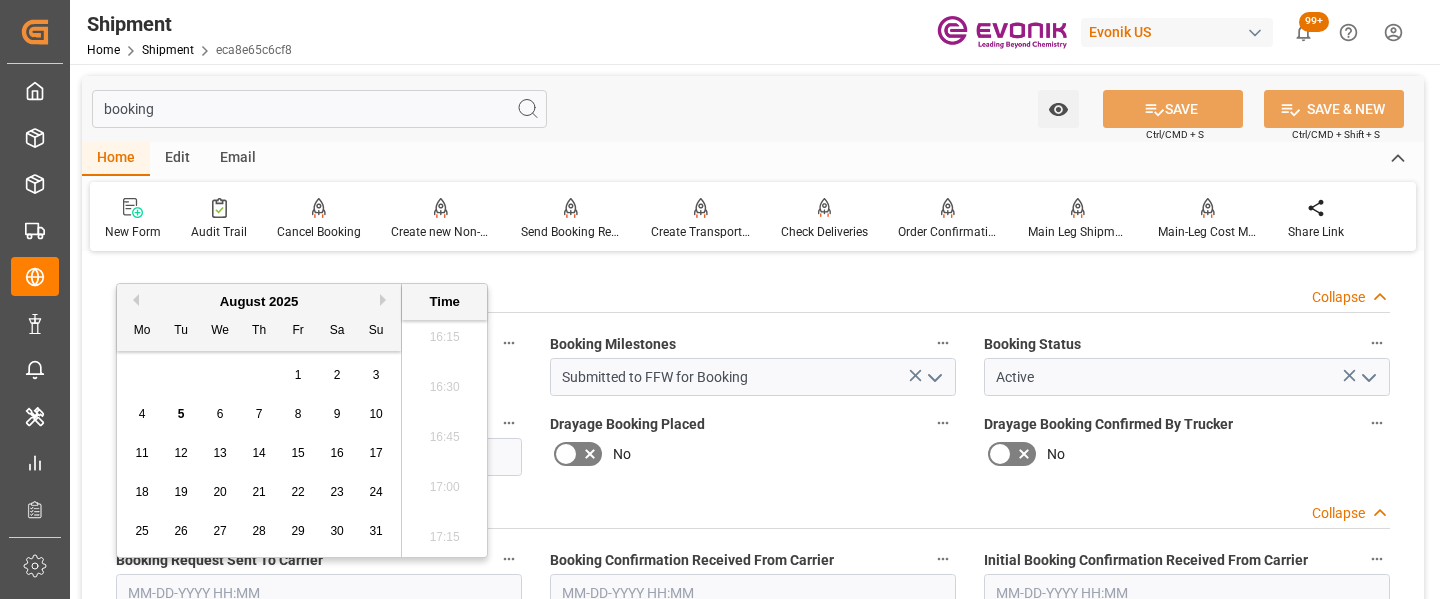 click on "3" at bounding box center (376, 375) 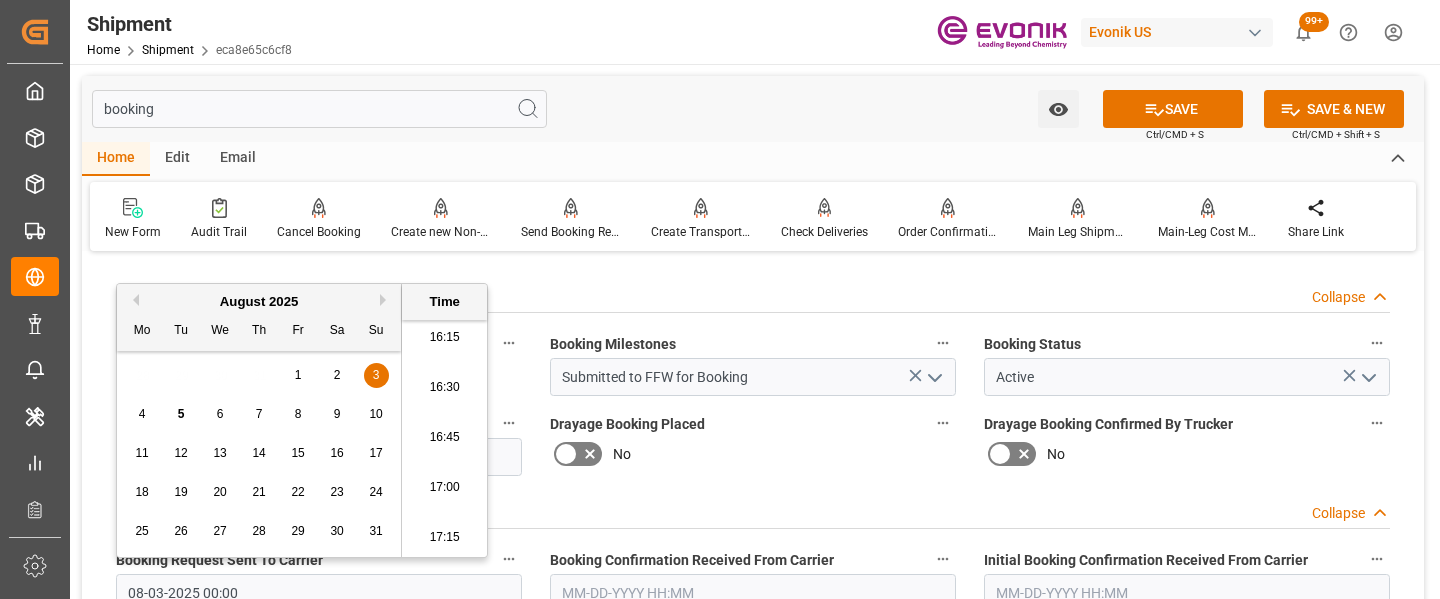 click at bounding box center (753, 593) 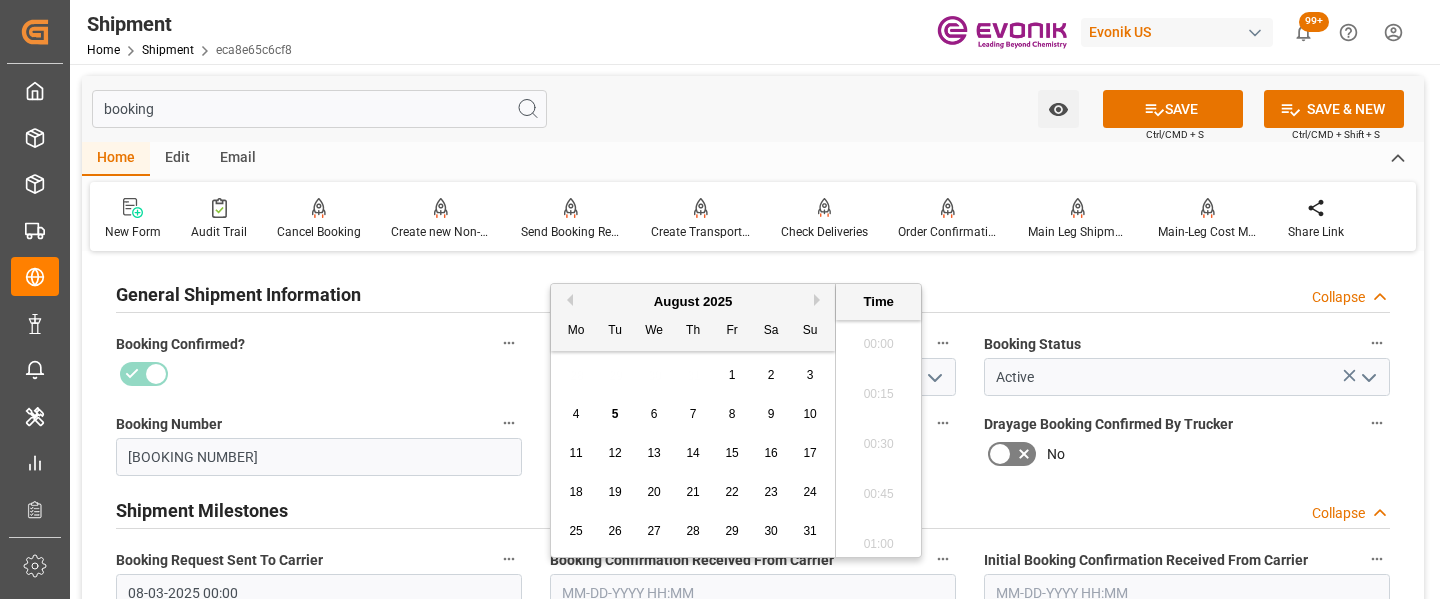 scroll, scrollTop: 3257, scrollLeft: 0, axis: vertical 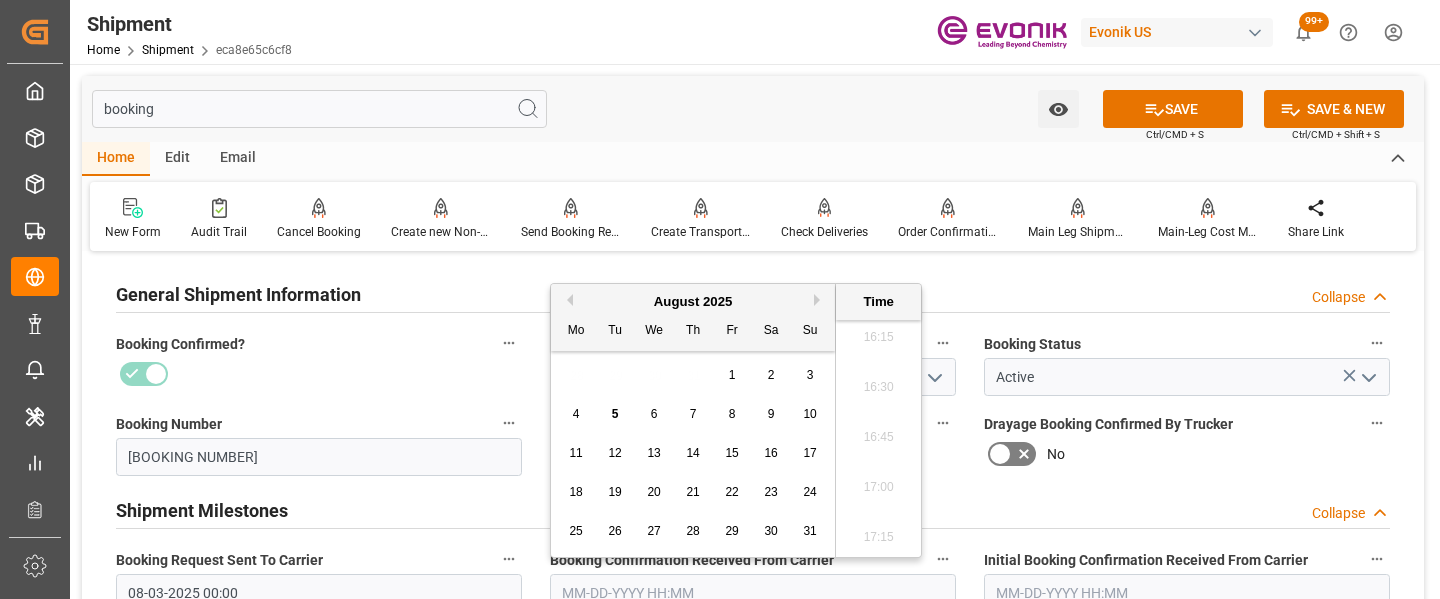 click on "4" at bounding box center [576, 414] 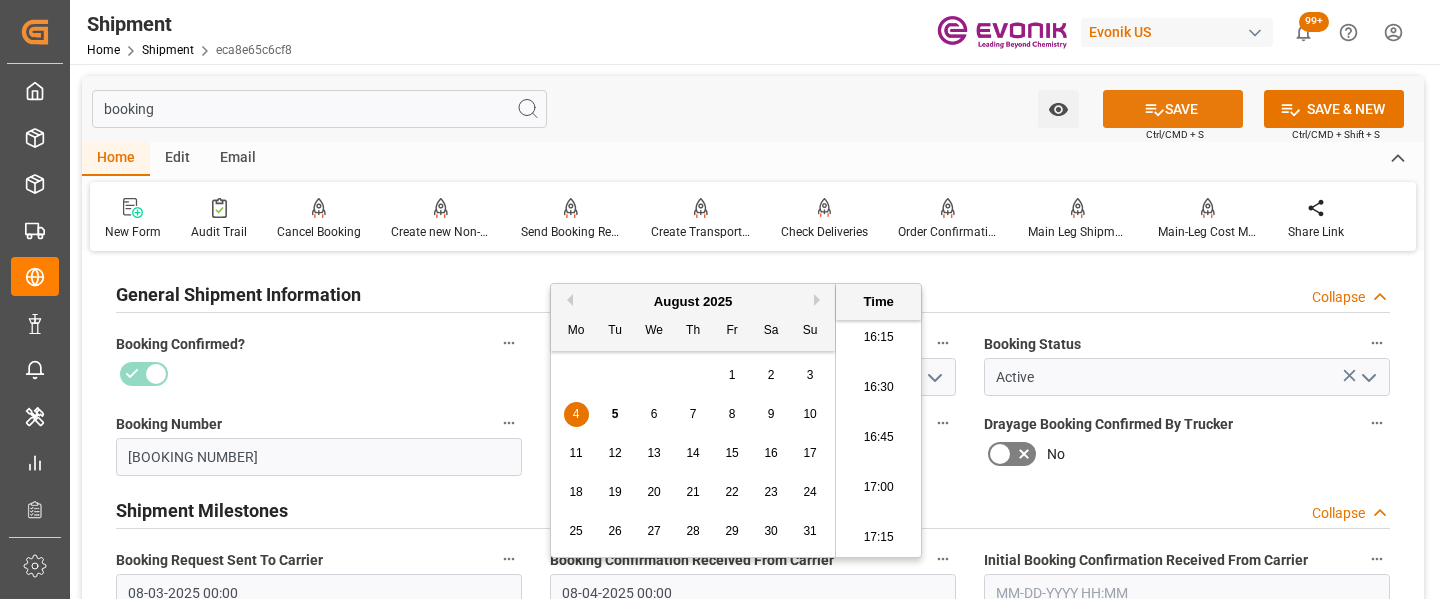 click on "SAVE" at bounding box center [1173, 109] 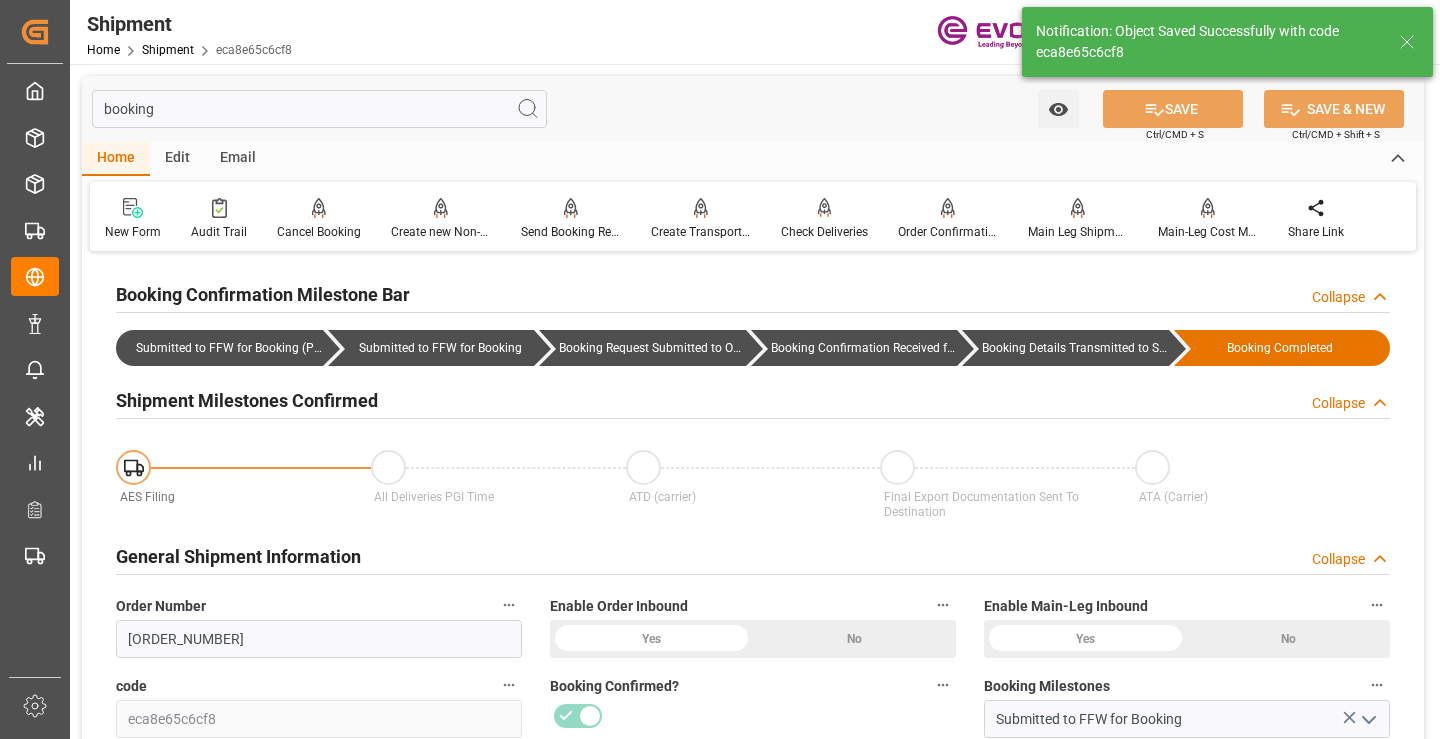 type on "Booking Details Transmitted to SAP" 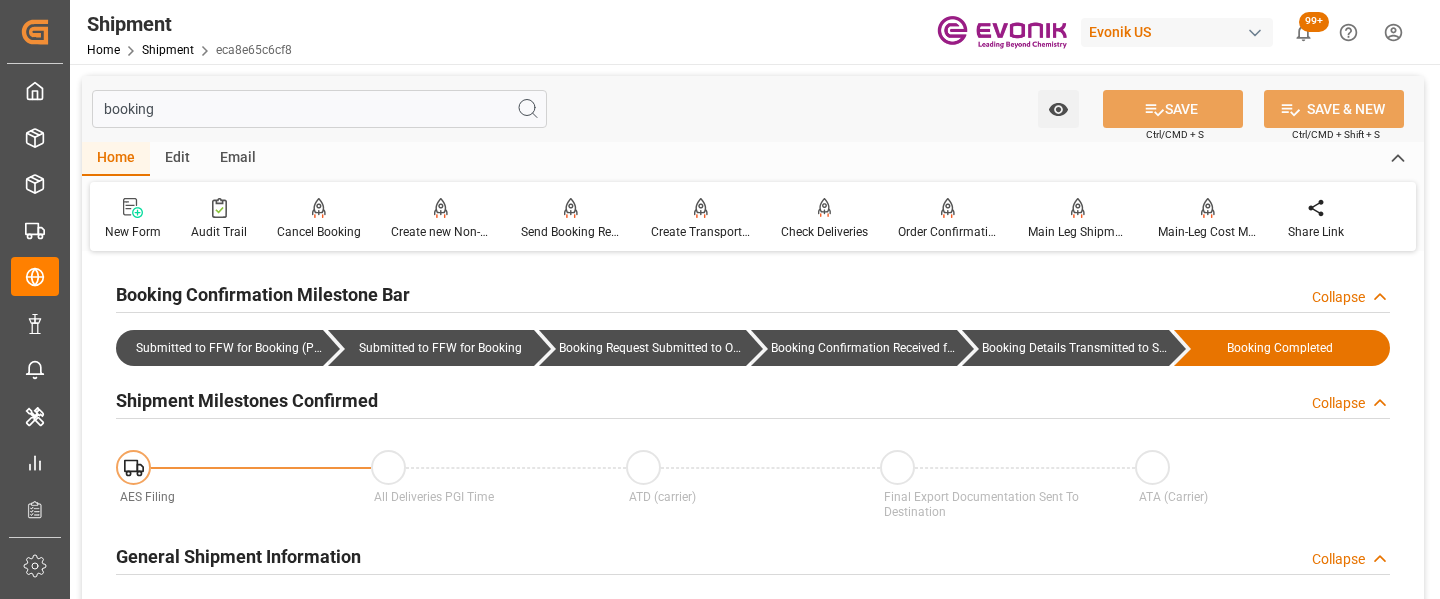 click on "Booking Confirmation Milestone Bar Collapse   Submitted to FFW for Booking (Pending) Submitted to FFW for Booking Booking Request Submitted to Ocean Carrier Booking Confirmation Received from Ocean Carrier Booking Details Transmitted to SAP Booking Completed   Shipment Milestones Confirmed Collapse   AES Filing All Deliveries PGI Time ATD (carrier) Final Export Documentation Sent To Destination ATA (Carrier)   General Shipment Information Collapse Order Number     0046466328 Enable Order Inbound     Yes No Enable Main-Leg Inbound     Yes No code     eca8e65c6cf8  Booking Confirmed?     Booking Milestones     Booking Details Transmitted to SAP Booking Status     Active Consol Shipment     No Evonik Main-Leg Reference     Freight Forwarder Reference     250905010030 Booking Number     83379292 B/L Number     House B/L Number     Internal Shipment Reference     ITN Number     Delivery Reference (Ramp/Port)     83379292 Movement Type     P2P Mode Of Transport     41 Mode Of Transport Translation     LCL" at bounding box center (753, 1298) 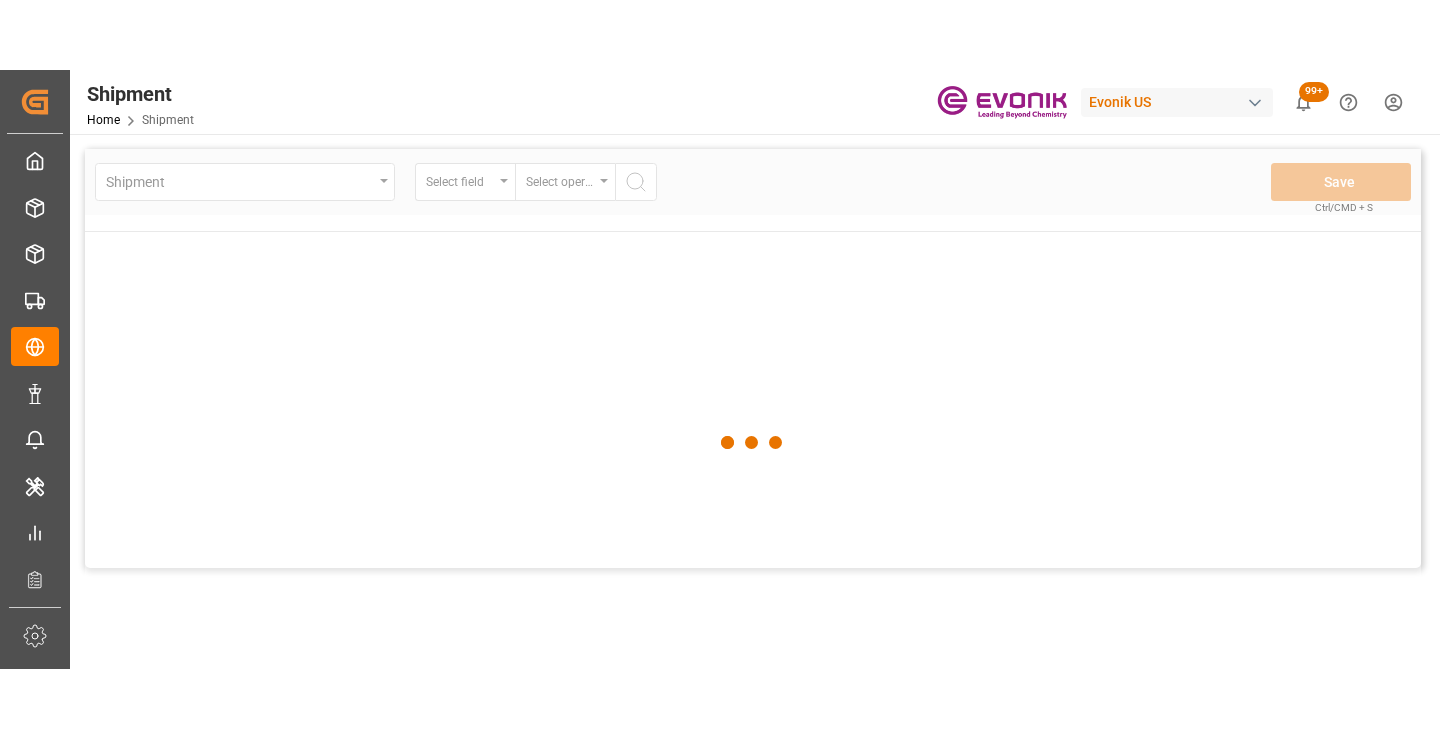 scroll, scrollTop: 0, scrollLeft: 0, axis: both 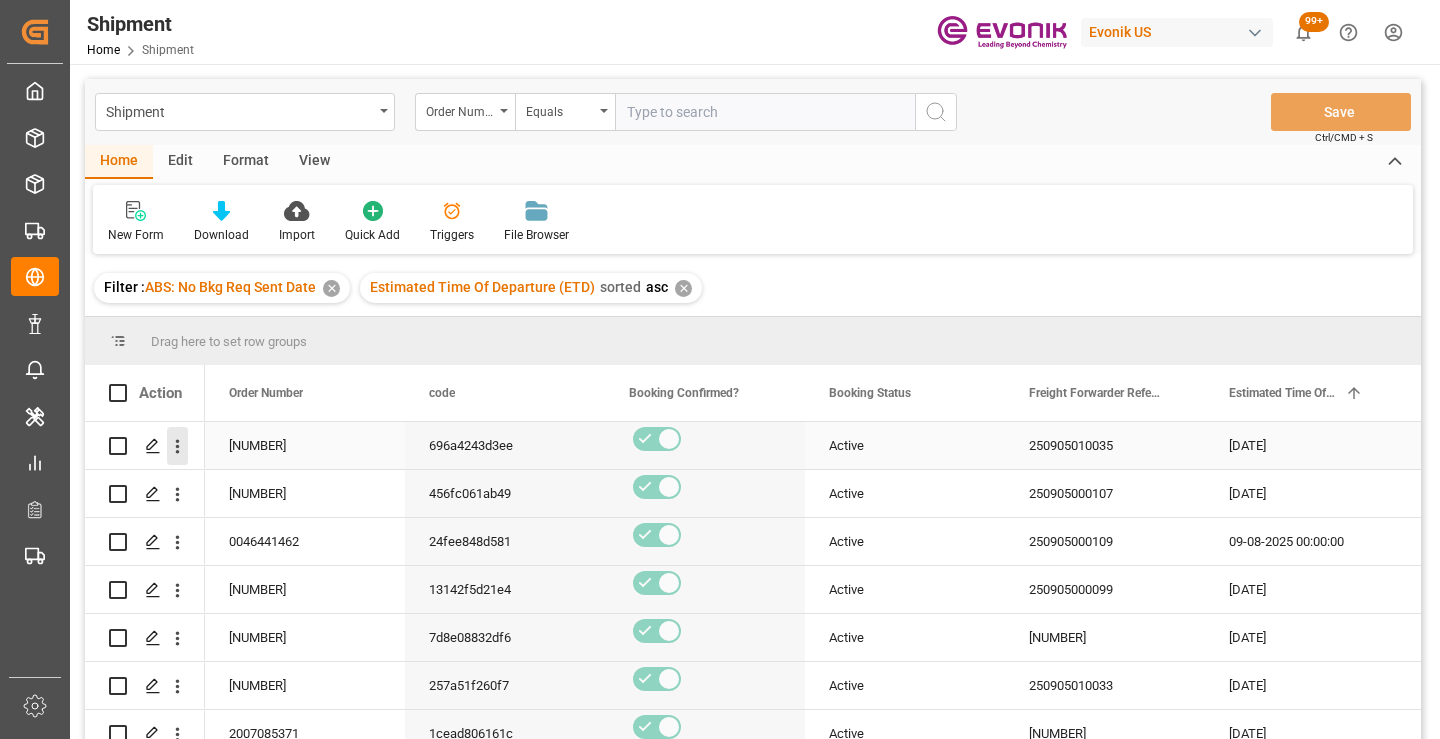 click 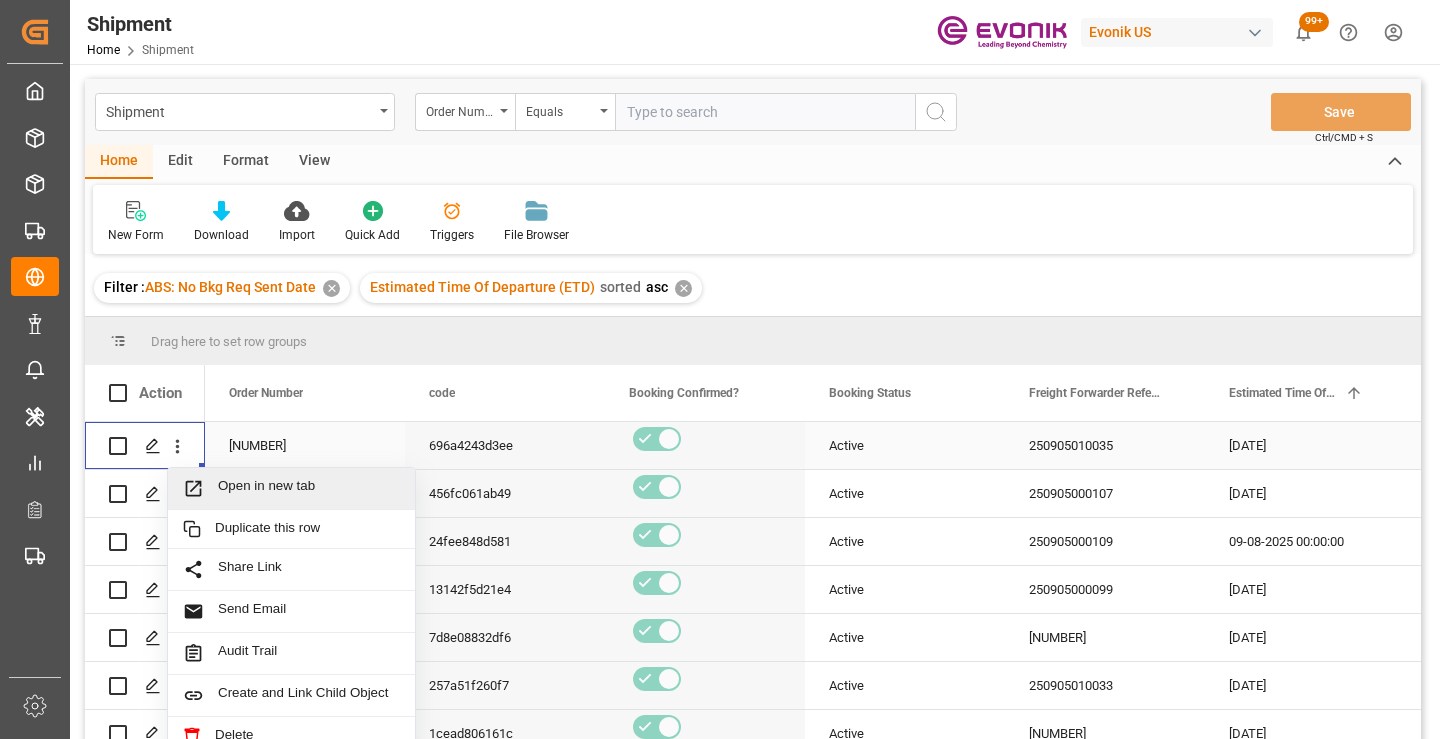 click on "Open in new tab" at bounding box center [309, 488] 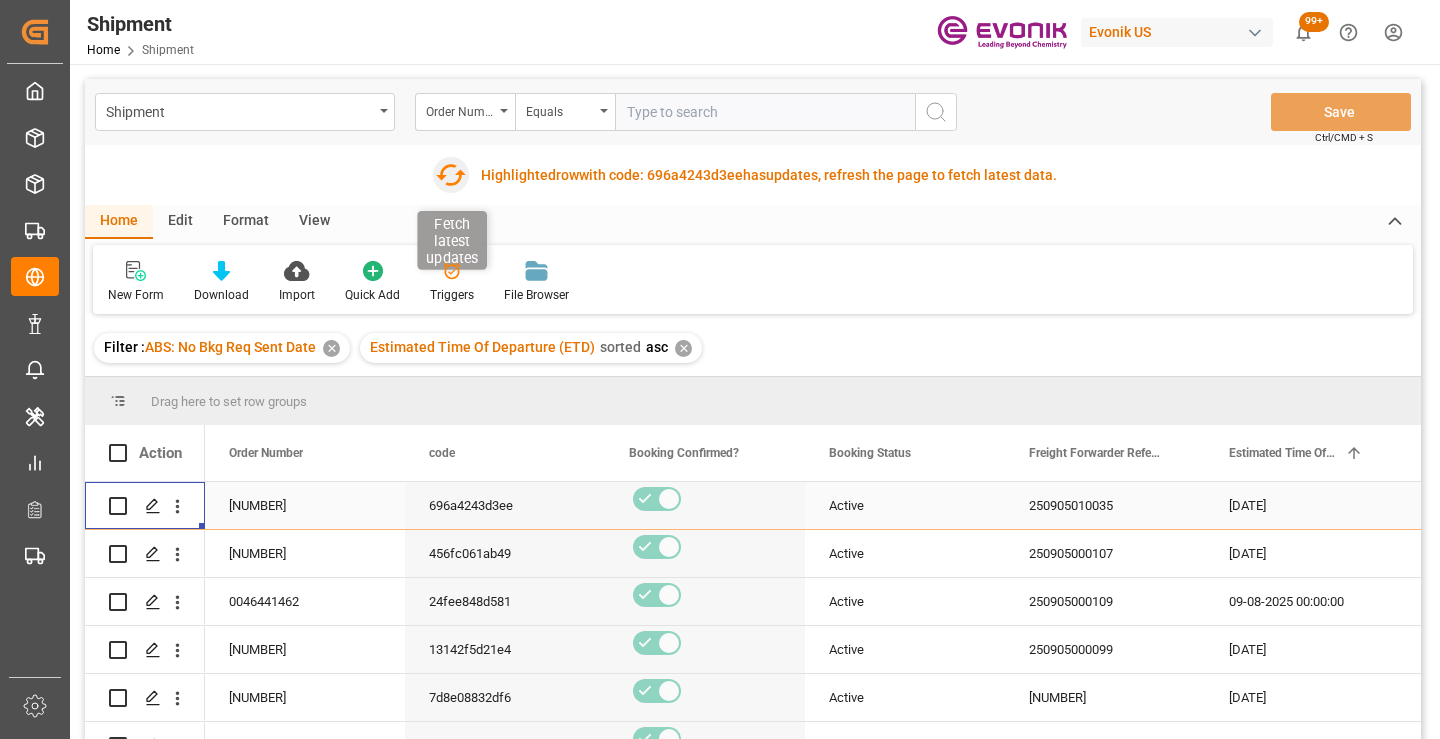 click 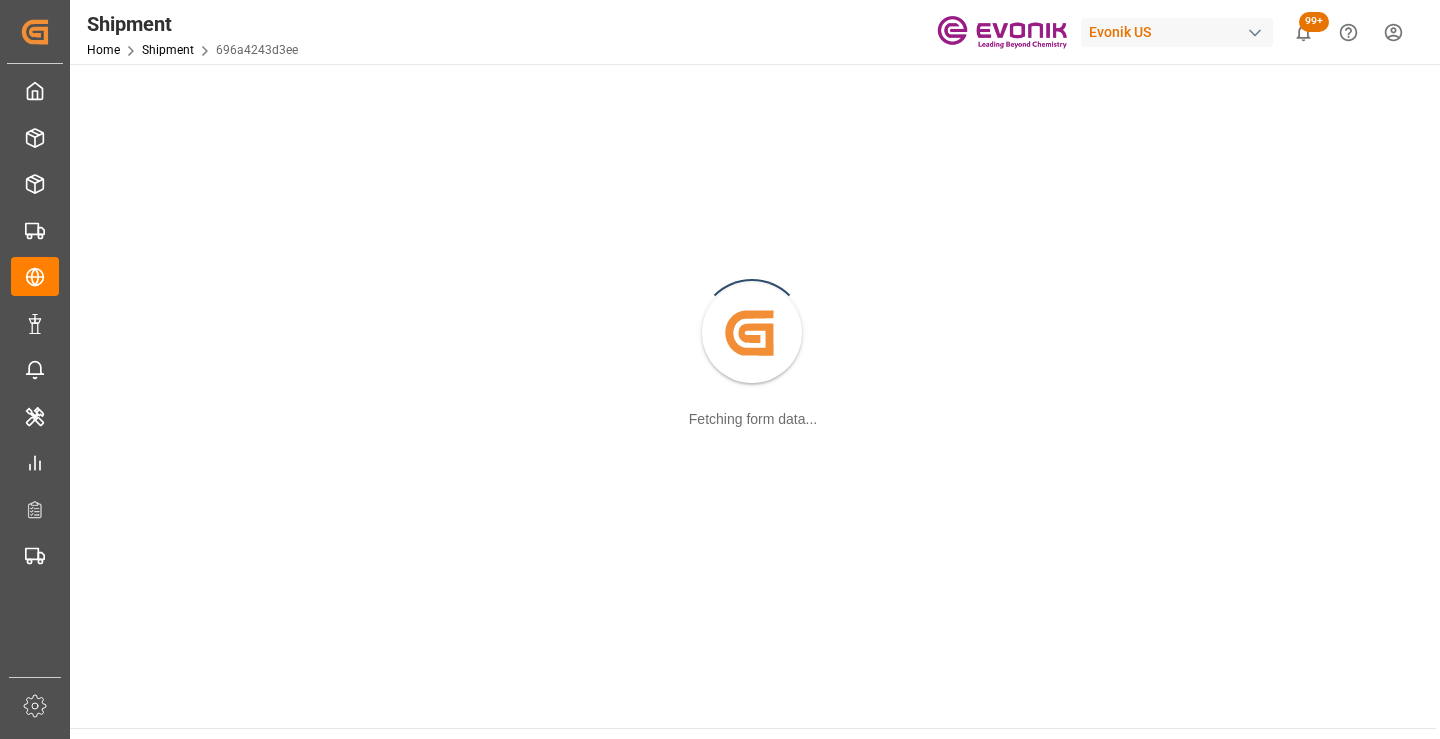 scroll, scrollTop: 0, scrollLeft: 0, axis: both 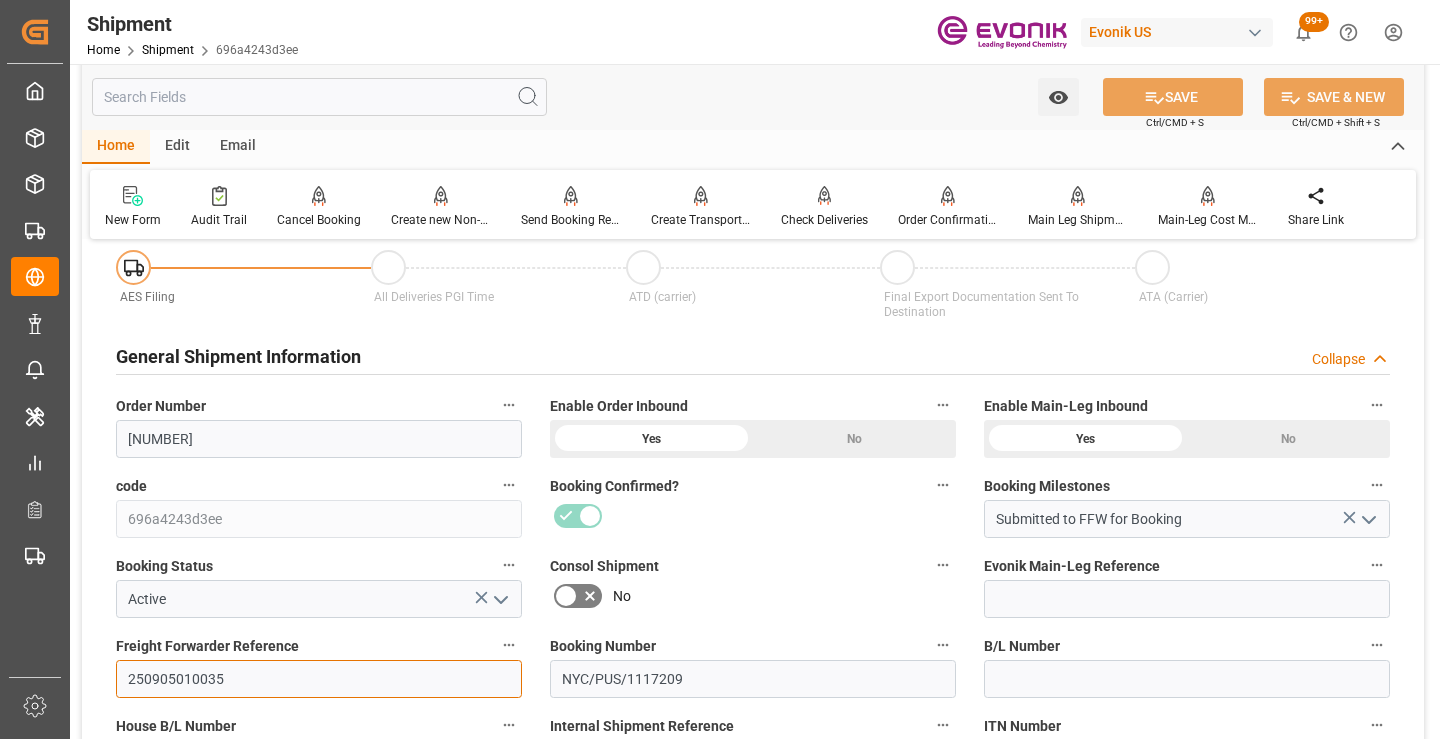 click on "250905010035" at bounding box center [319, 679] 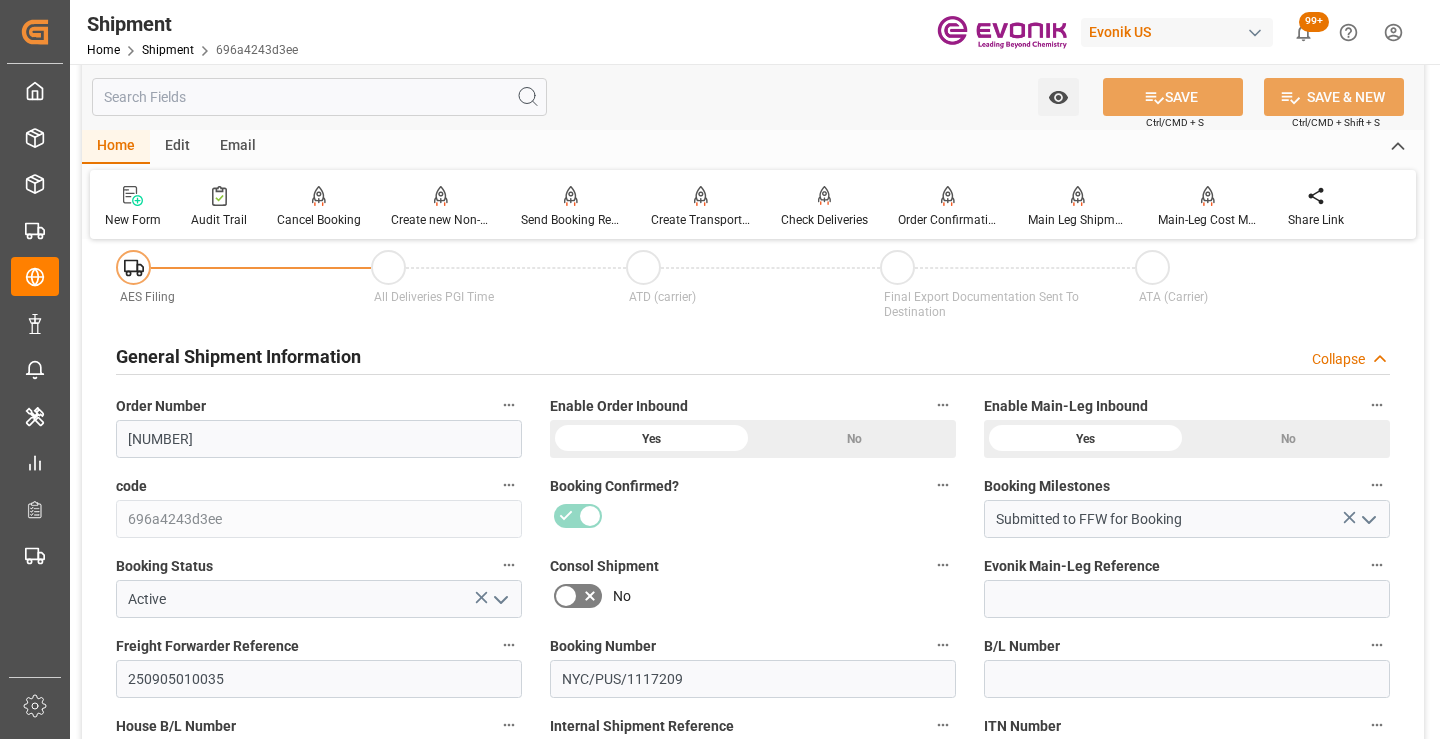 click at bounding box center (319, 97) 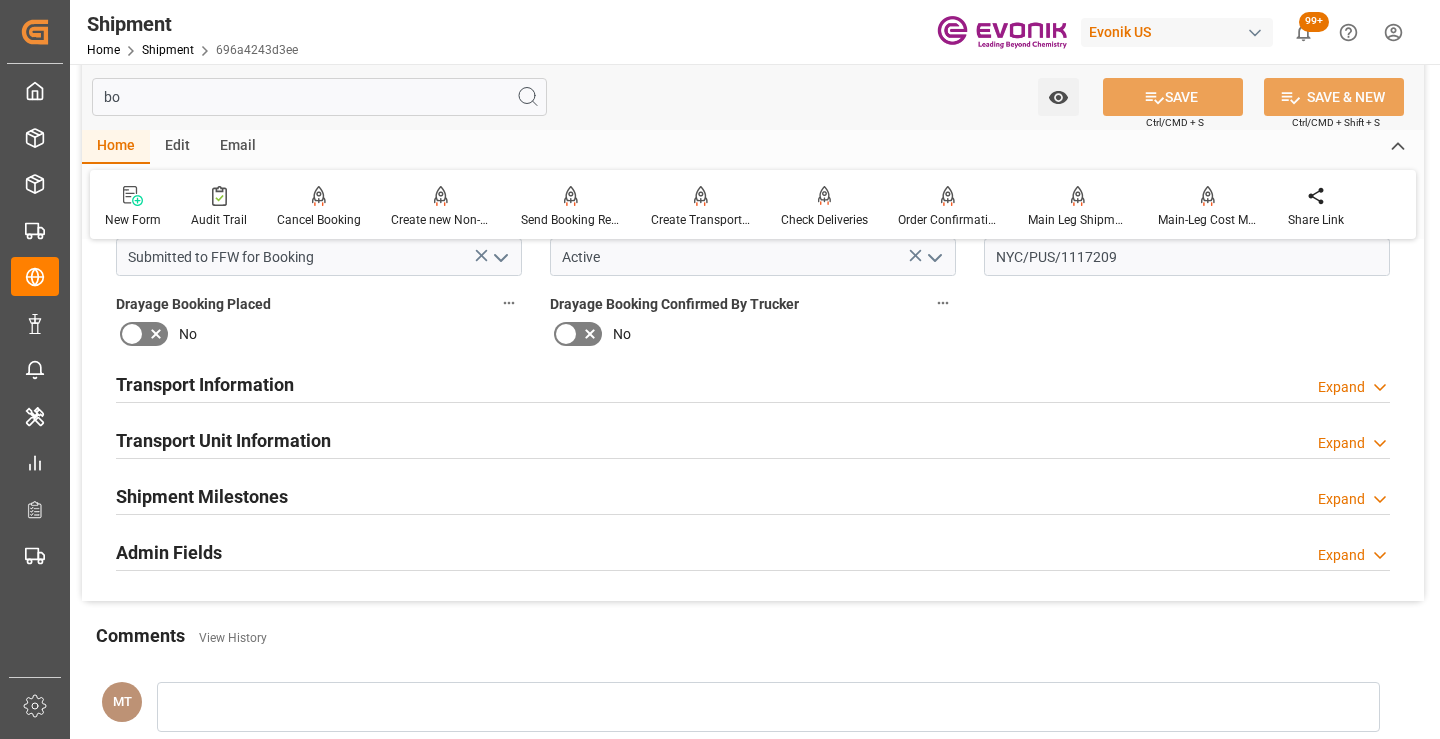 scroll, scrollTop: 0, scrollLeft: 0, axis: both 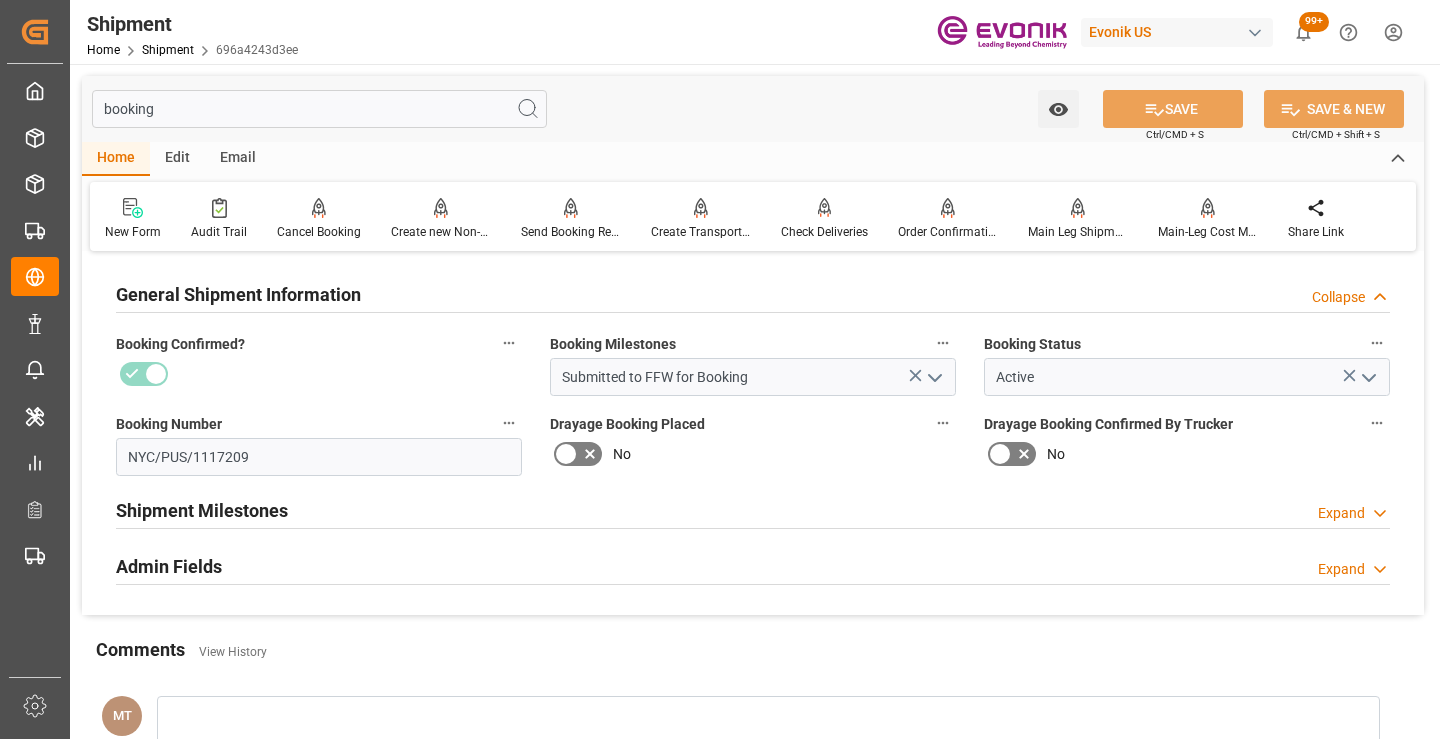 type on "booking" 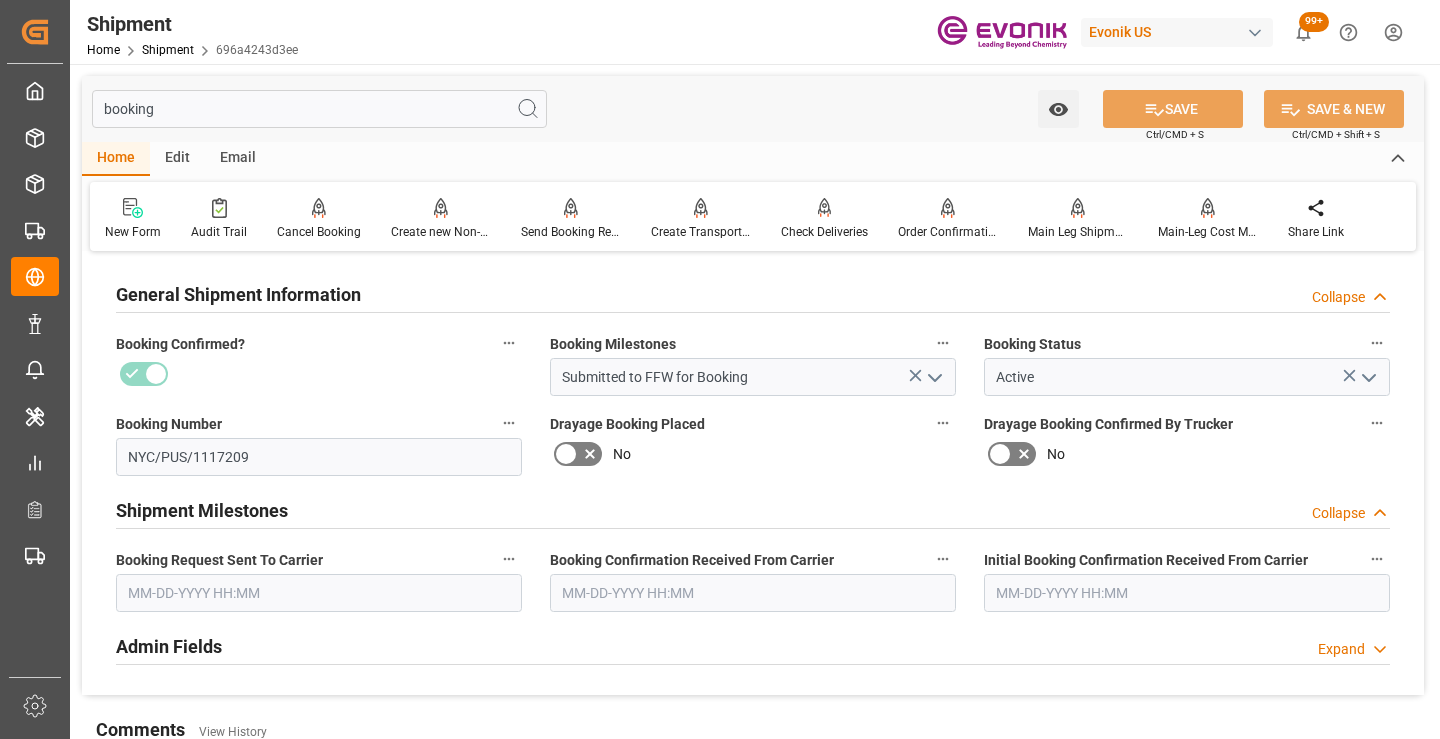 click at bounding box center [319, 593] 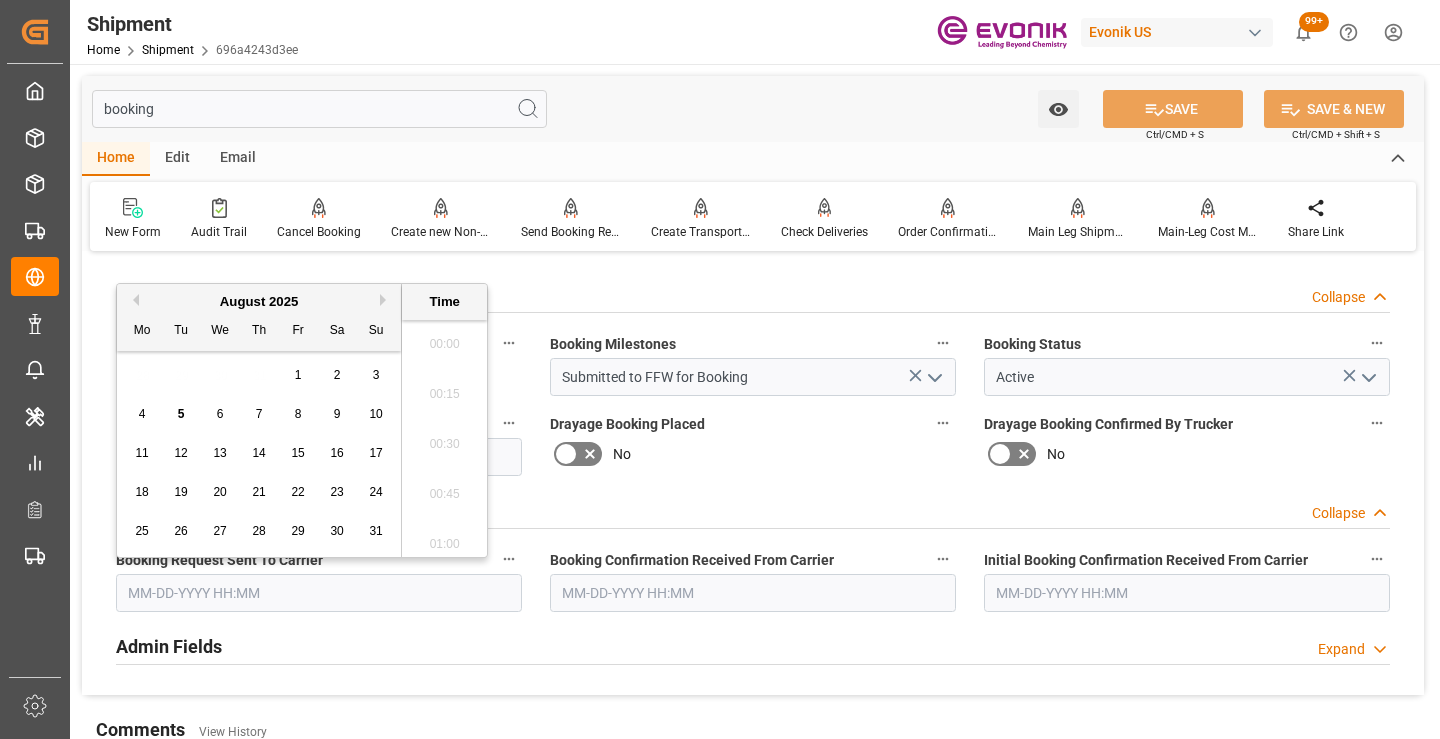 scroll, scrollTop: 3257, scrollLeft: 0, axis: vertical 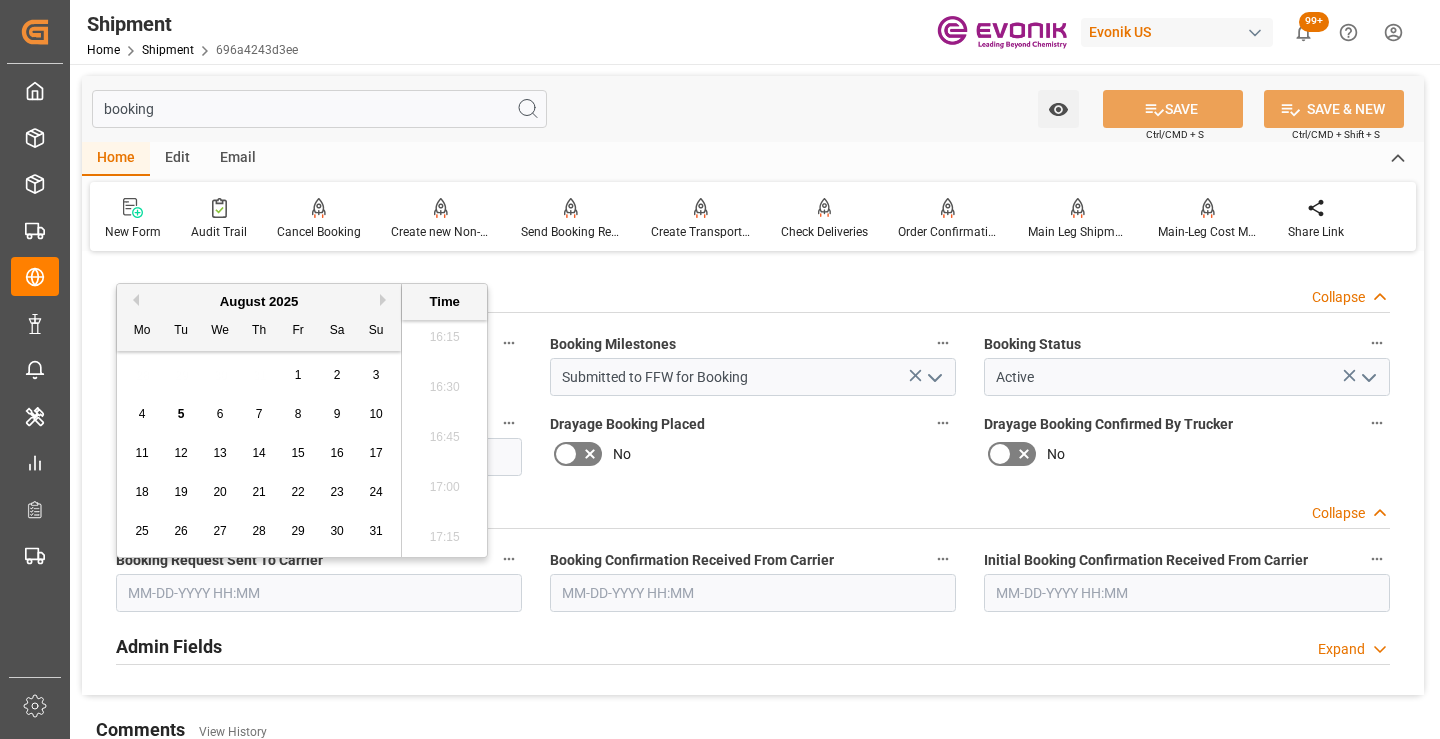 click on "4" at bounding box center [142, 414] 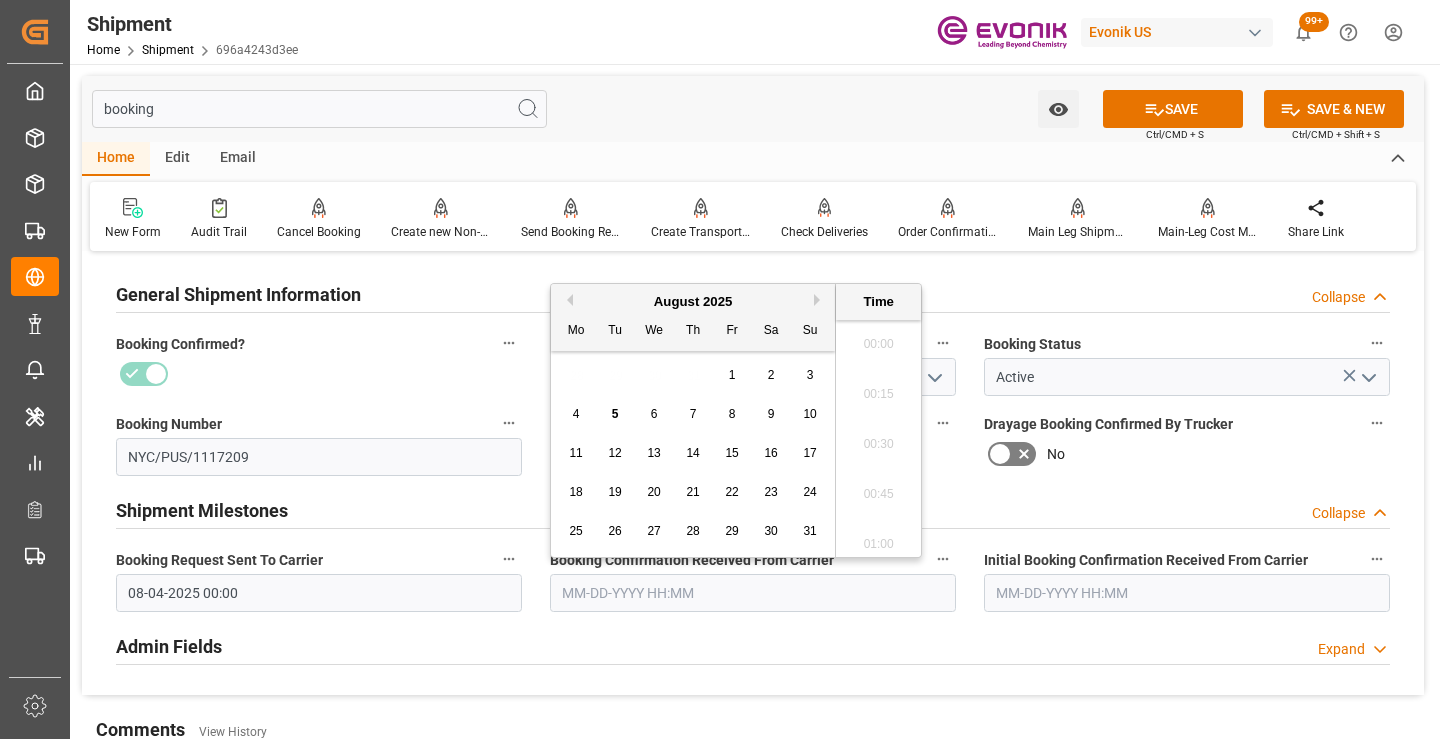 click at bounding box center (753, 593) 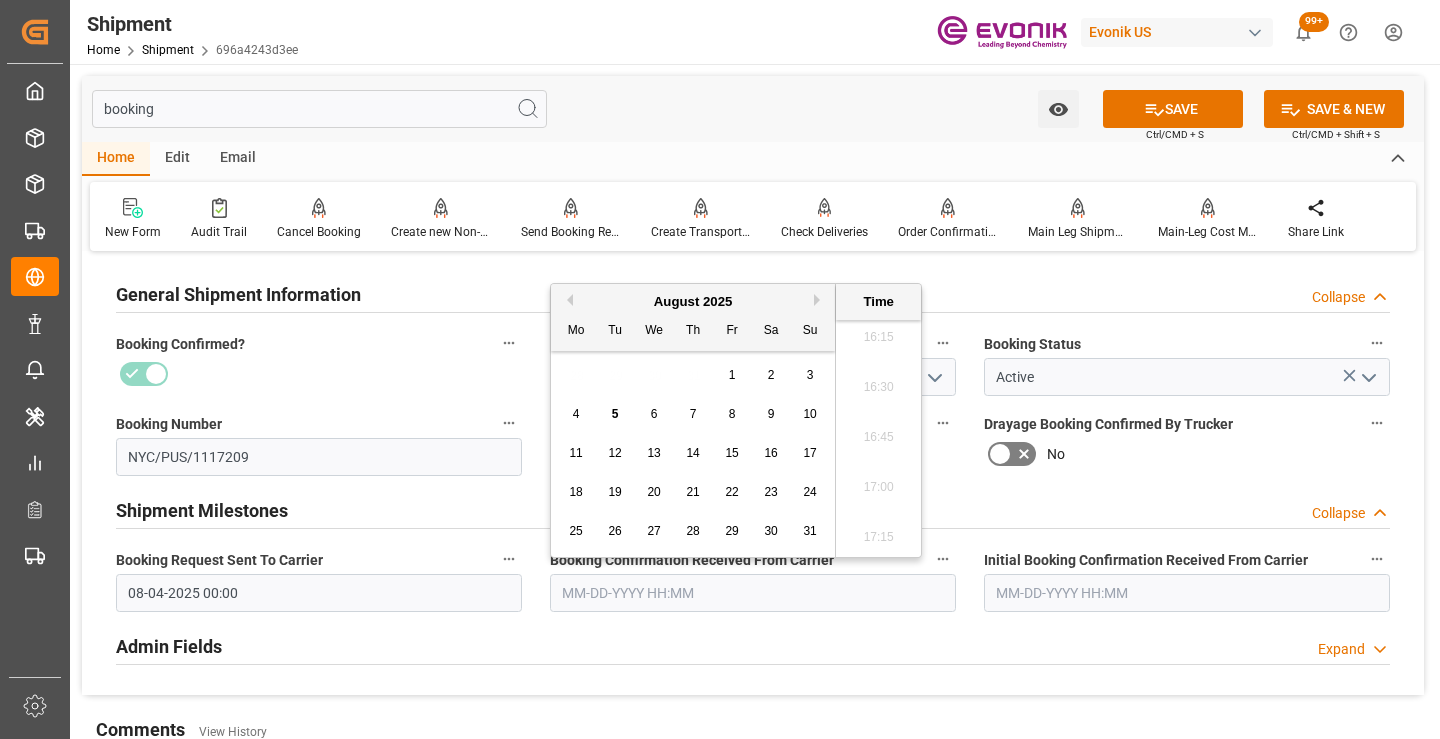 click on "5" at bounding box center (615, 414) 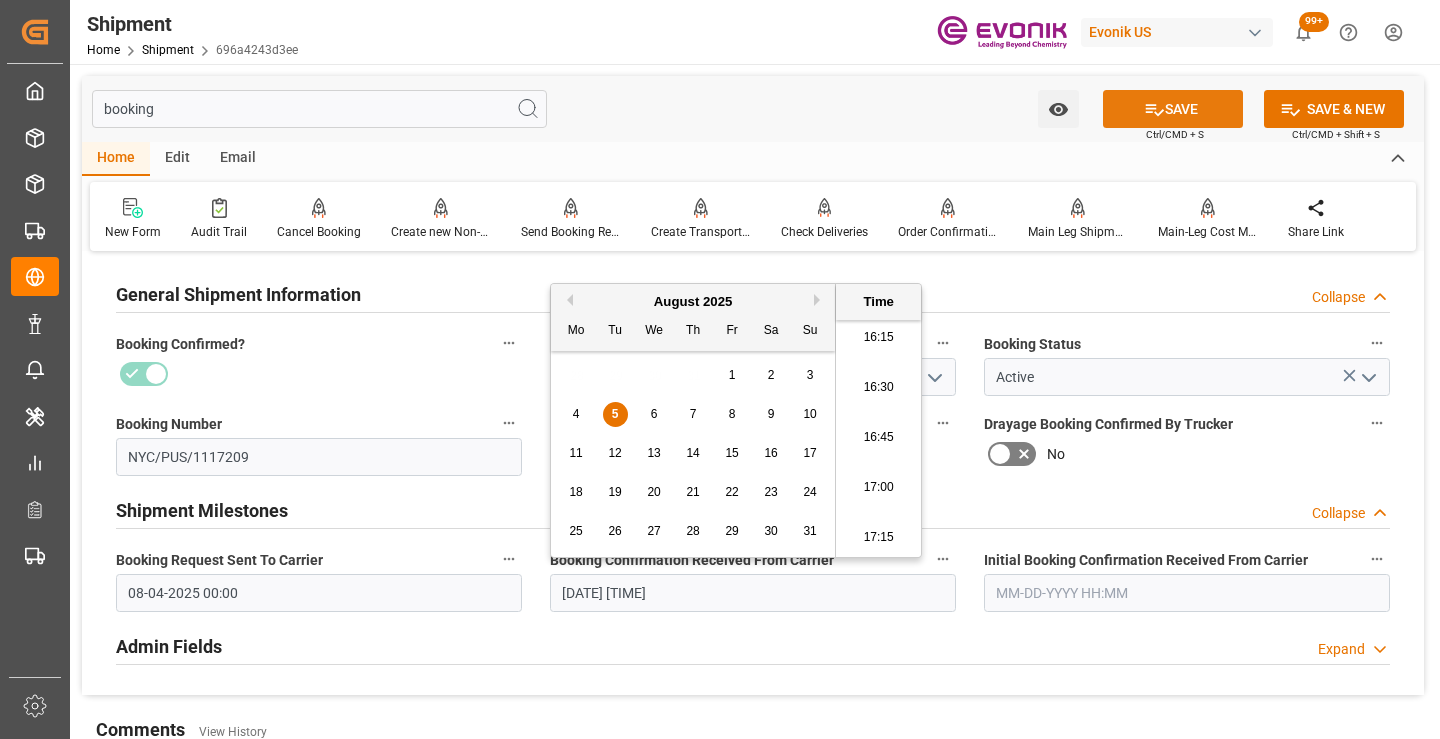 click 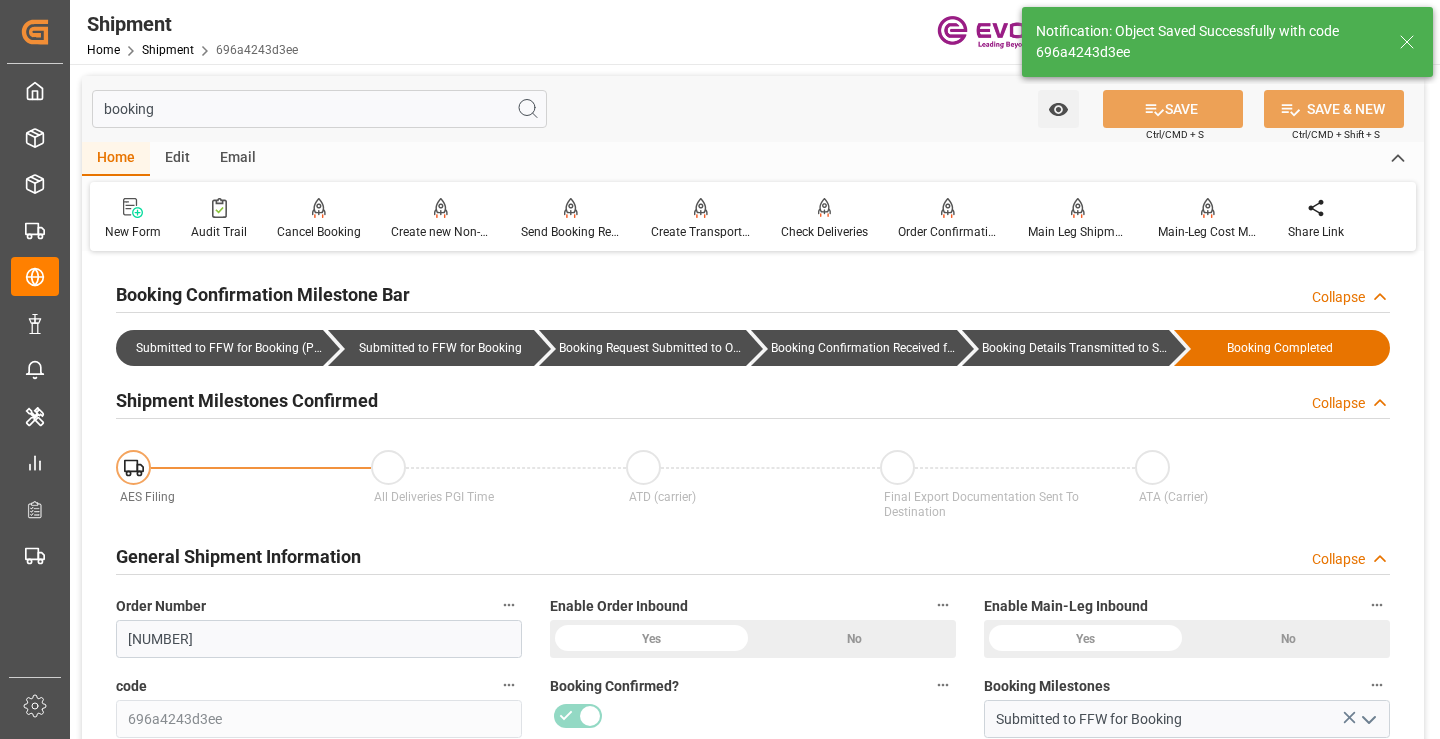 type on "Booking Details Transmitted to SAP" 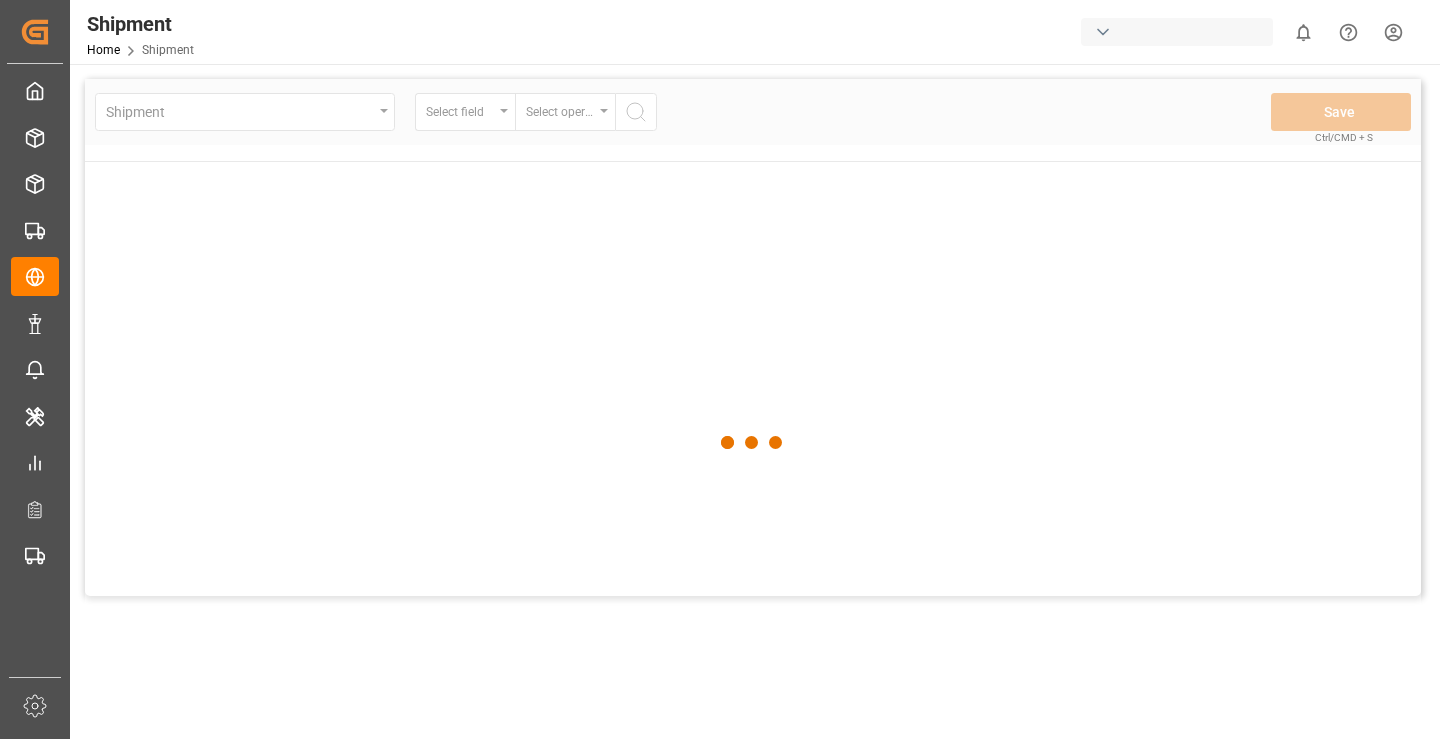scroll, scrollTop: 0, scrollLeft: 0, axis: both 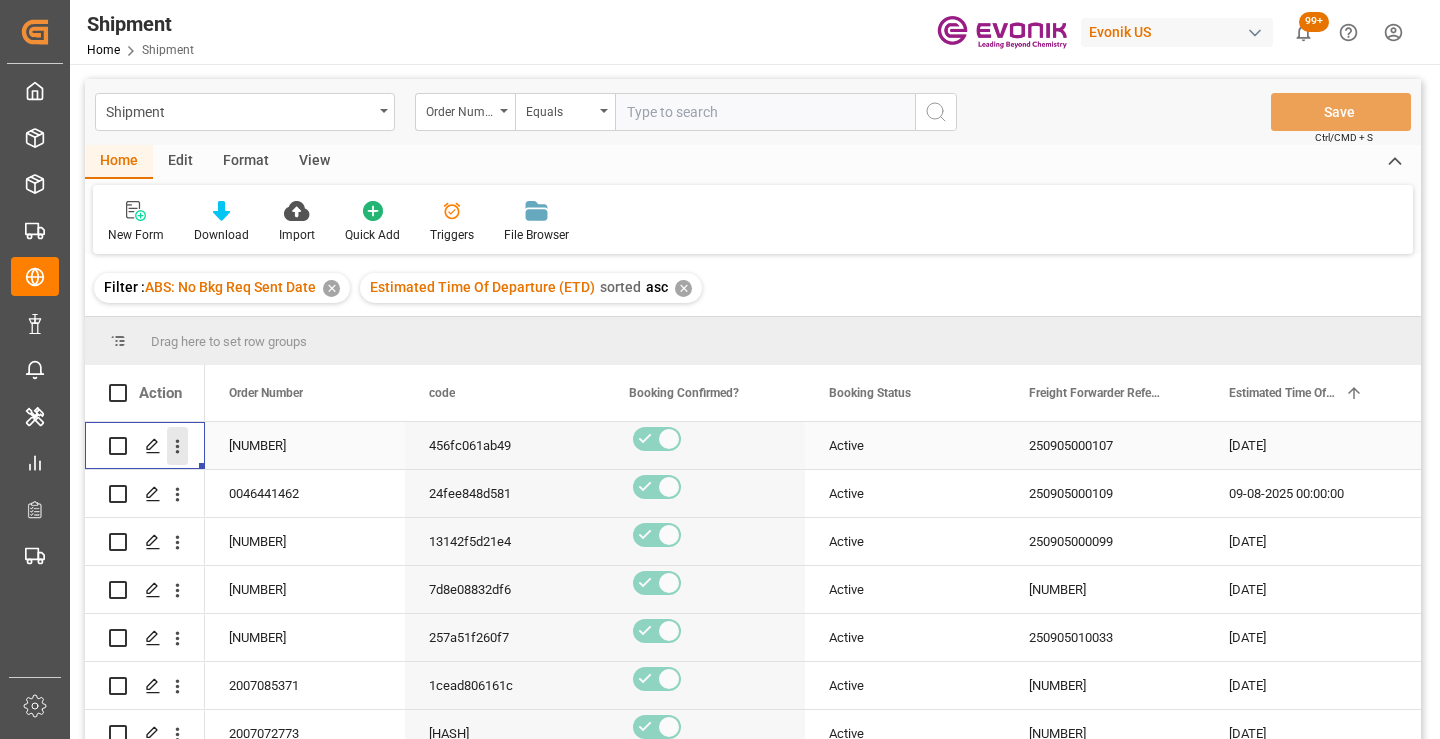 click 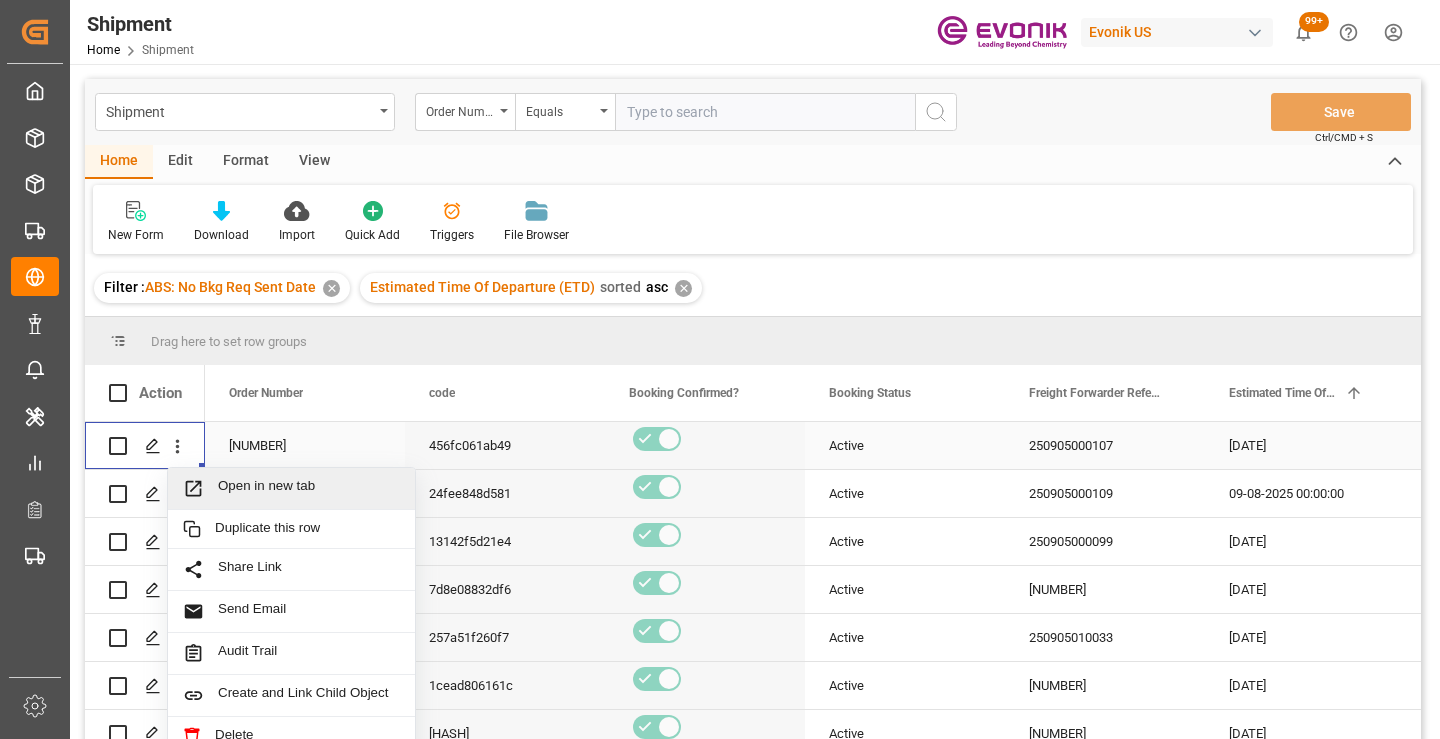 click on "Open in new tab" at bounding box center [309, 488] 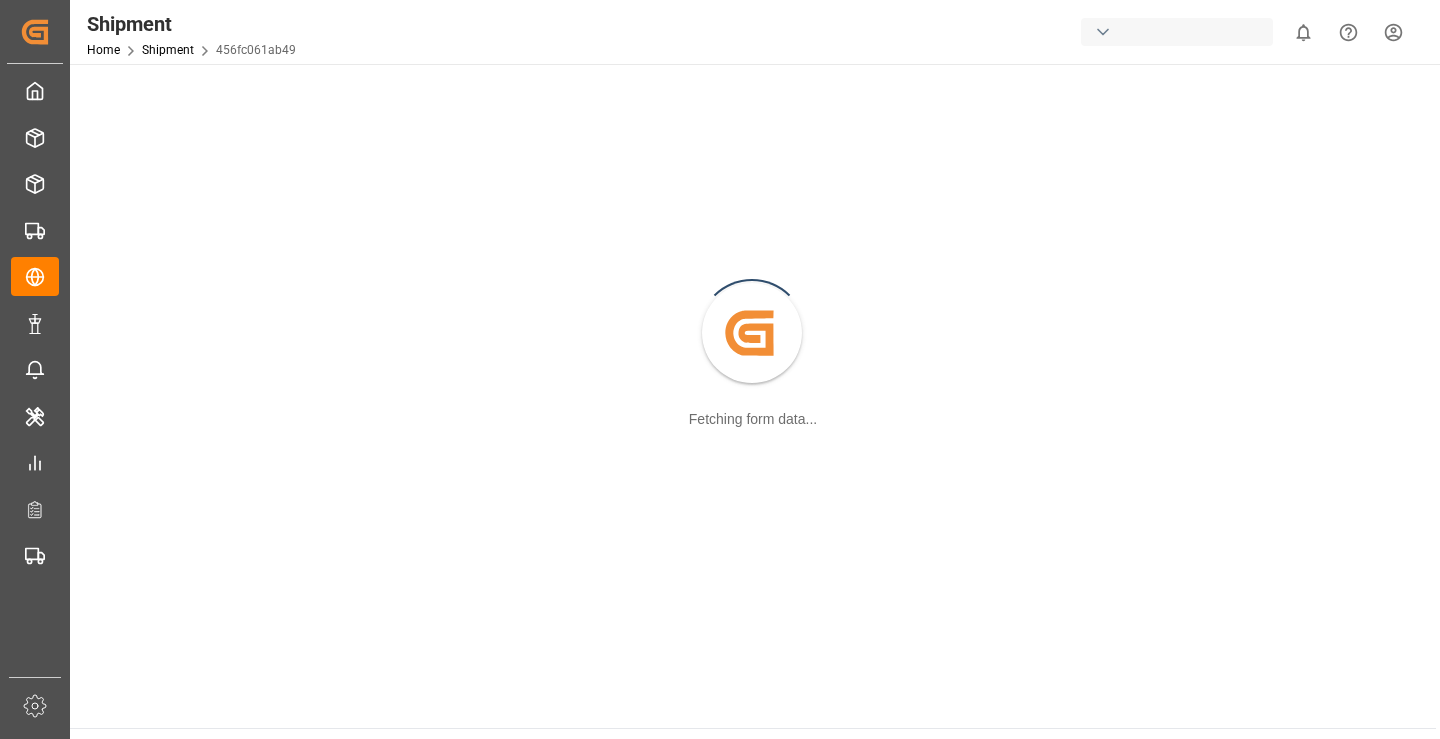 scroll, scrollTop: 0, scrollLeft: 0, axis: both 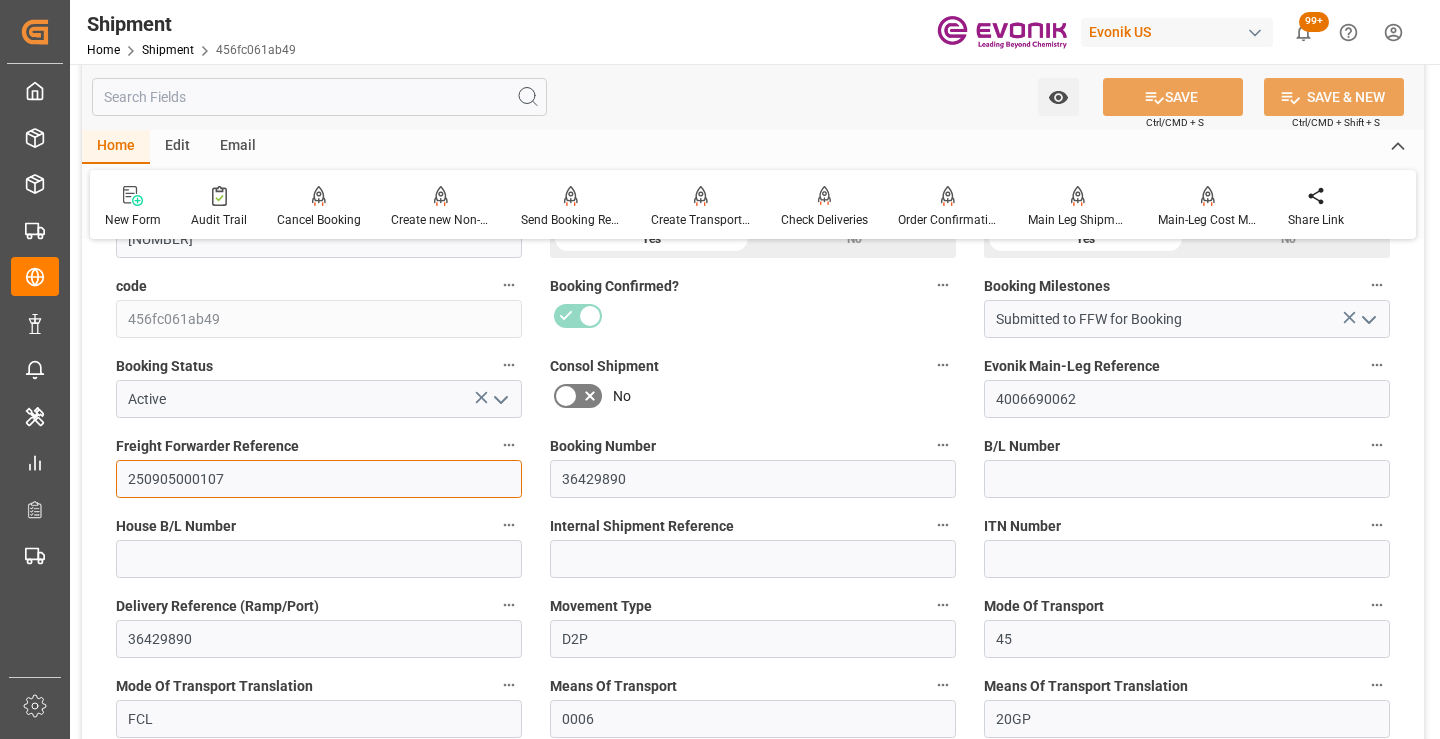 click on "250905000107" at bounding box center [319, 479] 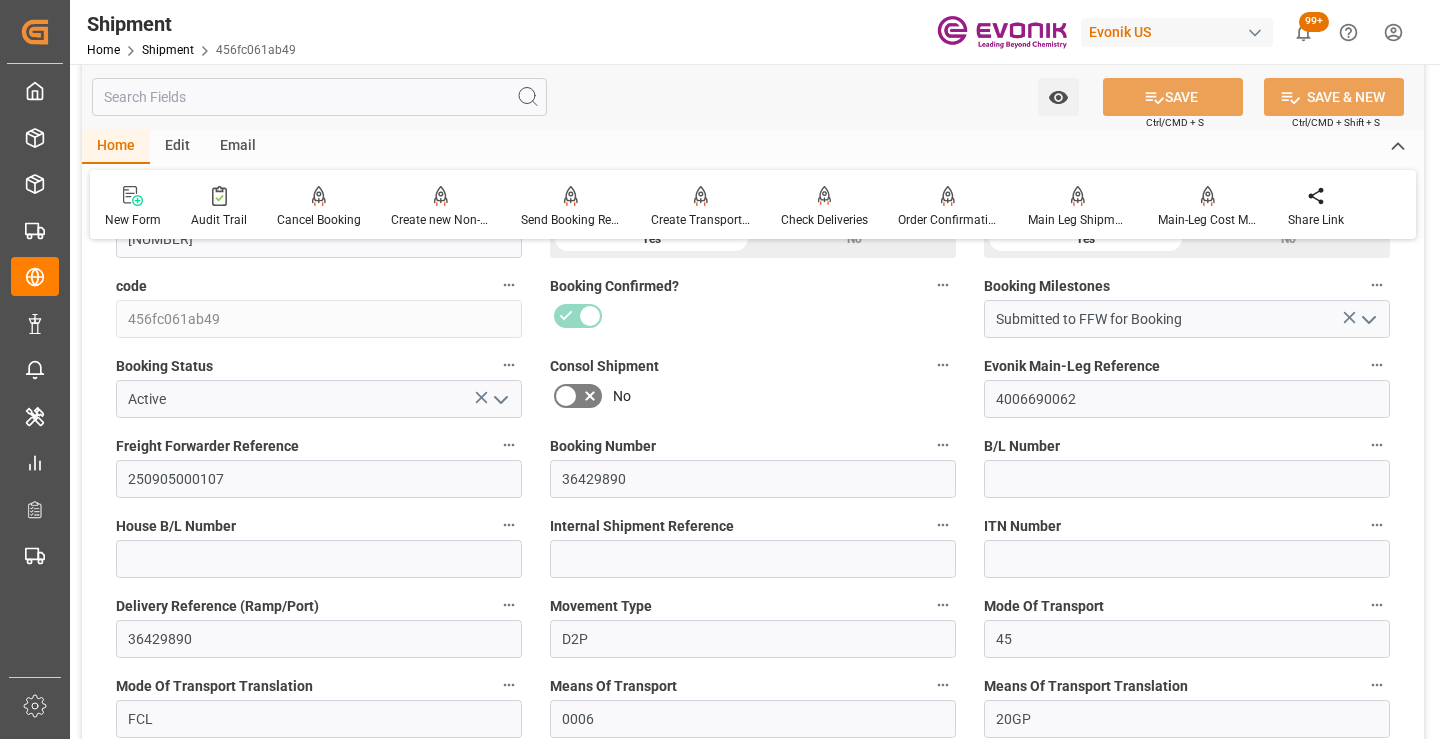 click at bounding box center [319, 97] 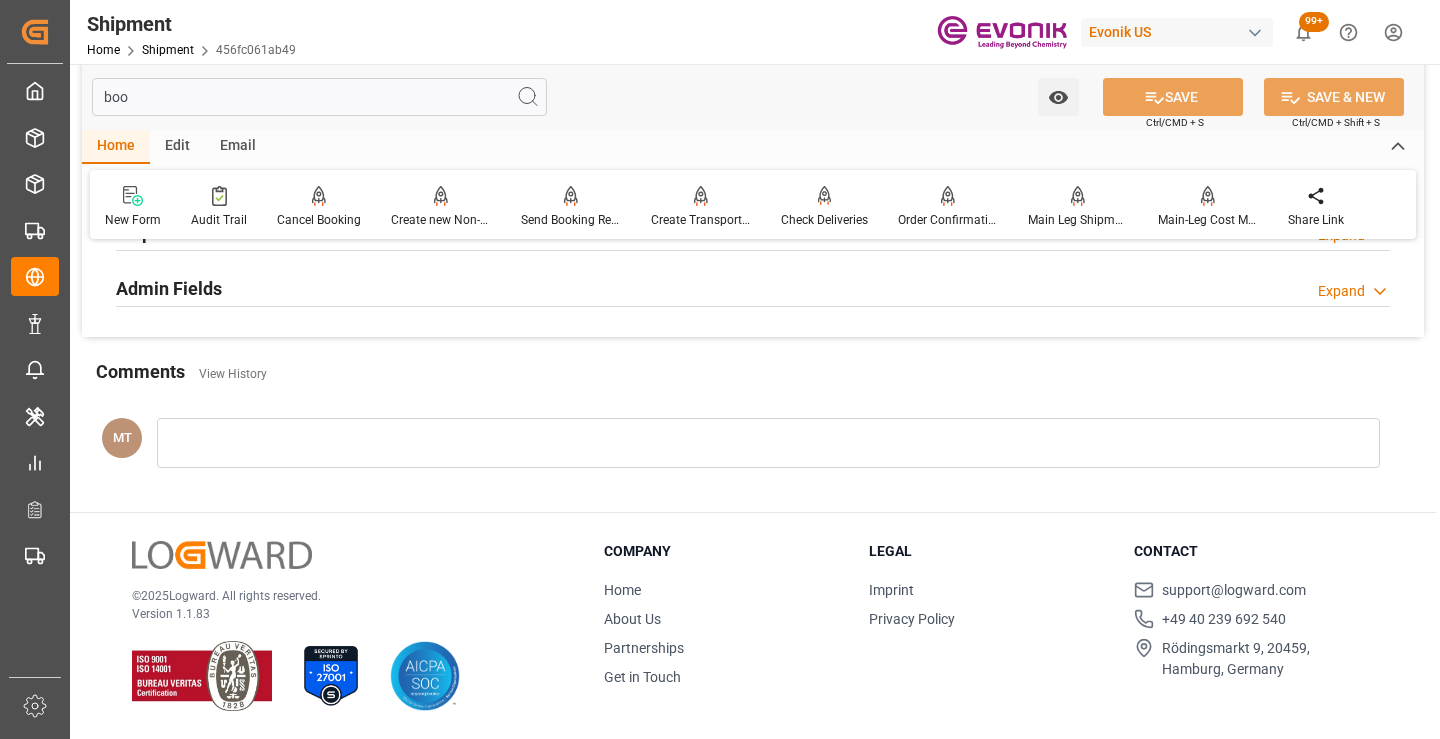 scroll, scrollTop: 140, scrollLeft: 0, axis: vertical 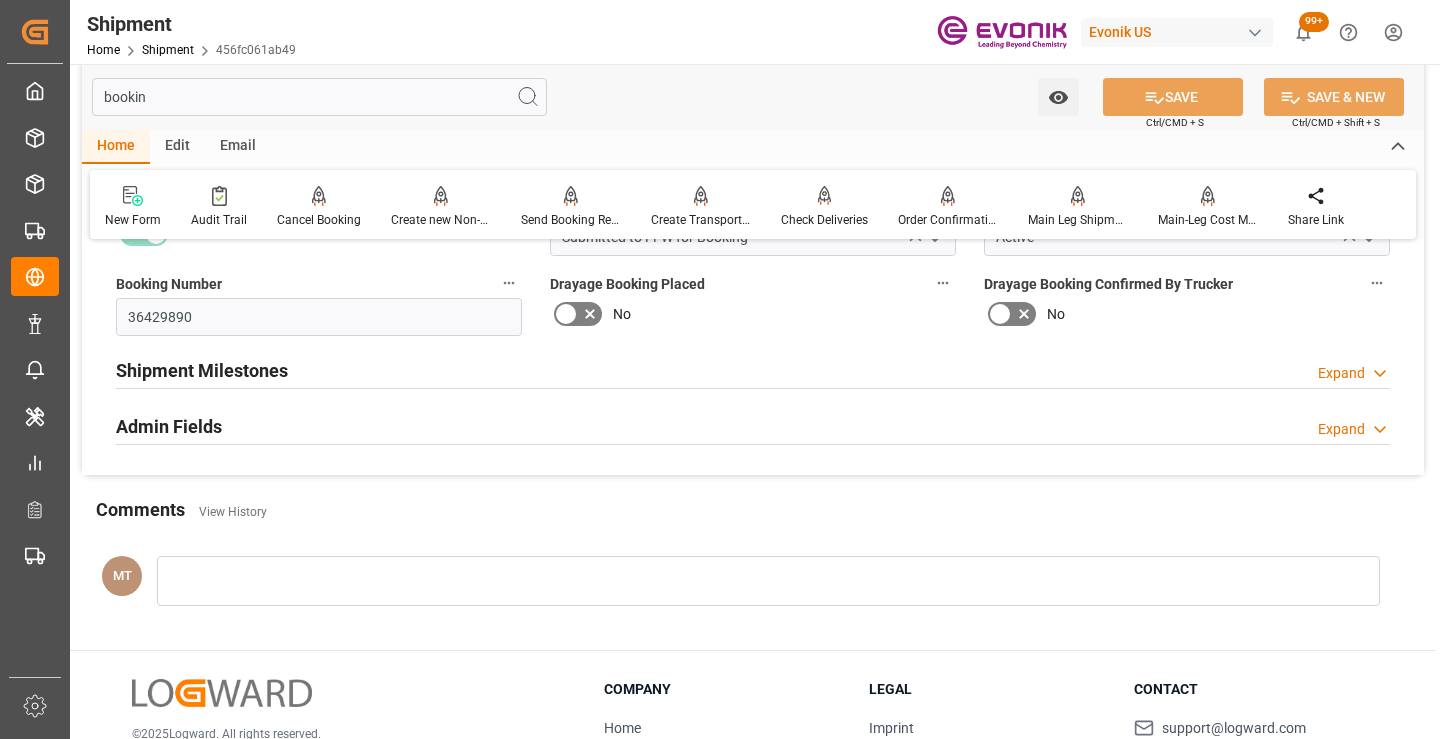 type on "bookin" 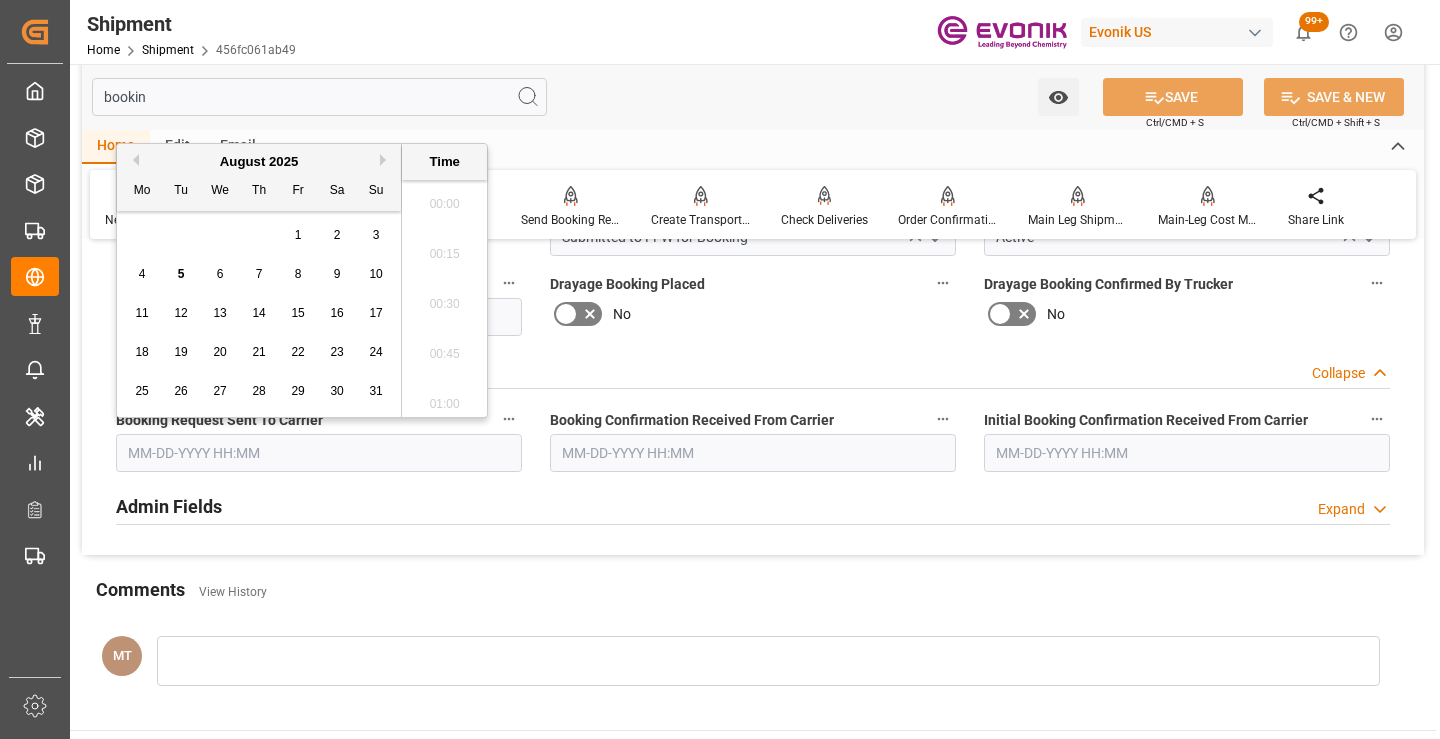 click at bounding box center [319, 453] 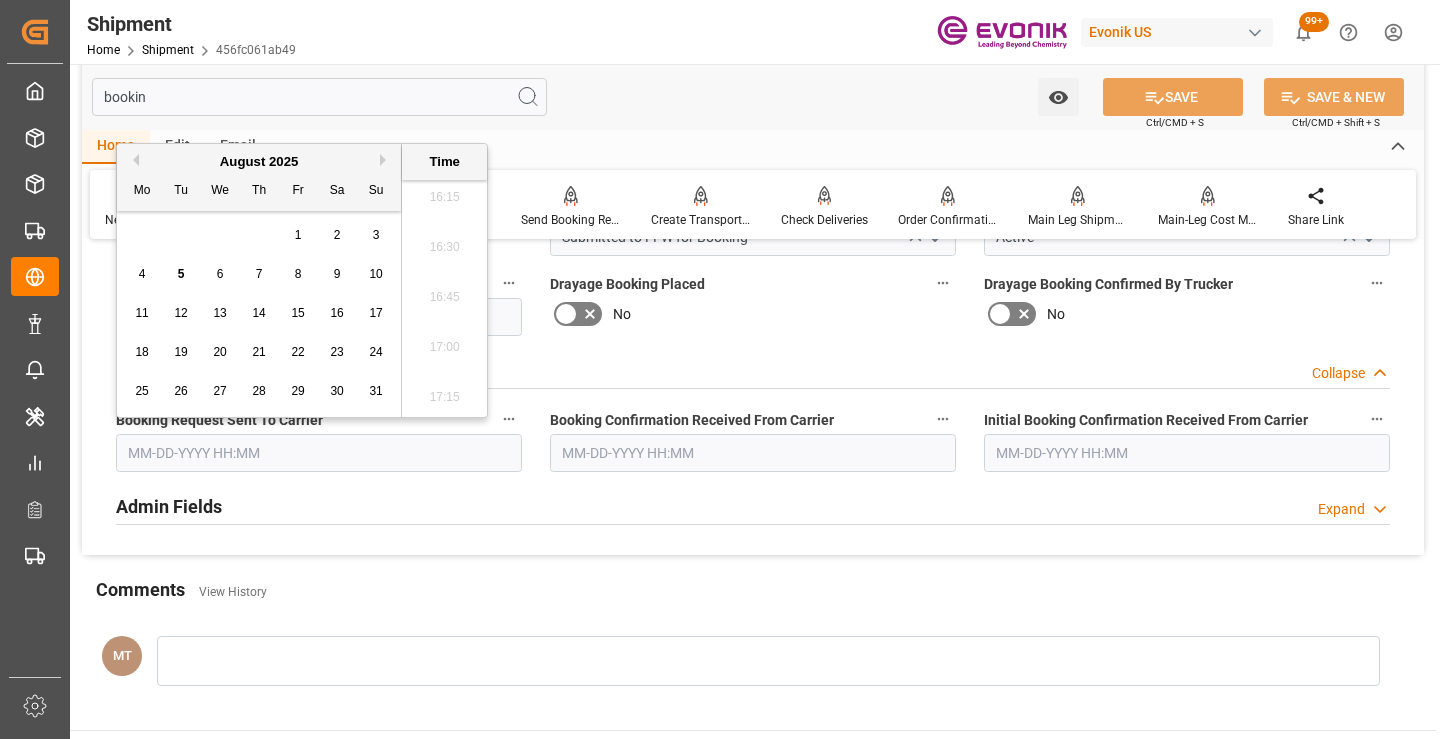 click on "5" at bounding box center (181, 274) 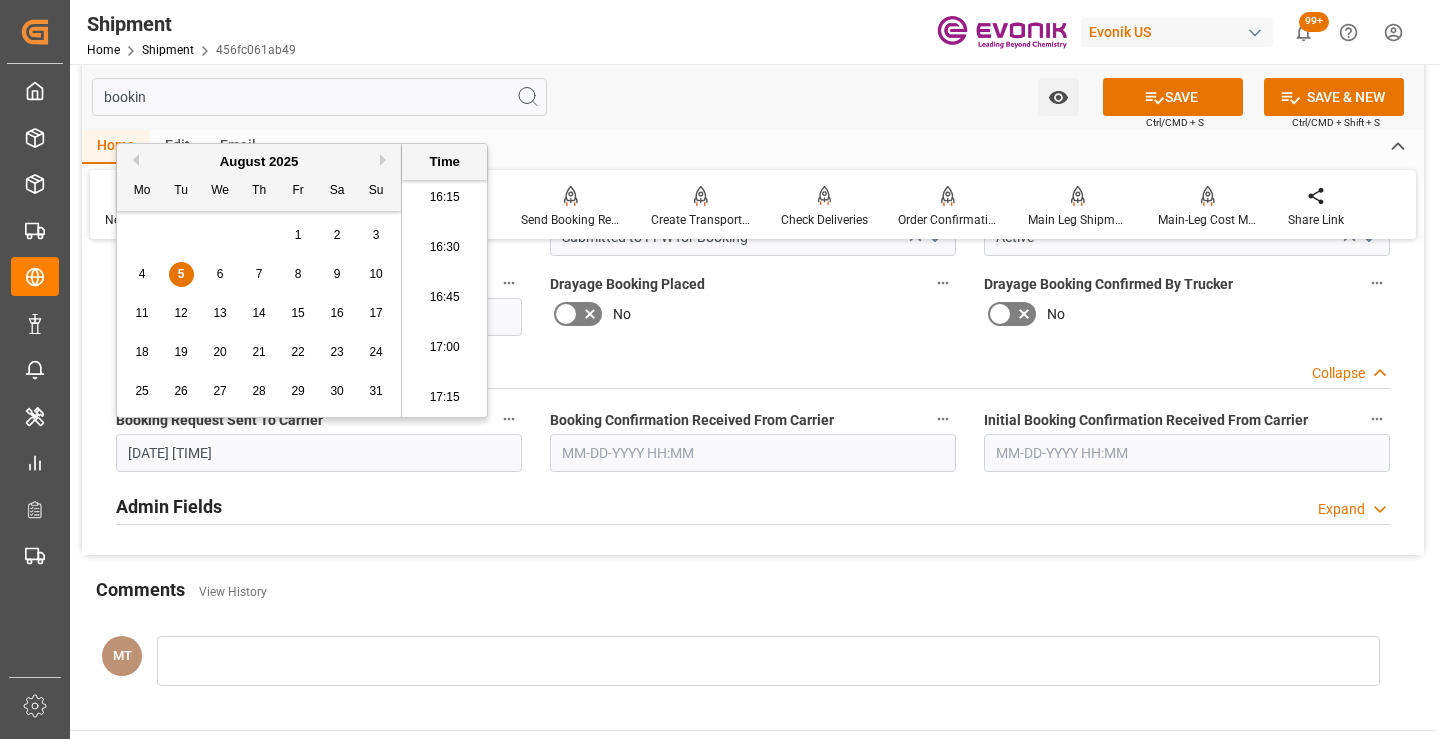 click at bounding box center (753, 453) 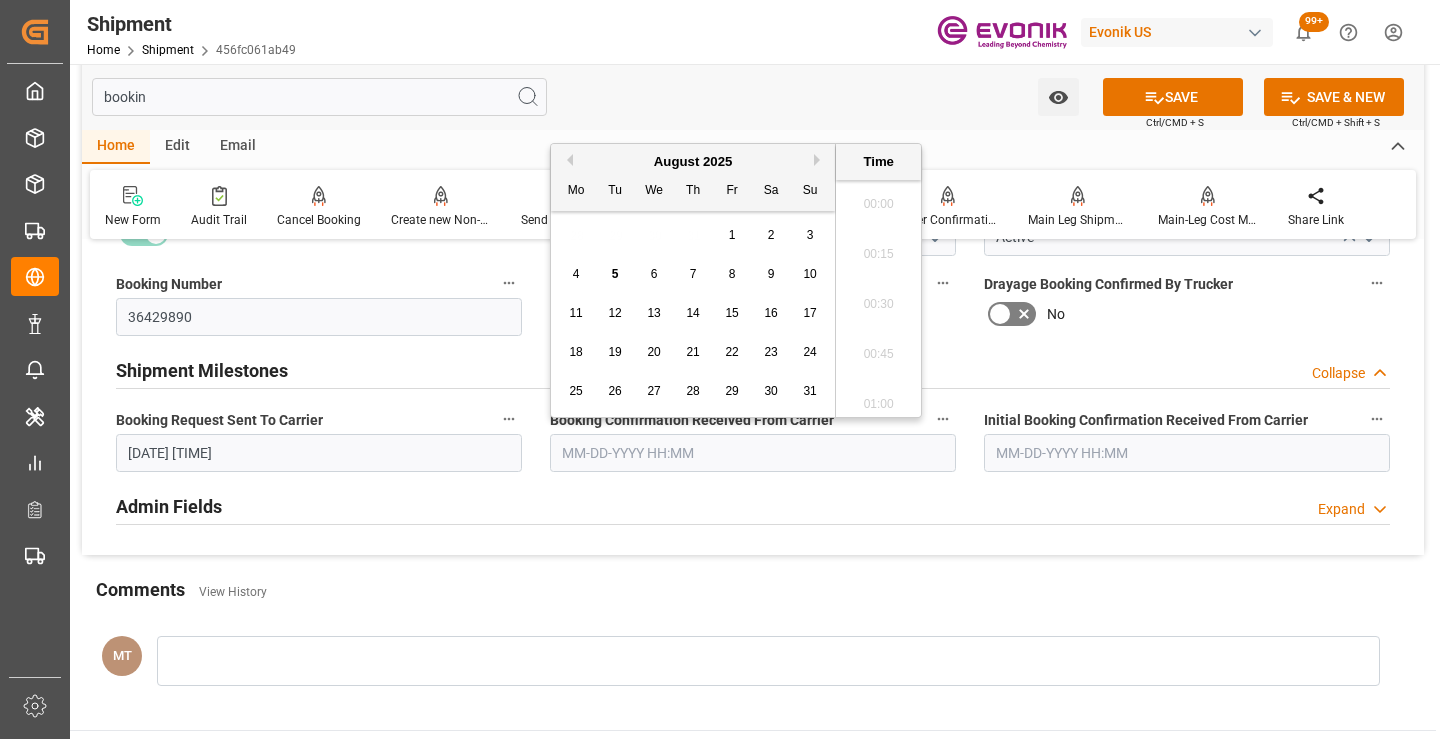 scroll, scrollTop: 3257, scrollLeft: 0, axis: vertical 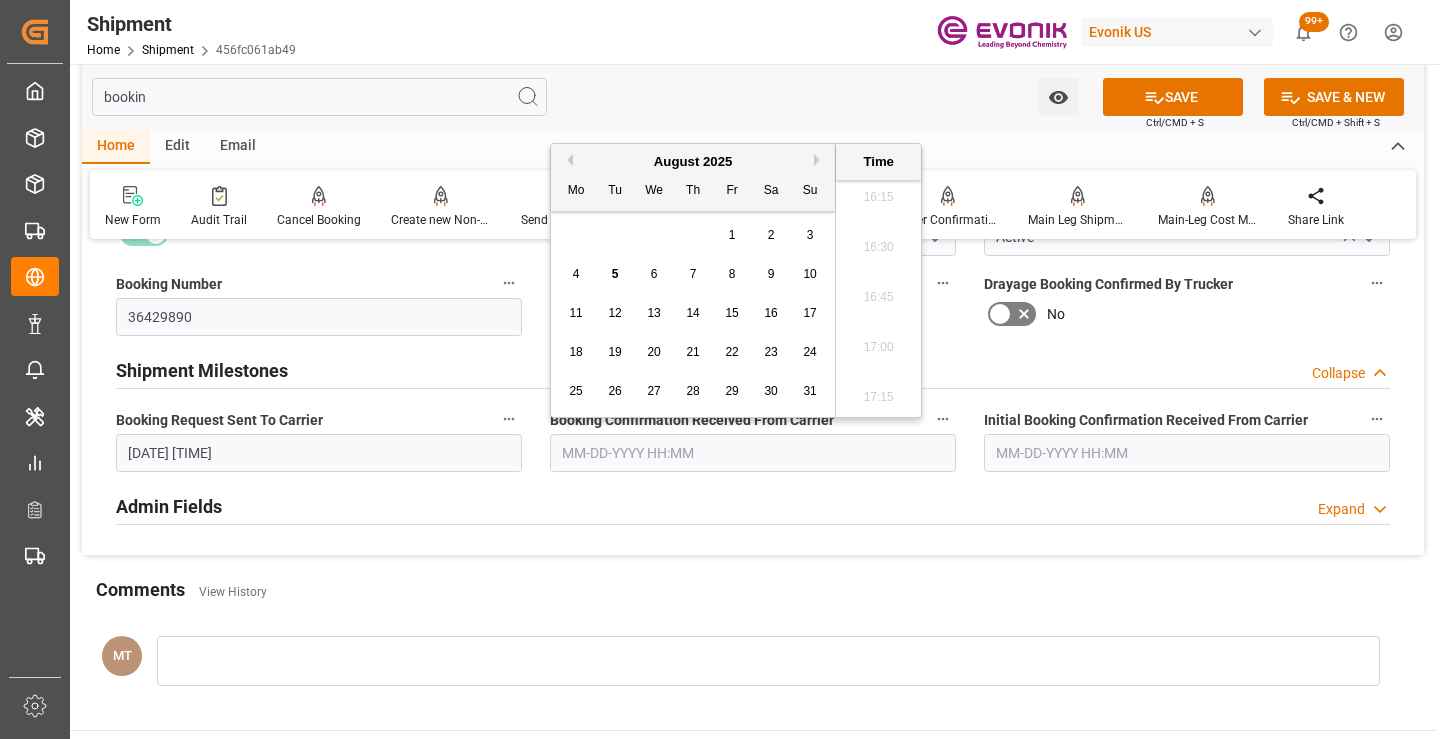 click on "5" at bounding box center (615, 274) 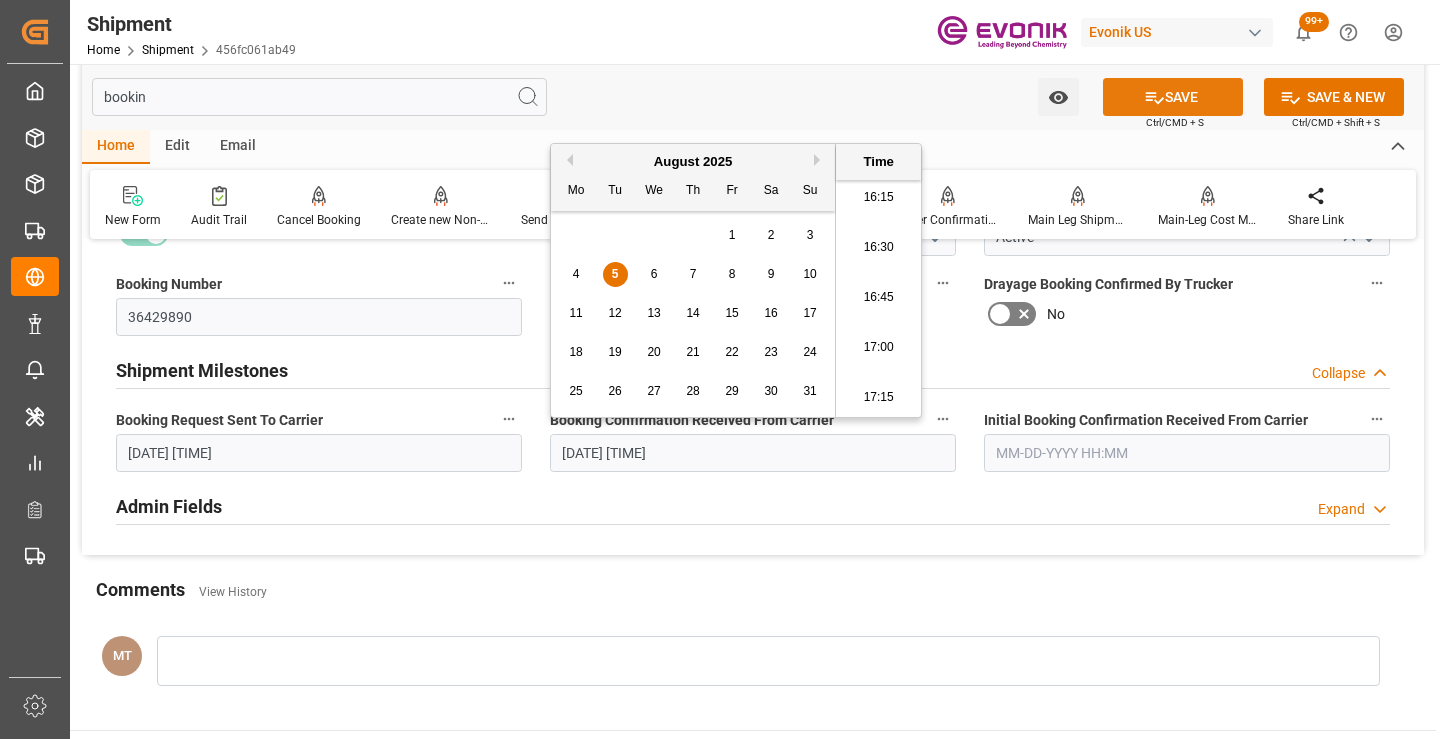click on "SAVE" at bounding box center [1173, 97] 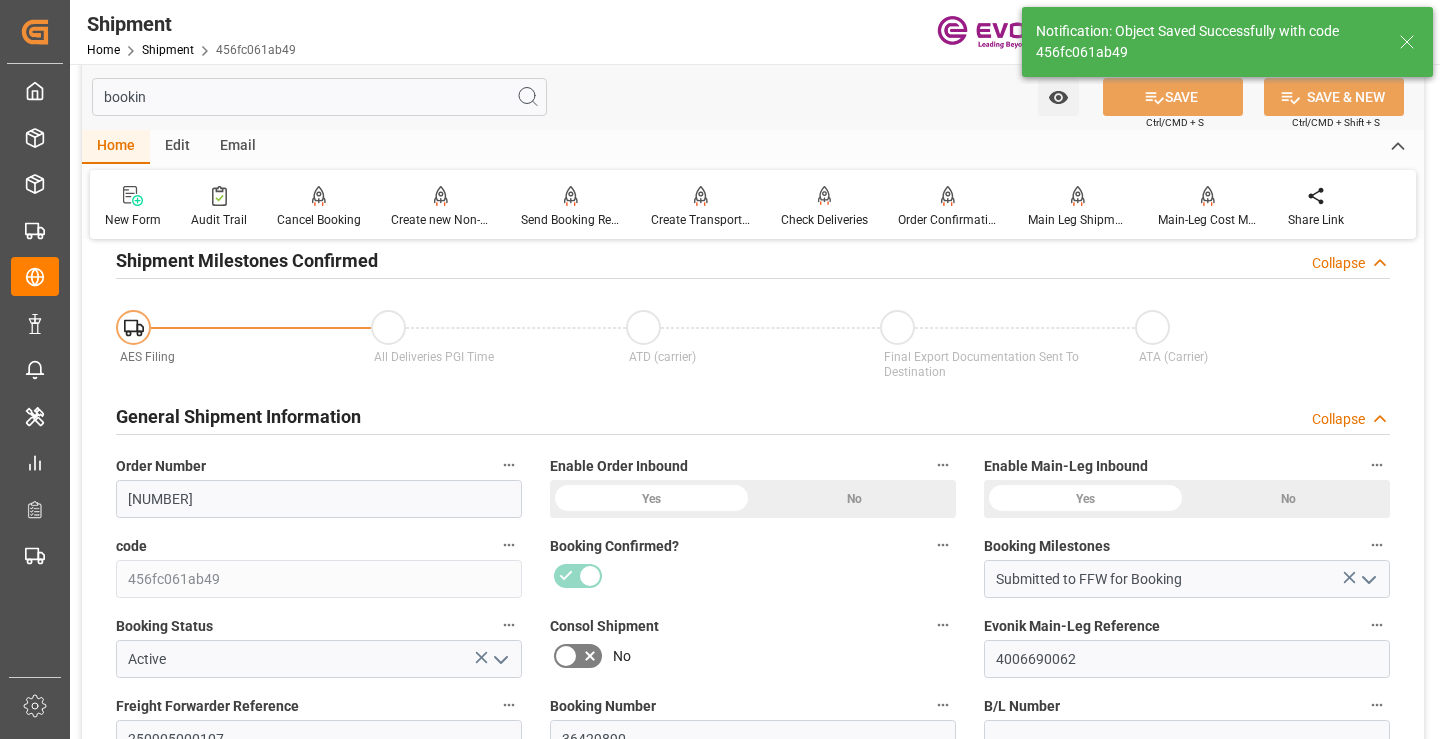 type on "Booking Details Transmitted to SAP" 